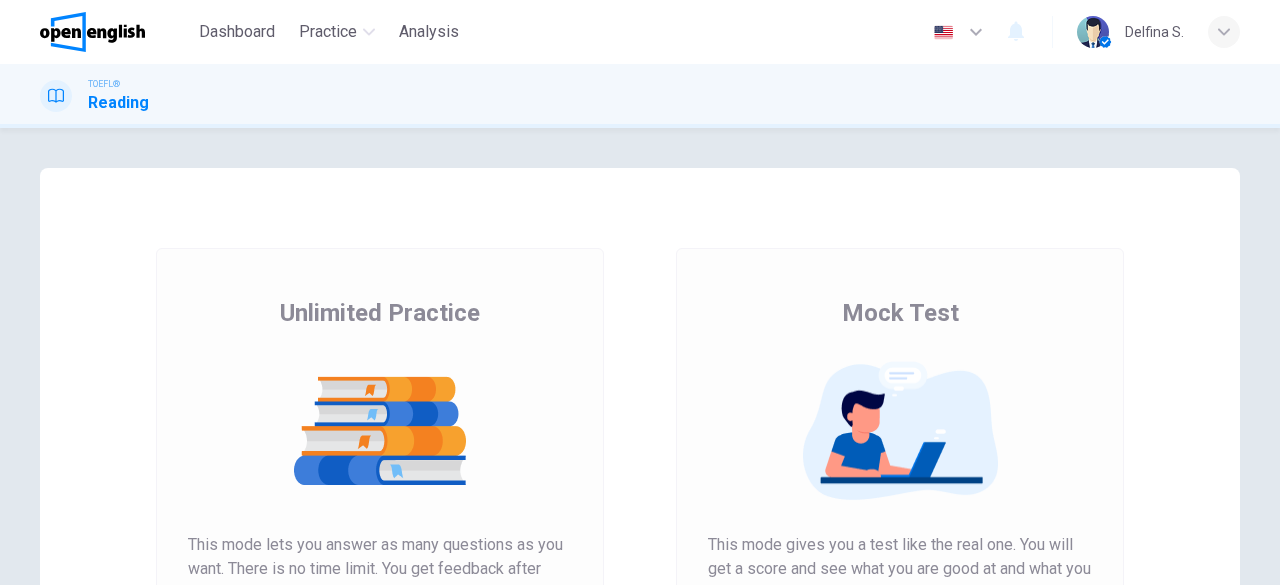 scroll, scrollTop: 0, scrollLeft: 0, axis: both 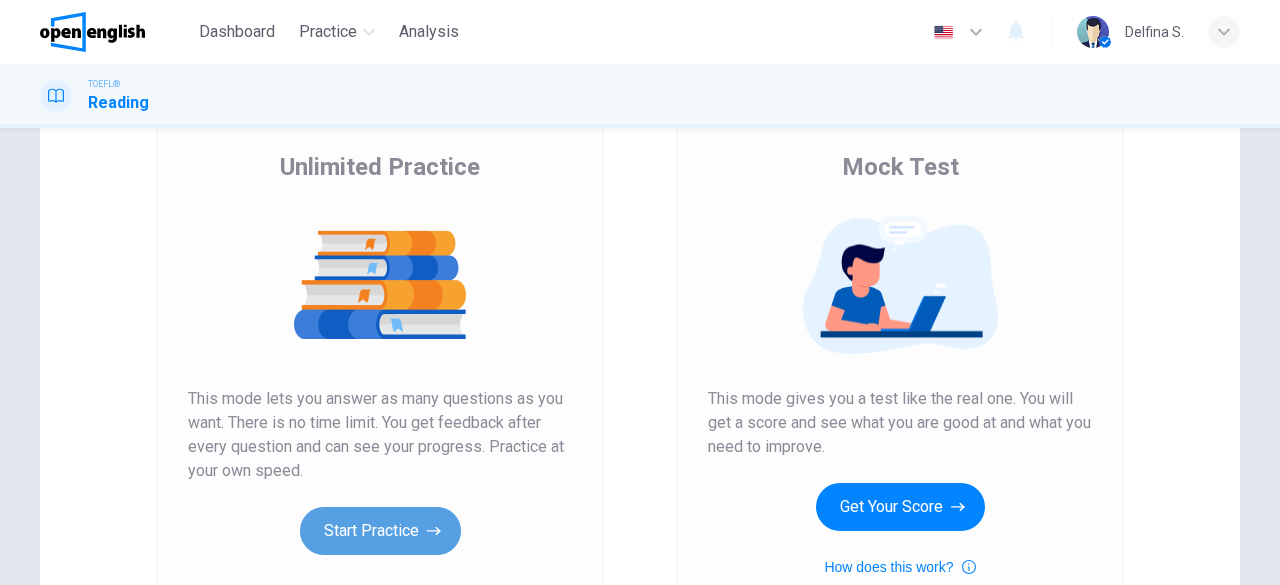 click on "Start Practice" at bounding box center [380, 531] 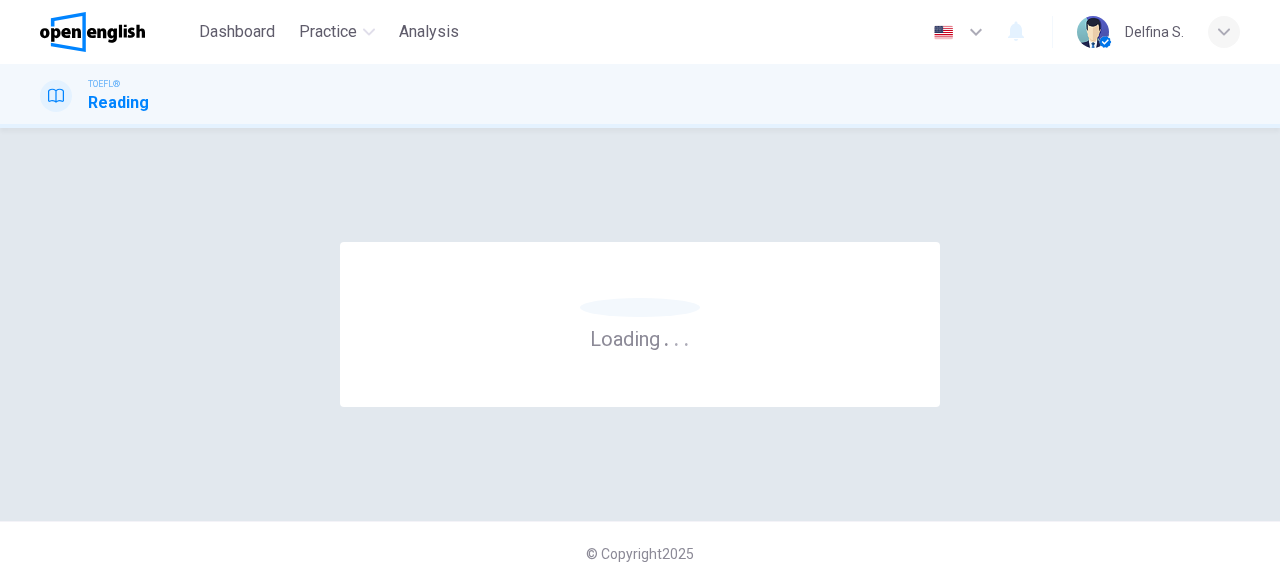 scroll, scrollTop: 0, scrollLeft: 0, axis: both 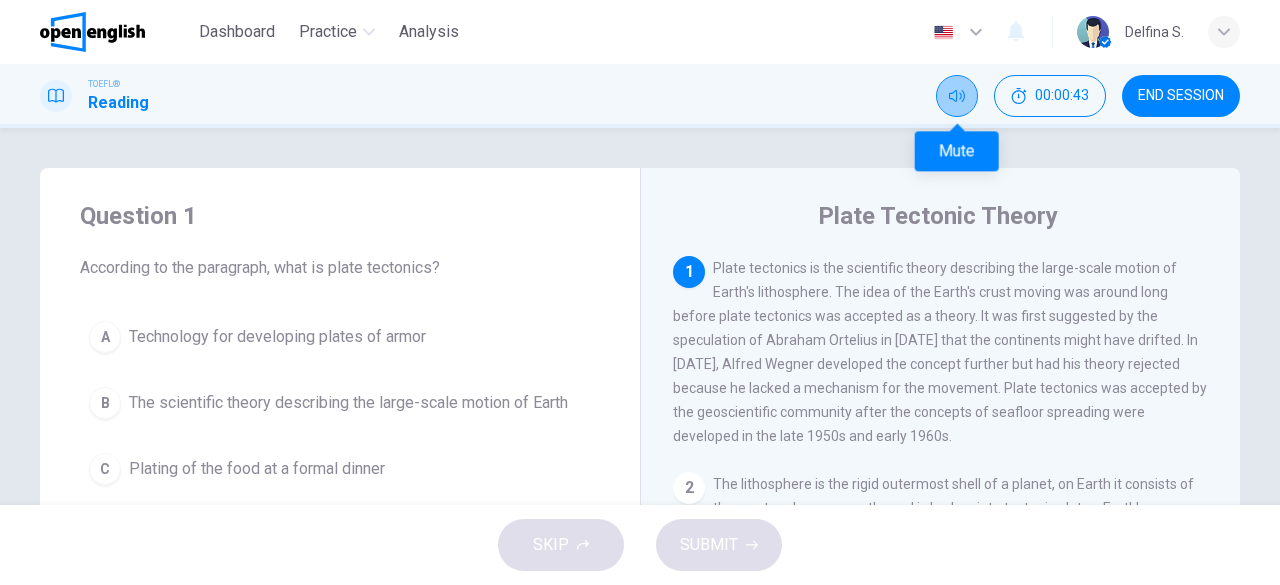 click at bounding box center (957, 96) 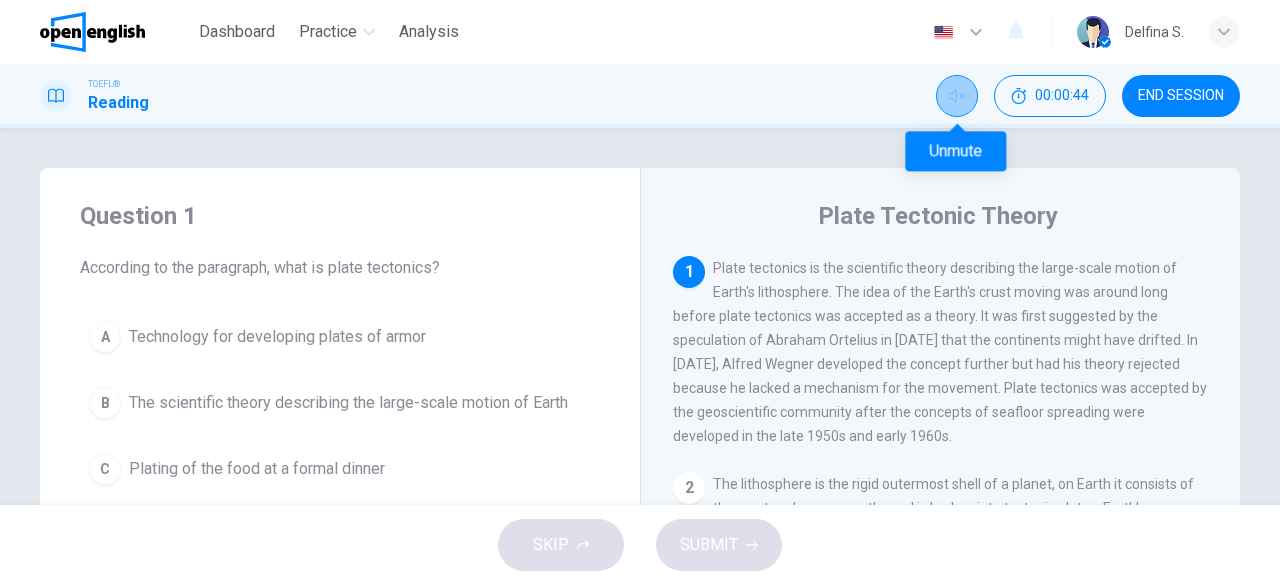 click at bounding box center [957, 96] 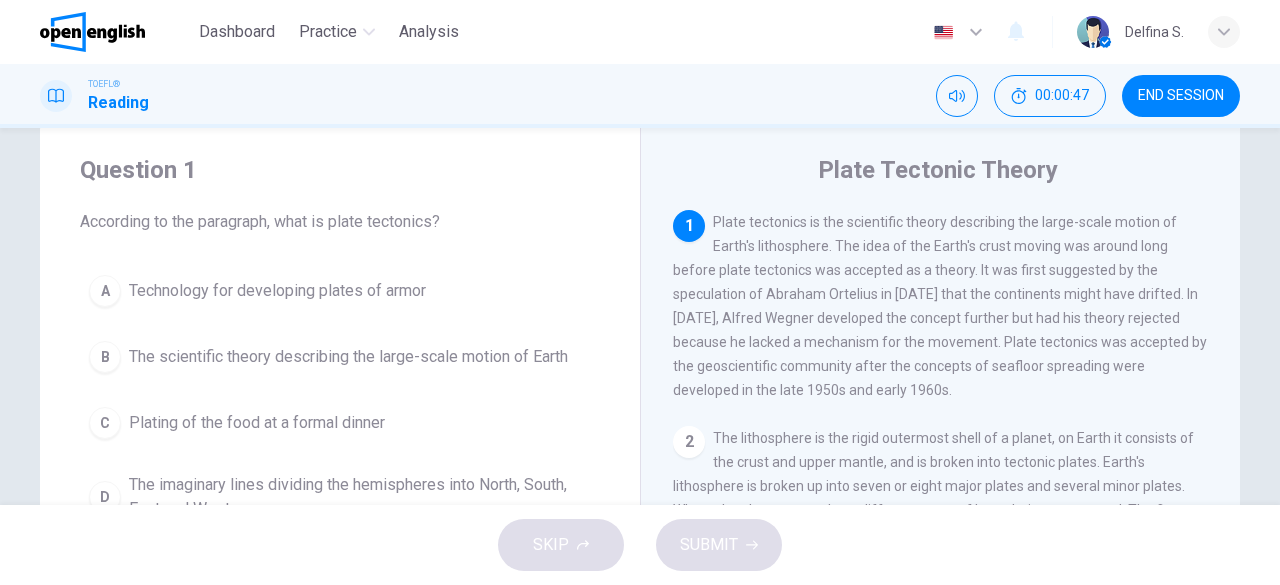 scroll, scrollTop: 44, scrollLeft: 0, axis: vertical 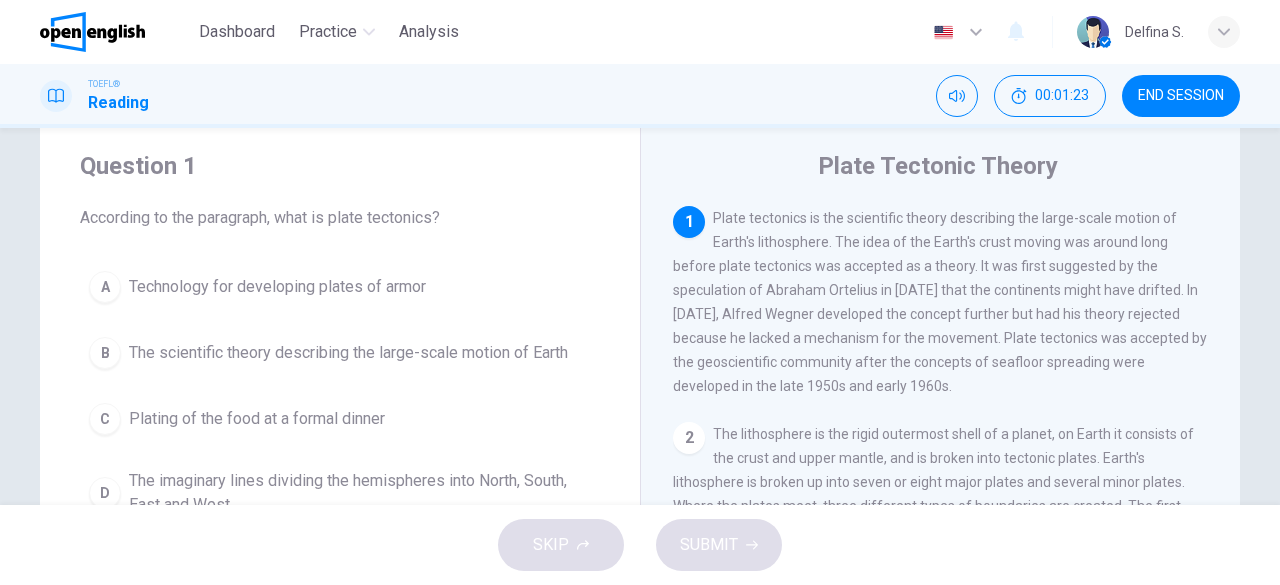 click on "2" at bounding box center (689, 438) 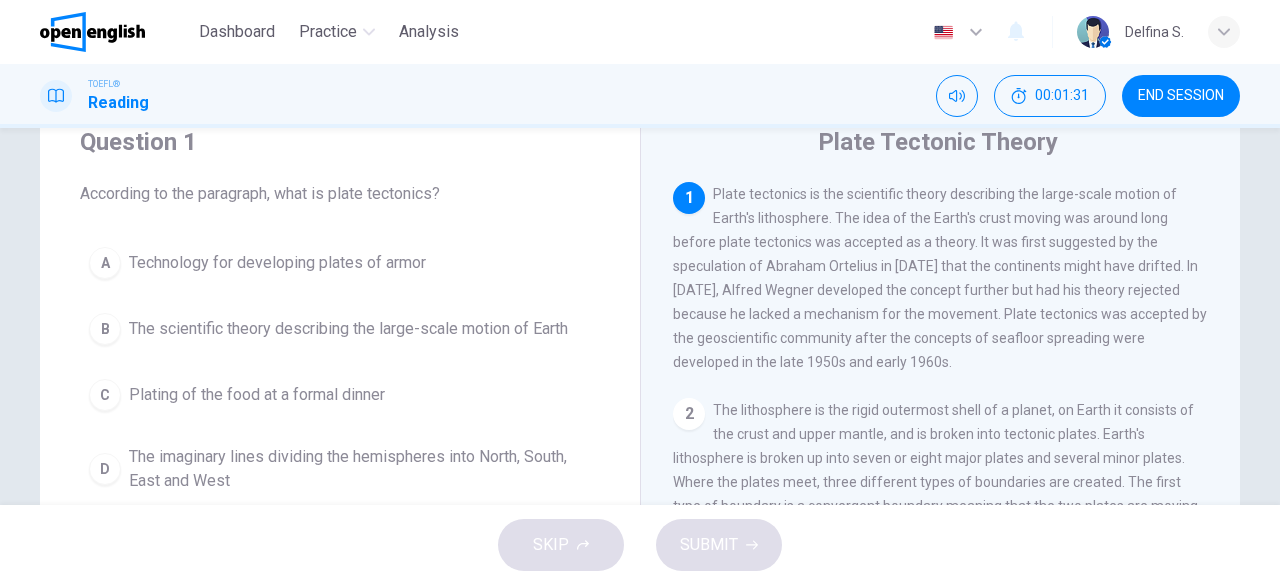scroll, scrollTop: 76, scrollLeft: 0, axis: vertical 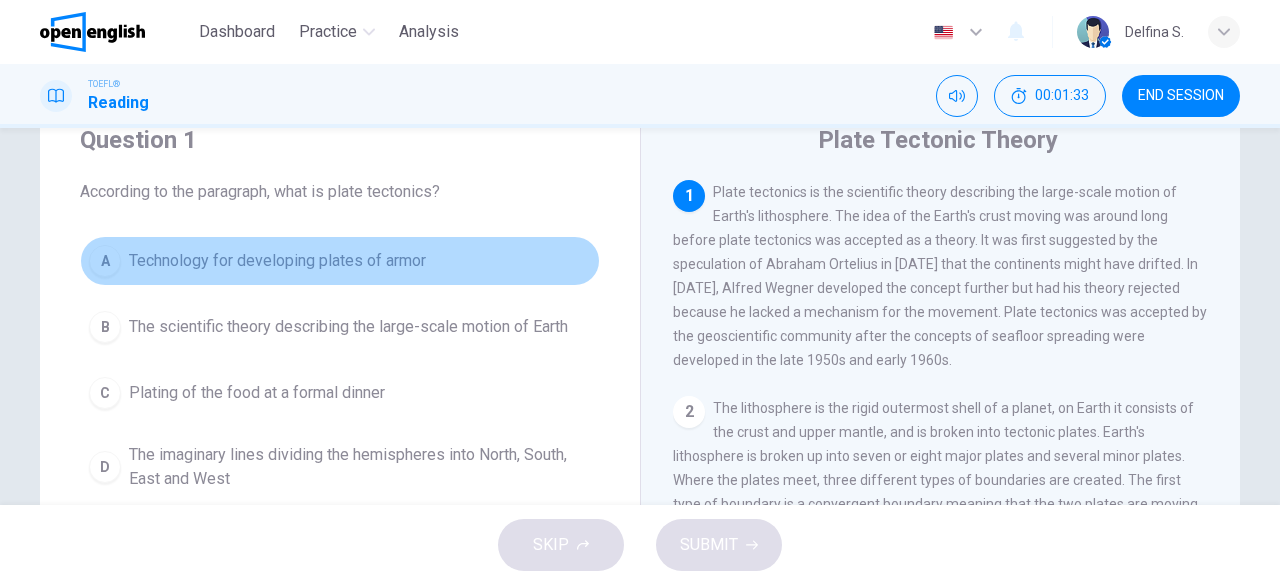 click on "A Technology for developing plates of armor" at bounding box center (340, 261) 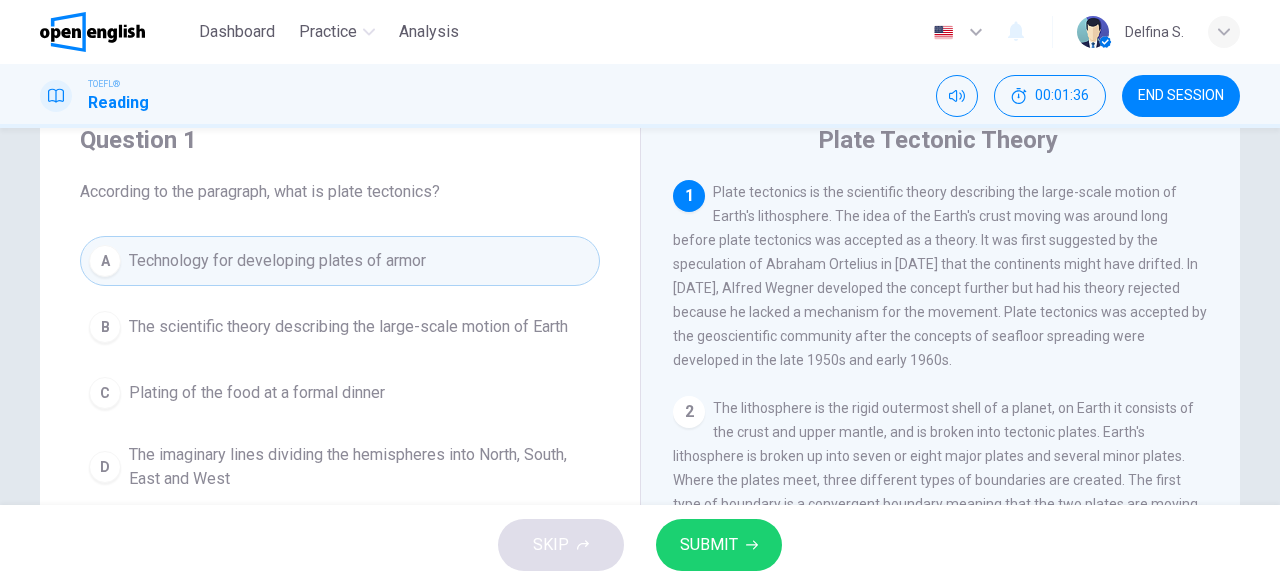 click on "Question 1 According to the paragraph, what is plate tectonics? A Technology for developing plates of armor B The scientific theory describing the large-scale motion of Earth C Plating of the food at a formal dinner D The imaginary lines dividing the hemispheres into North, South, East and West" at bounding box center [340, 312] 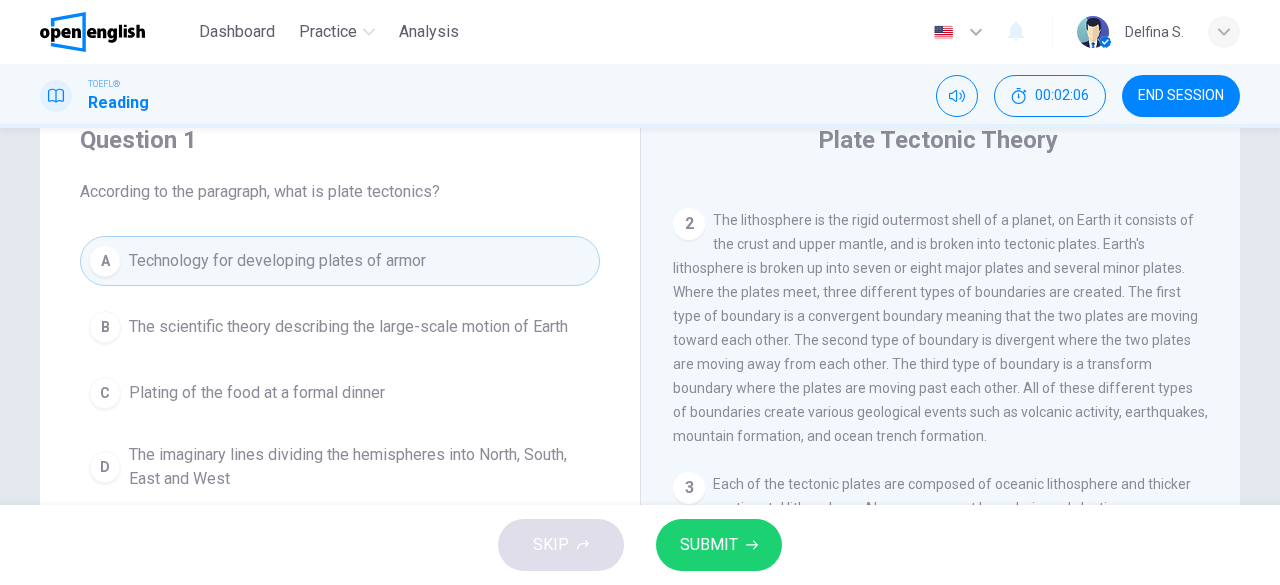 scroll, scrollTop: 189, scrollLeft: 0, axis: vertical 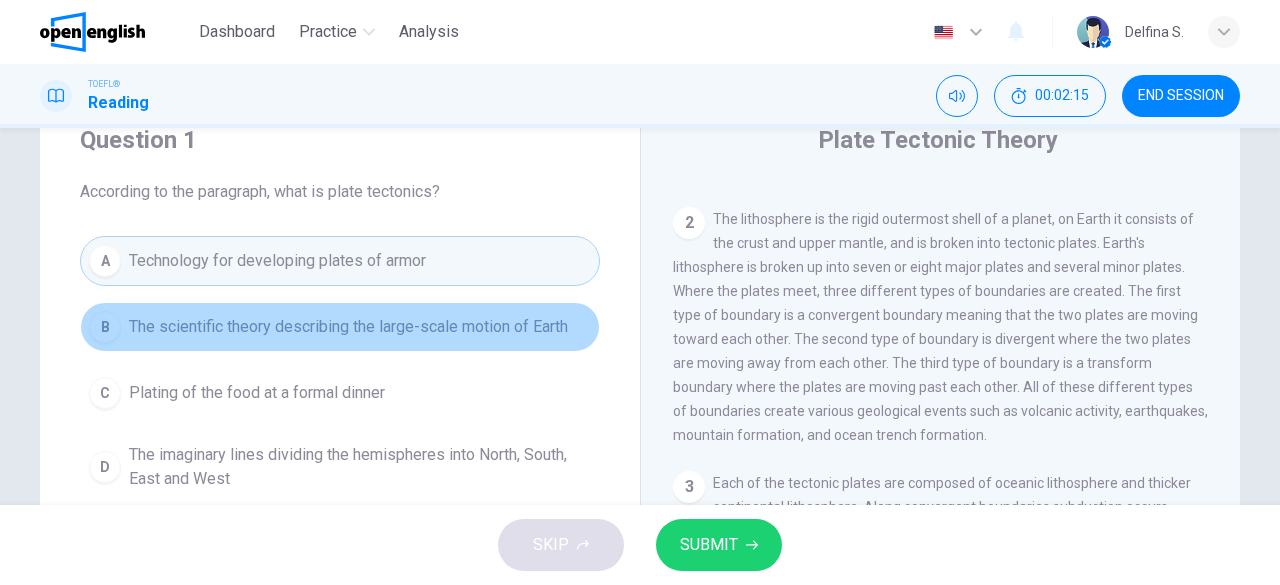 click on "B The scientific theory describing the large-scale motion of Earth" at bounding box center (340, 327) 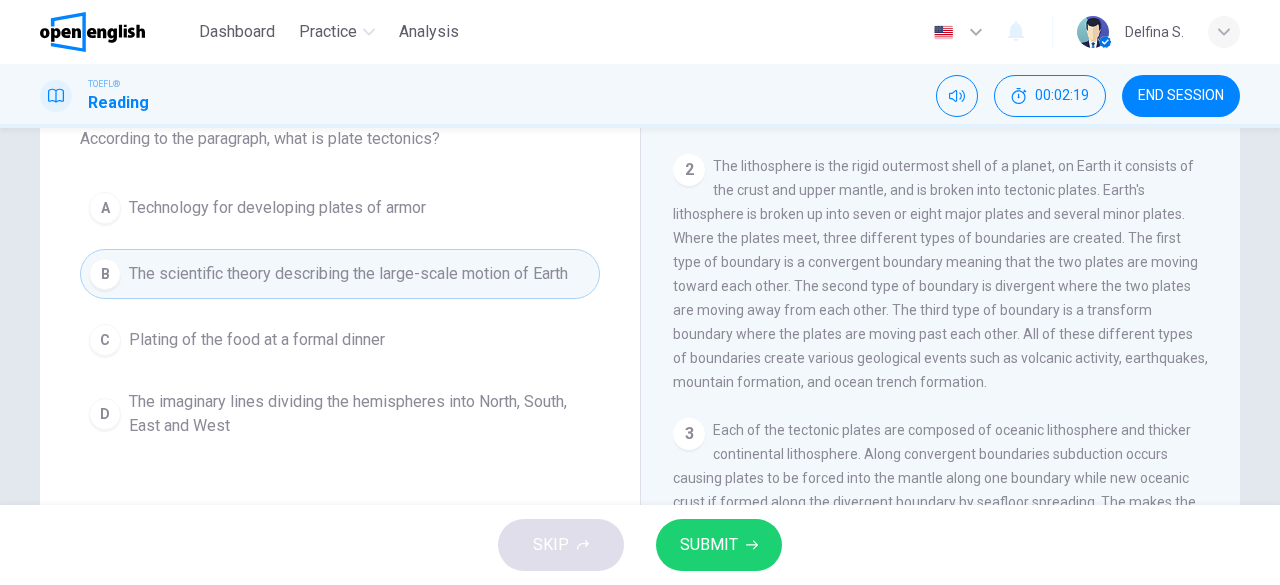 scroll, scrollTop: 84, scrollLeft: 0, axis: vertical 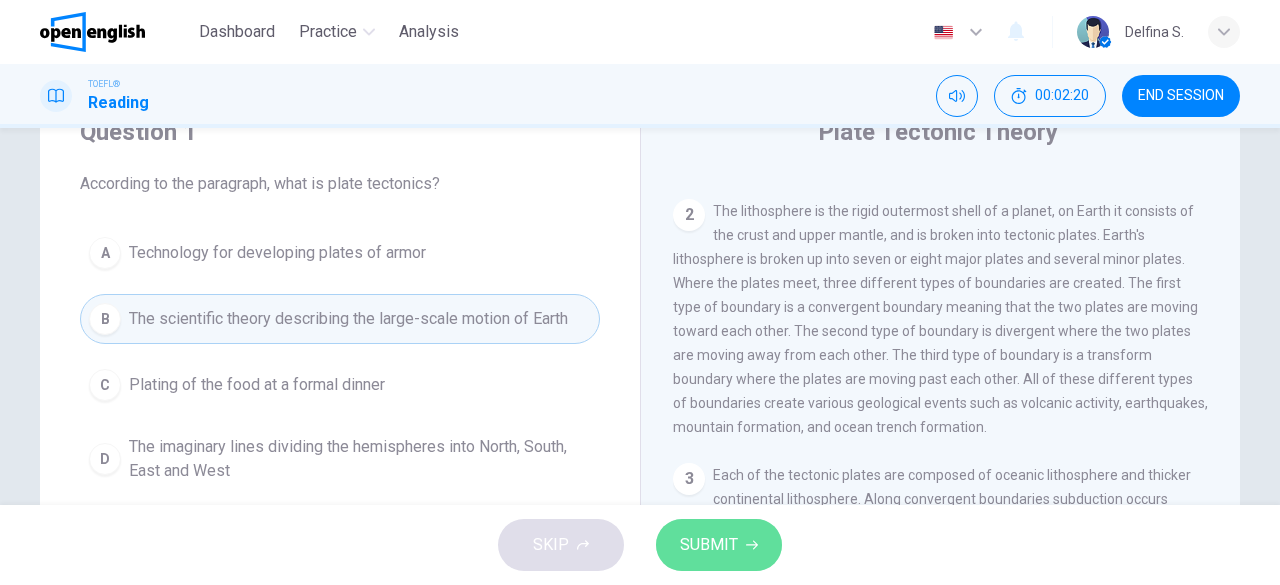 click on "SUBMIT" at bounding box center [719, 545] 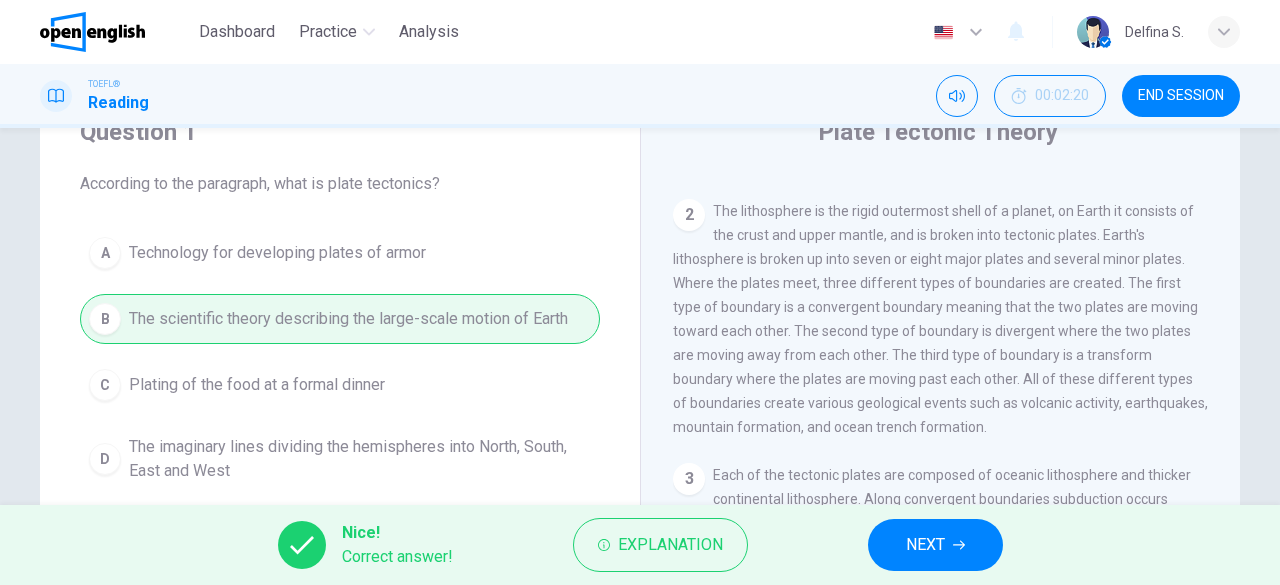 click on "NEXT" at bounding box center (935, 545) 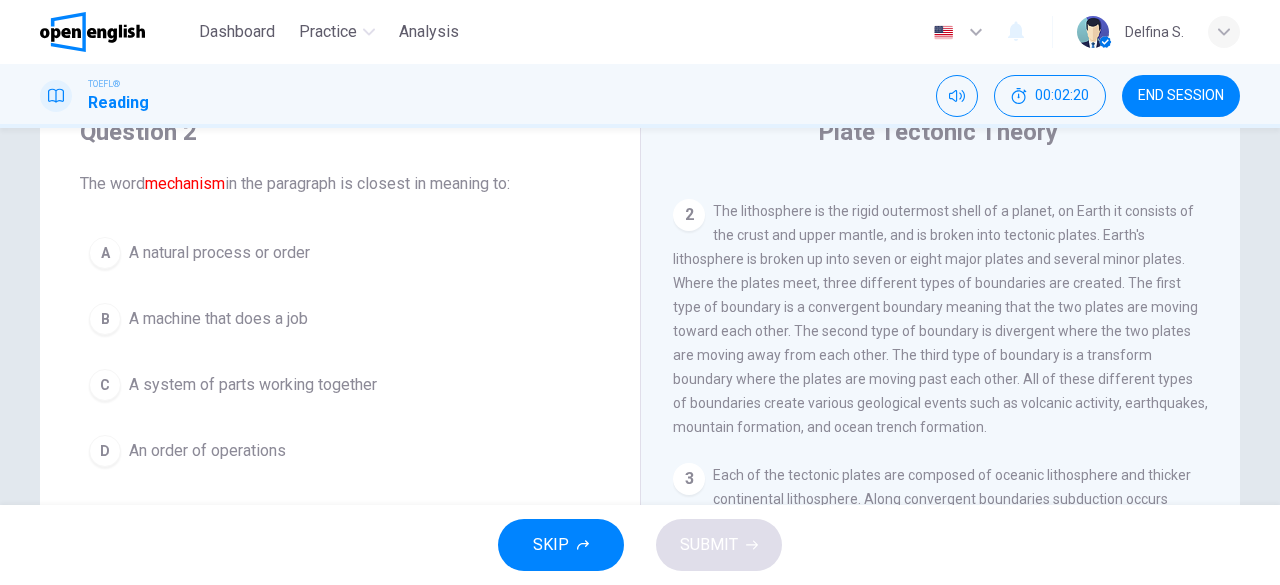 scroll, scrollTop: 0, scrollLeft: 0, axis: both 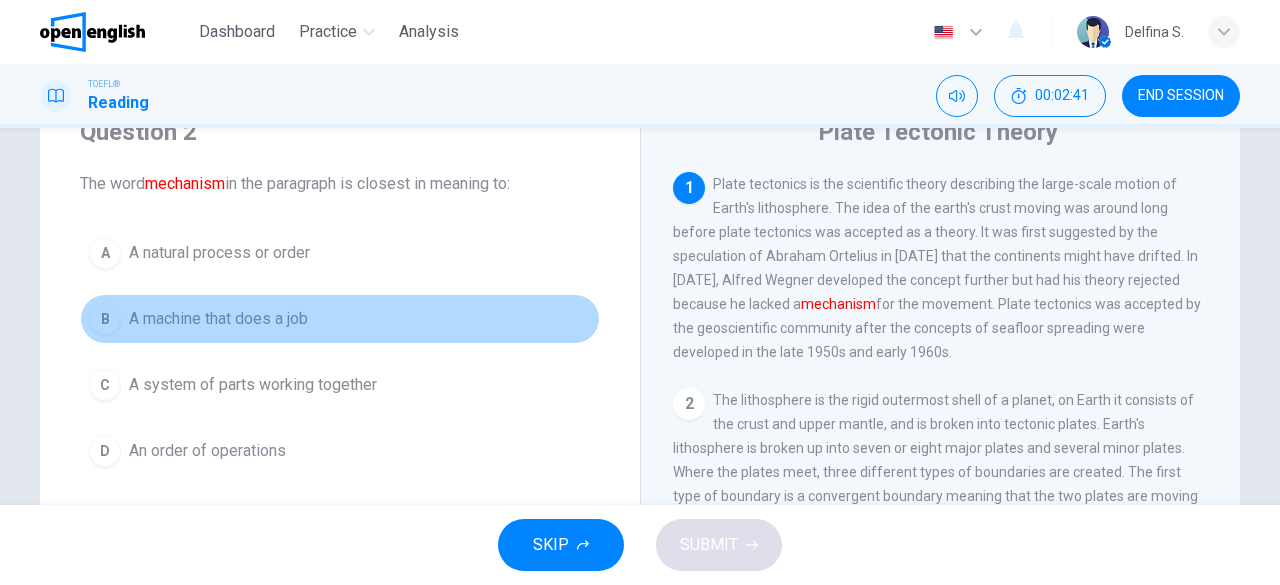 click on "A machine that does a job" at bounding box center [218, 319] 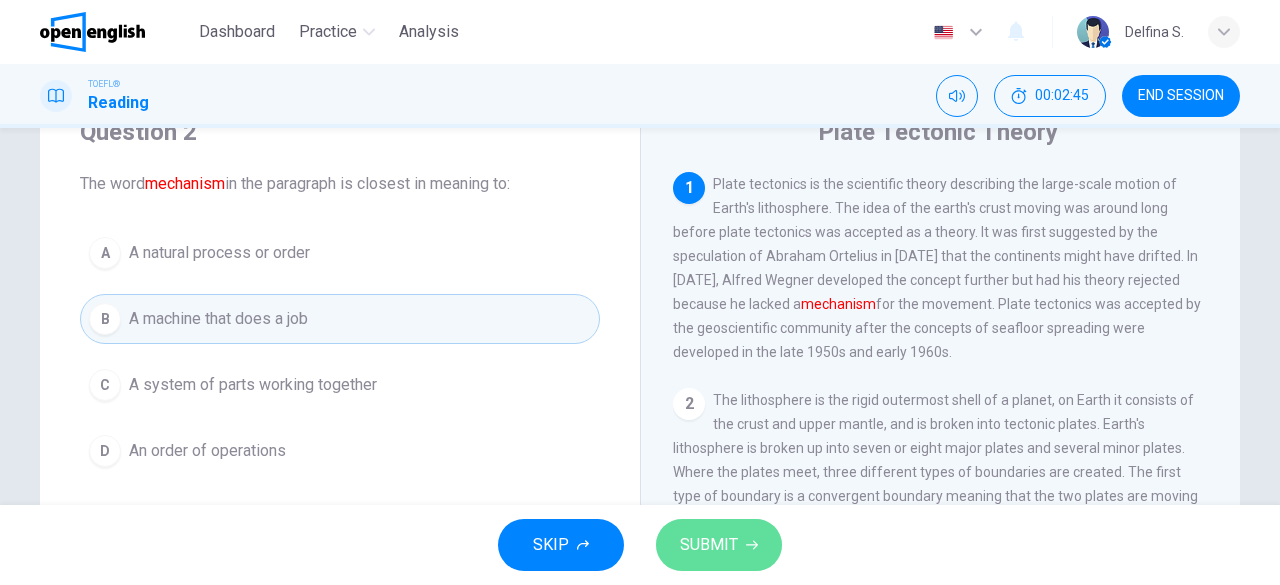 click on "SUBMIT" at bounding box center (719, 545) 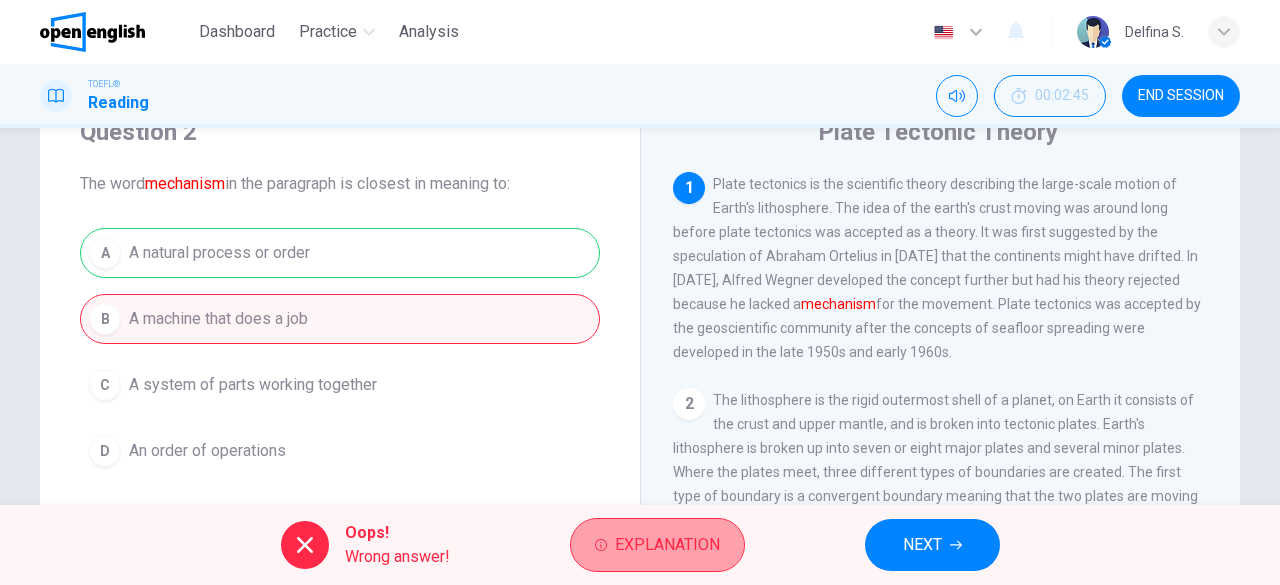 click on "Explanation" at bounding box center (667, 545) 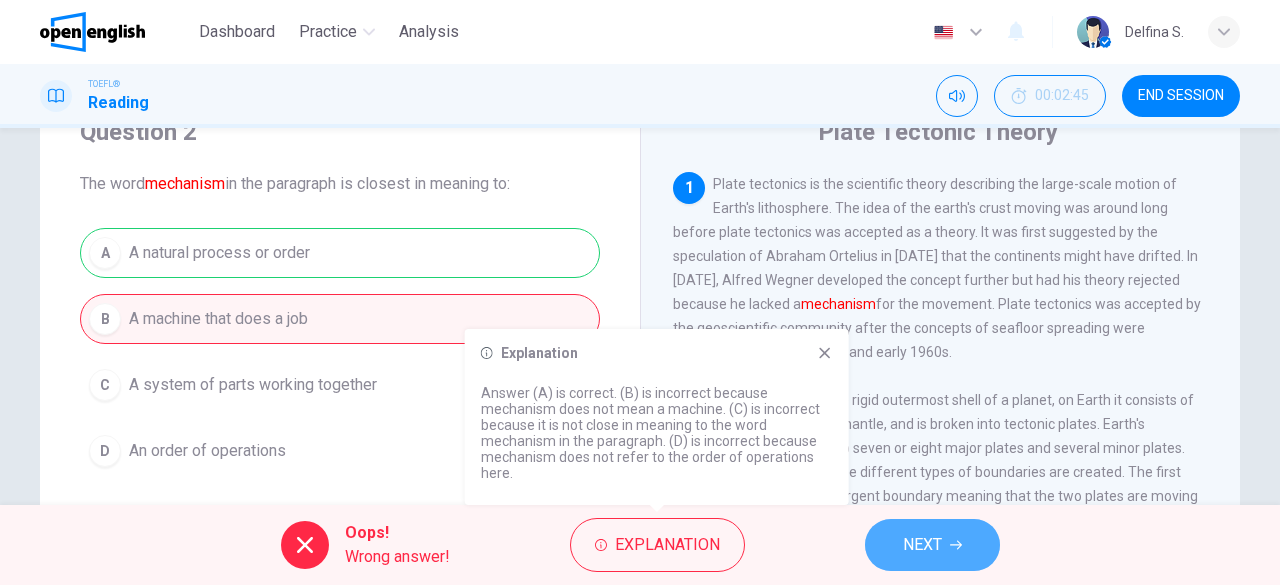 click on "NEXT" at bounding box center [932, 545] 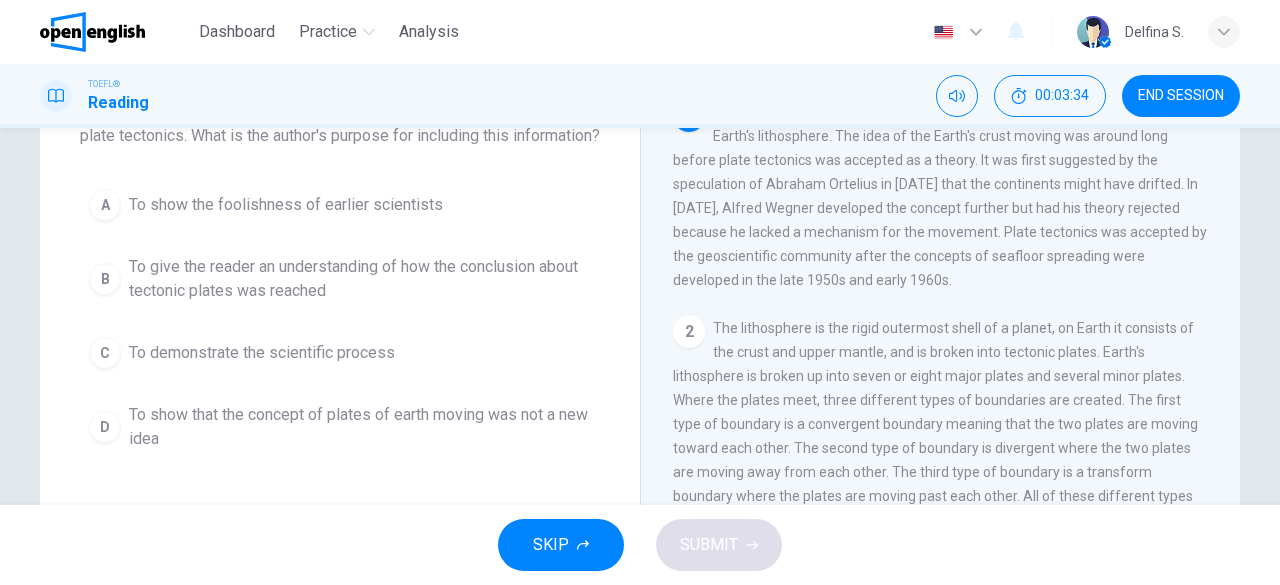 scroll, scrollTop: 126, scrollLeft: 0, axis: vertical 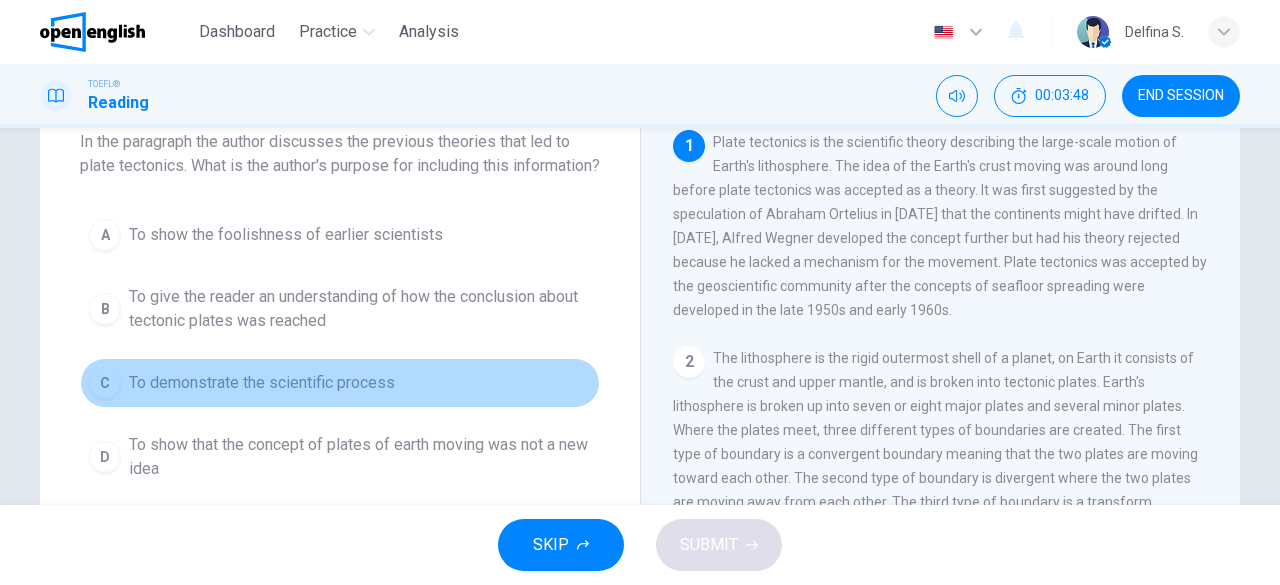 click on "To demonstrate the scientific process" at bounding box center (262, 383) 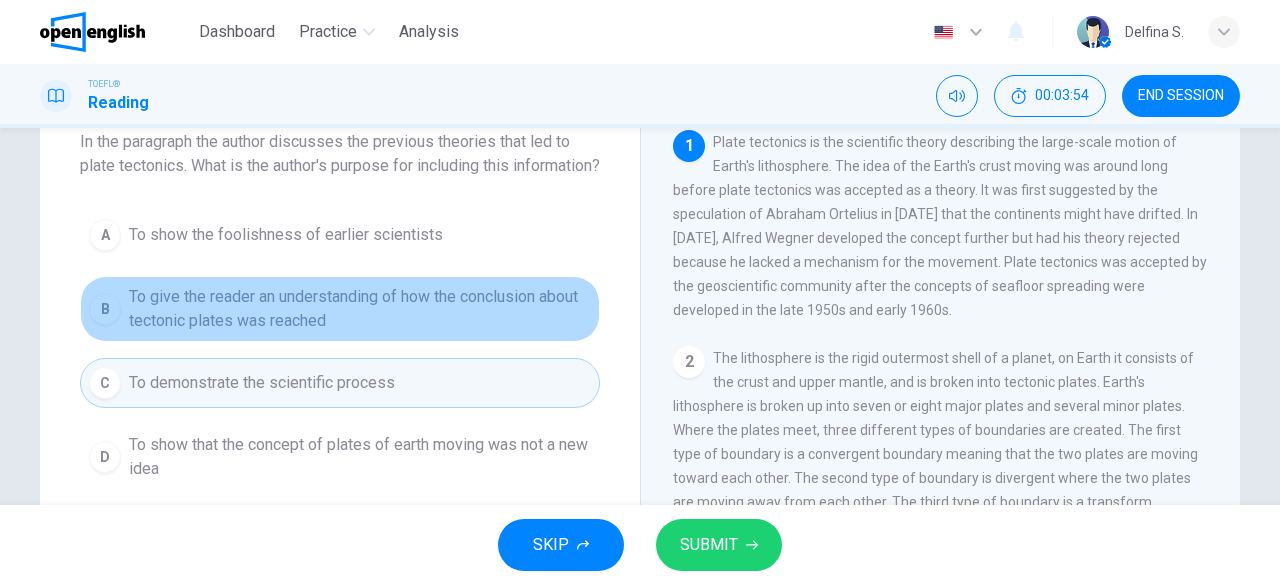 click on "To give the reader an understanding of how the conclusion about tectonic plates was reached" at bounding box center (360, 309) 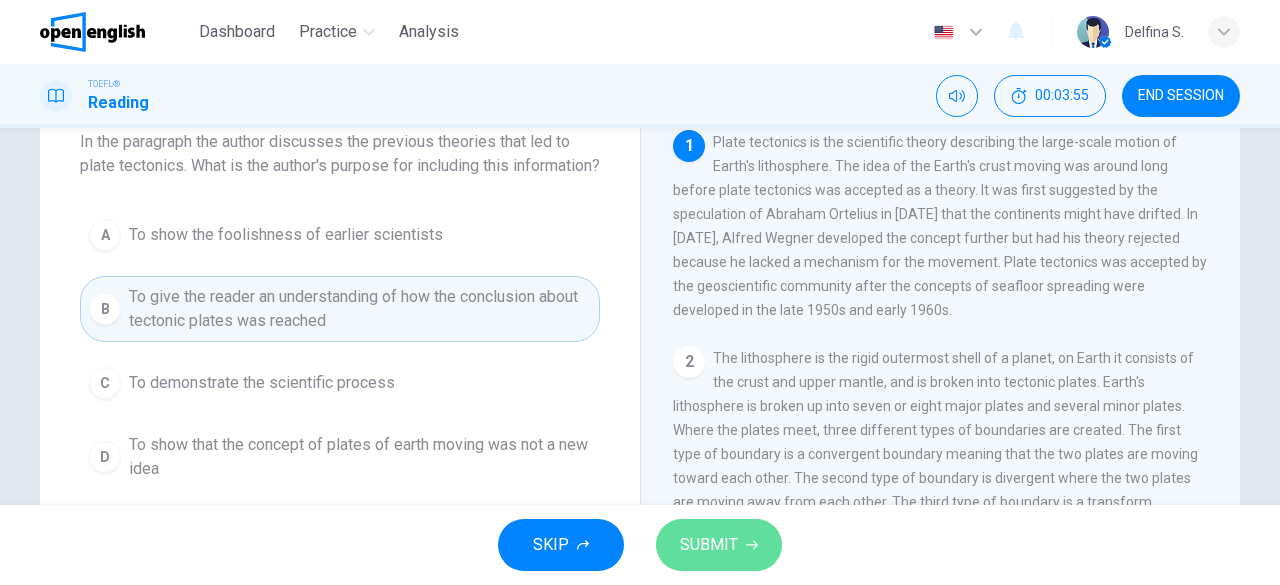 click 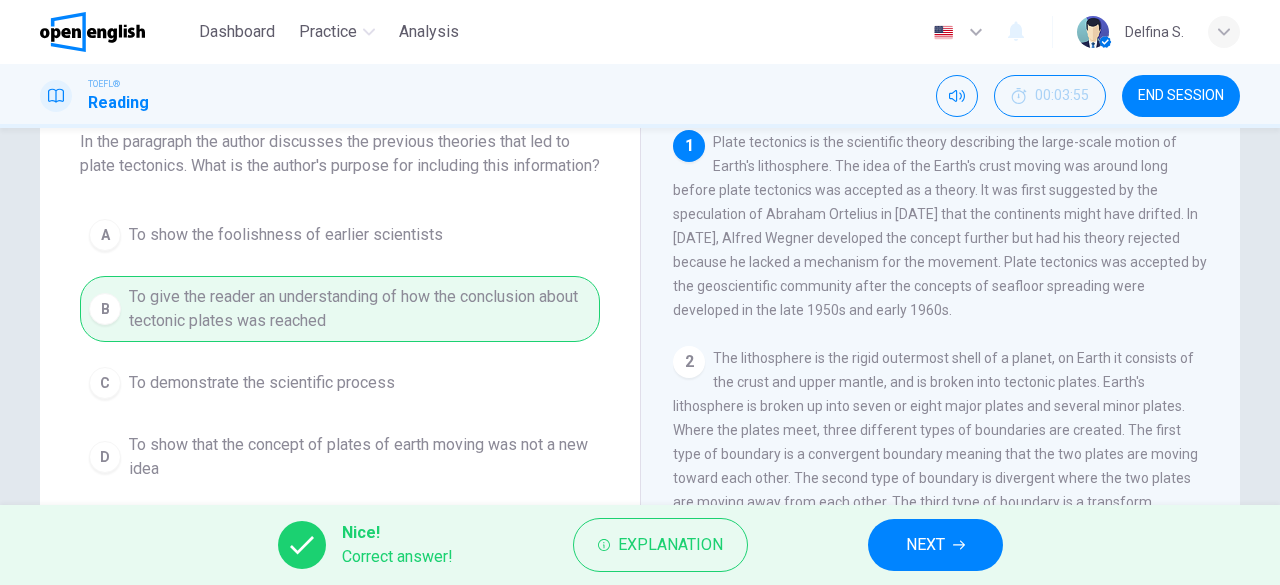 click on "NEXT" at bounding box center (935, 545) 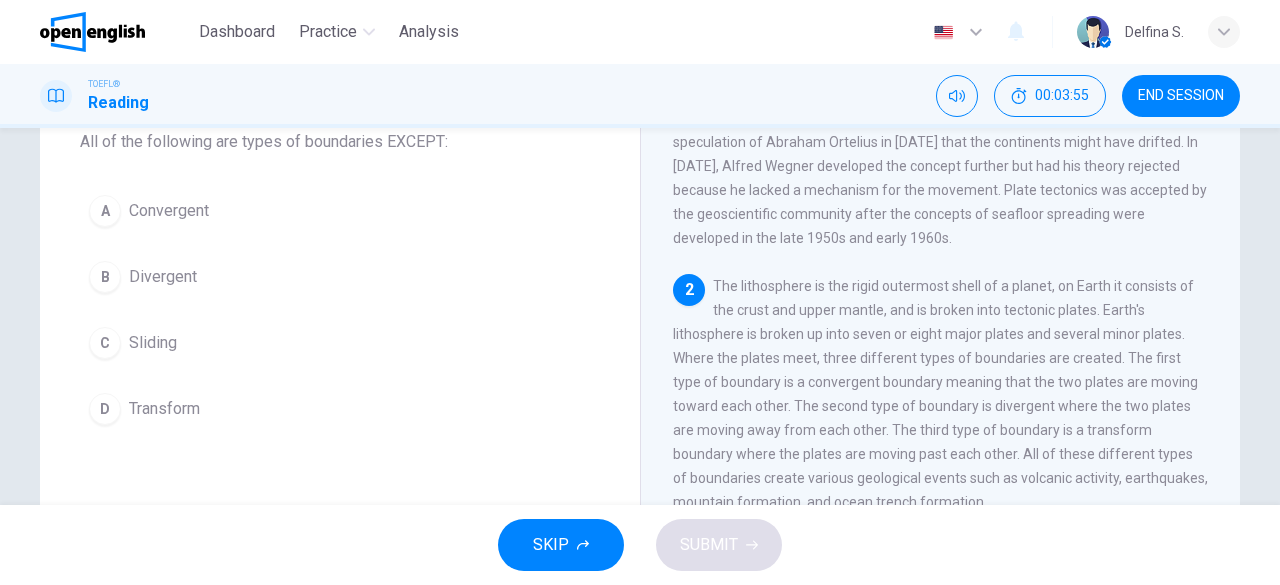 scroll, scrollTop: 93, scrollLeft: 0, axis: vertical 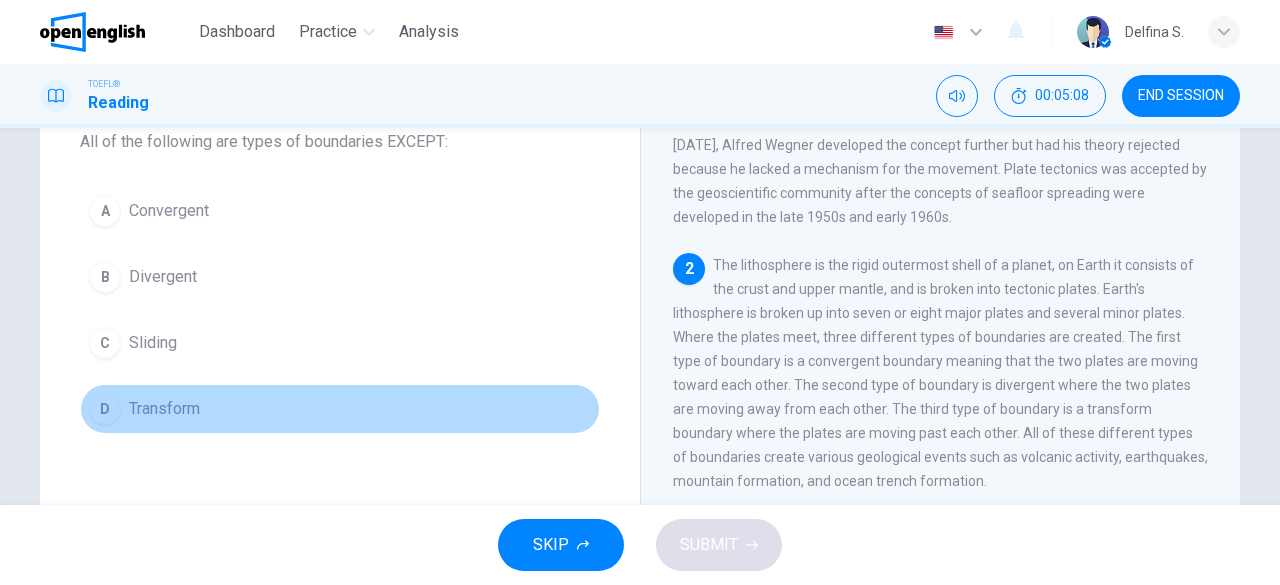 click on "Transform" at bounding box center [164, 409] 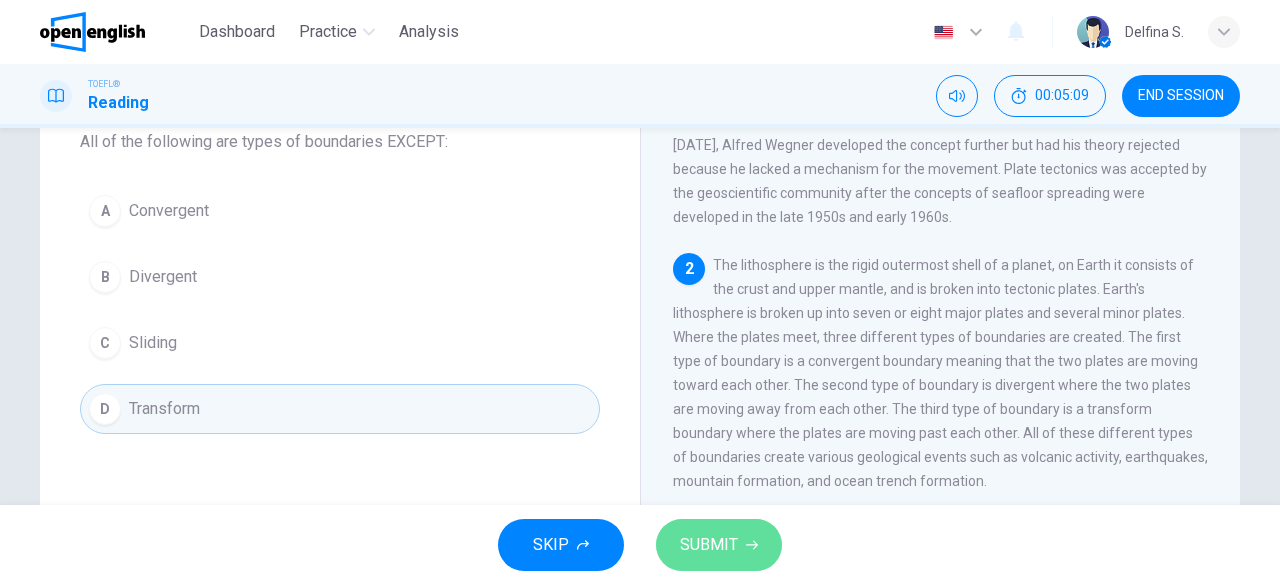 click on "SUBMIT" at bounding box center [719, 545] 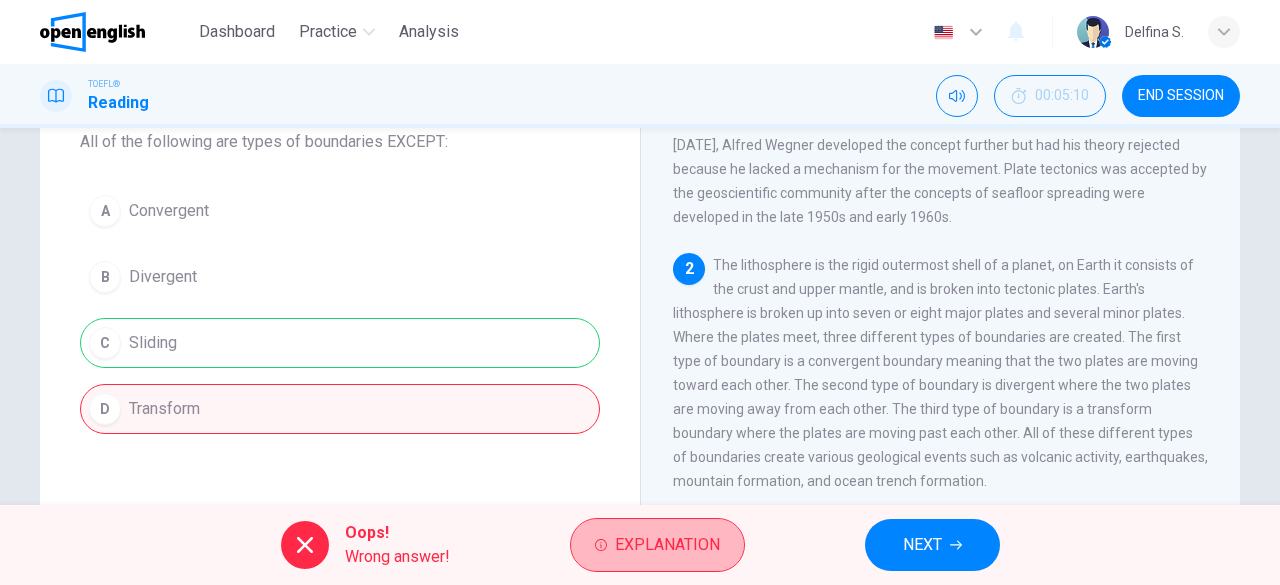 click on "Explanation" at bounding box center [657, 545] 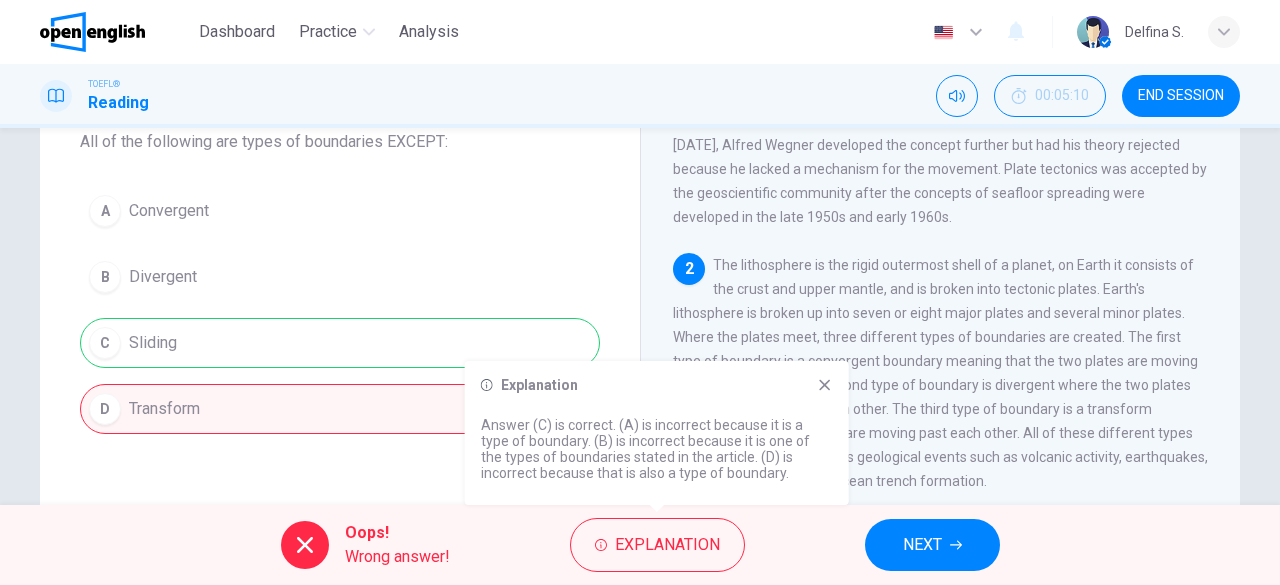 click on "NEXT" at bounding box center (932, 545) 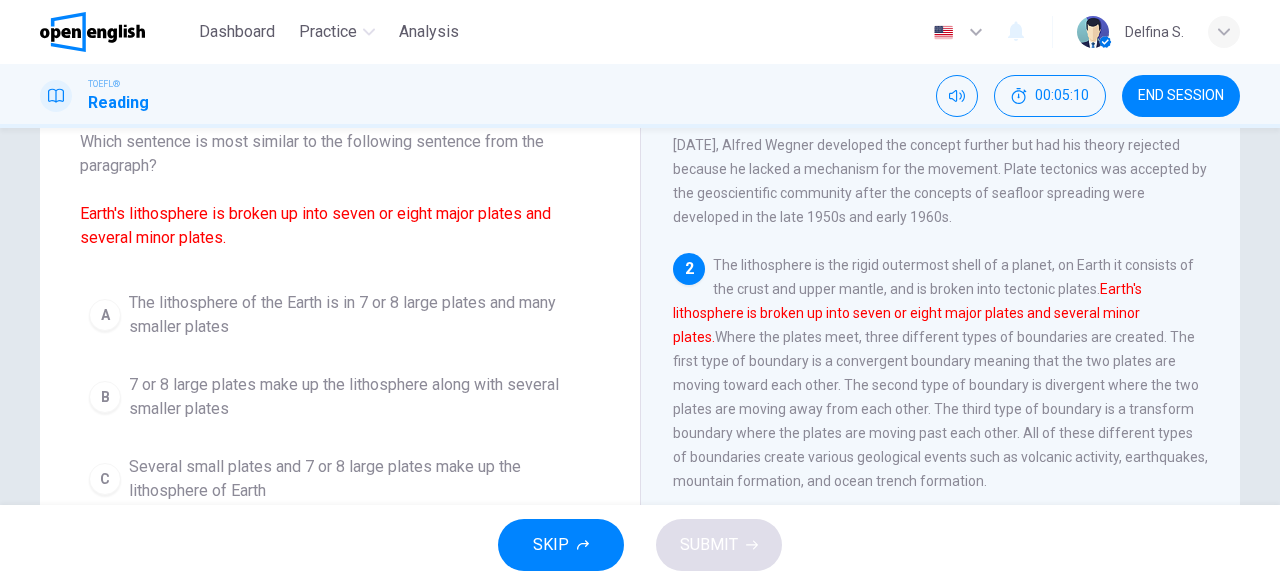 scroll, scrollTop: 221, scrollLeft: 0, axis: vertical 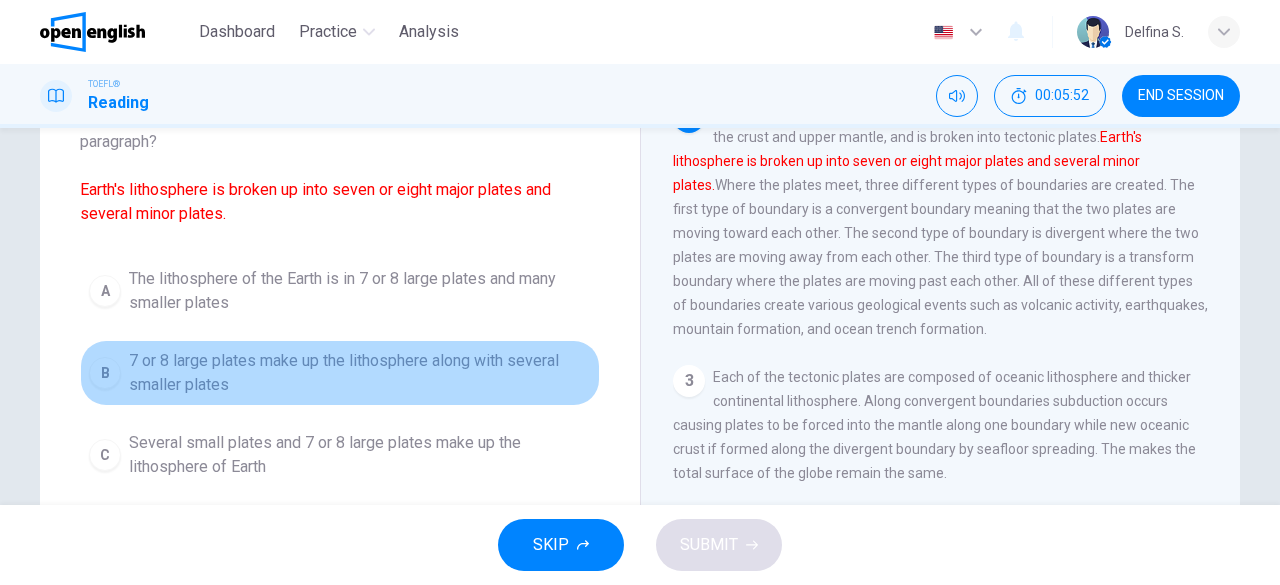 click on "7 or 8 large plates make up the lithosphere along with several smaller plates" at bounding box center (360, 373) 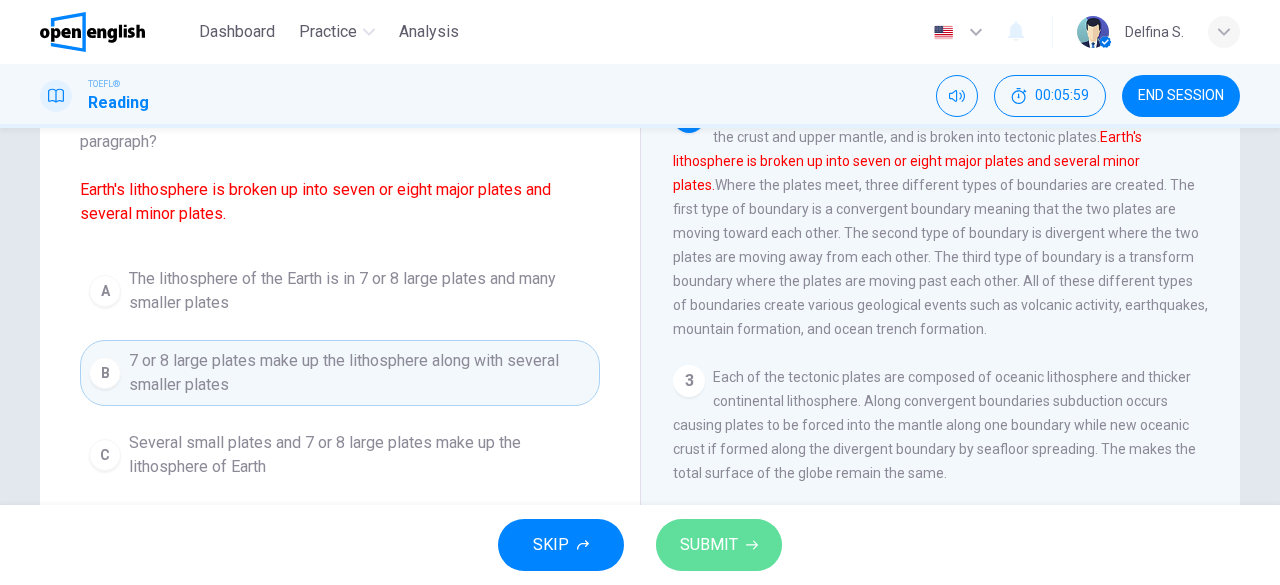 click on "SUBMIT" at bounding box center (719, 545) 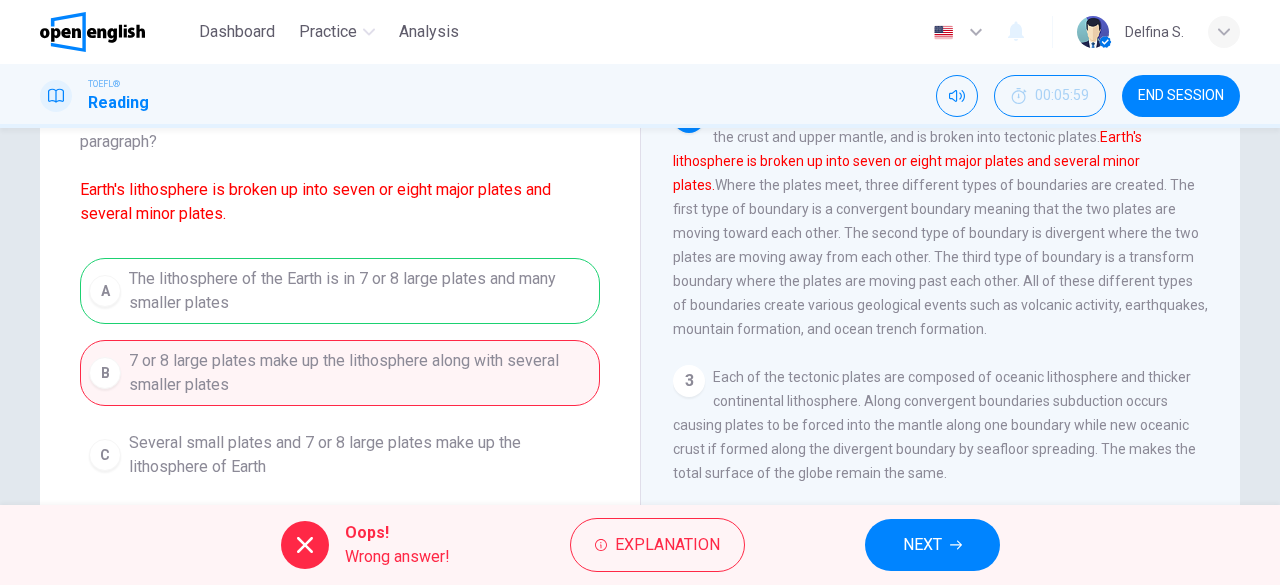 click on "Explanation" at bounding box center (657, 545) 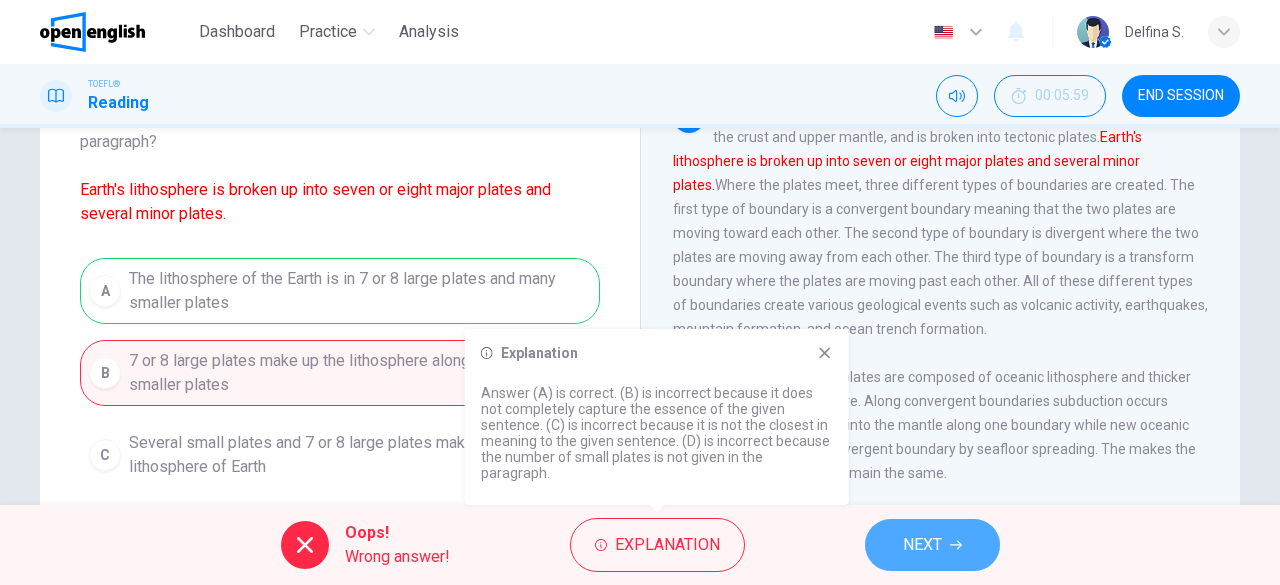 click on "NEXT" at bounding box center [932, 545] 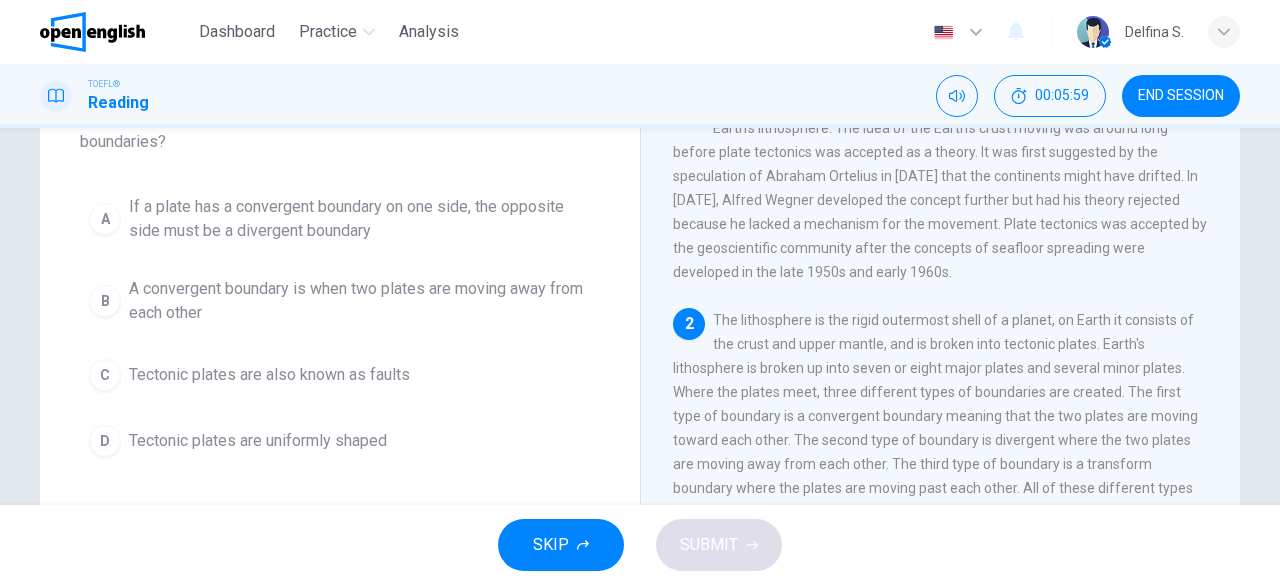 scroll, scrollTop: 0, scrollLeft: 0, axis: both 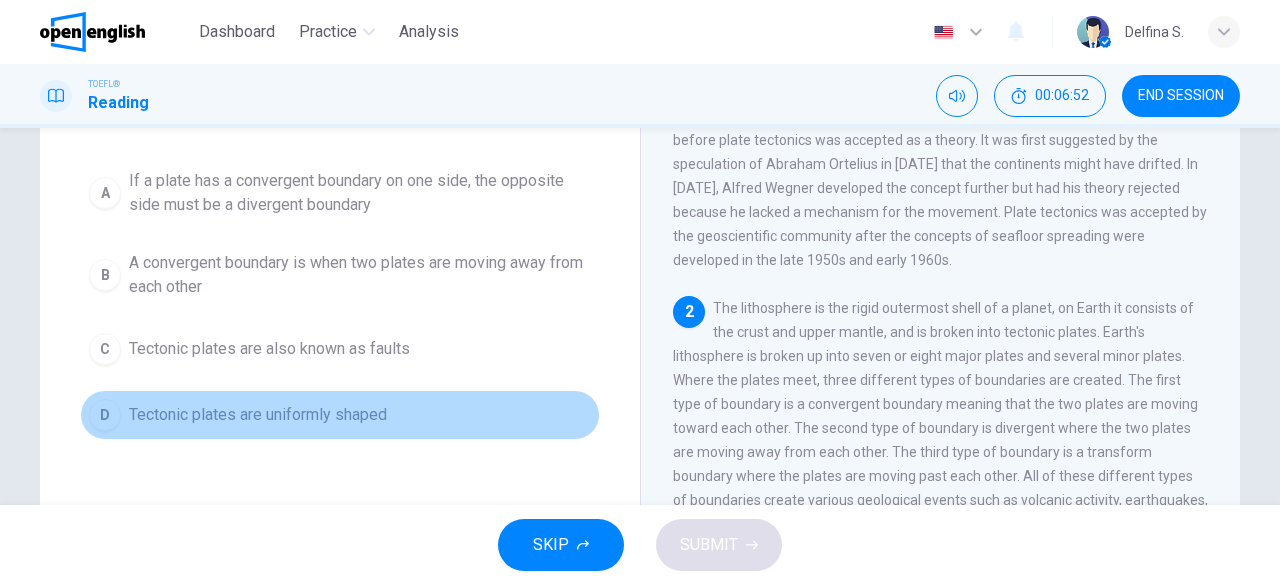 click on "Tectonic plates are uniformly shaped" at bounding box center [258, 415] 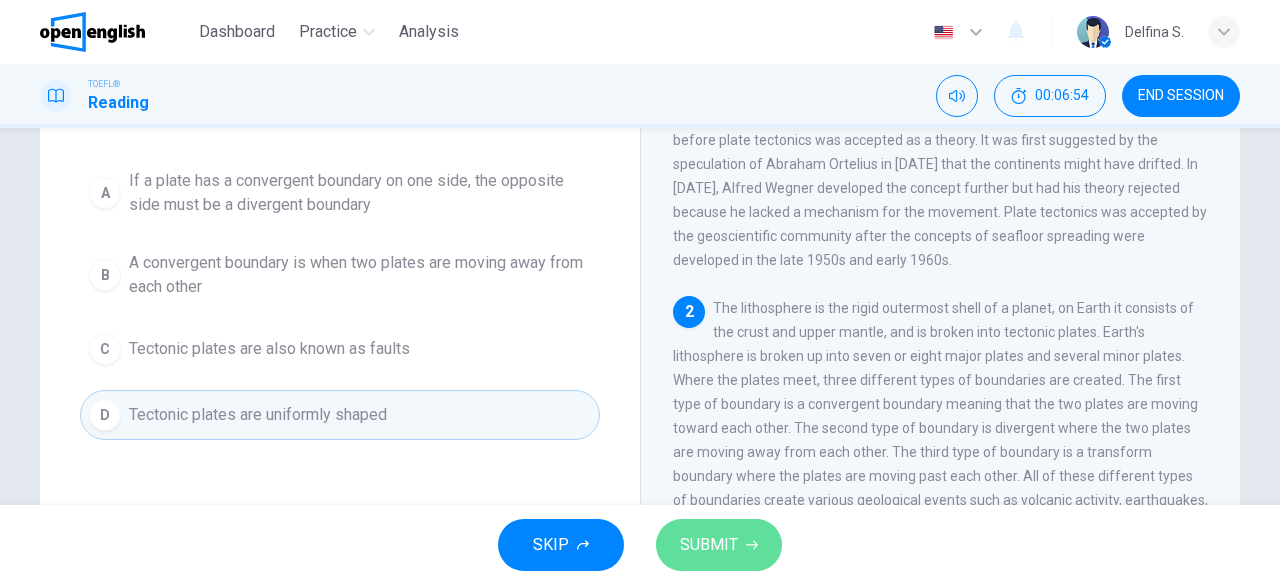 click on "SUBMIT" at bounding box center (719, 545) 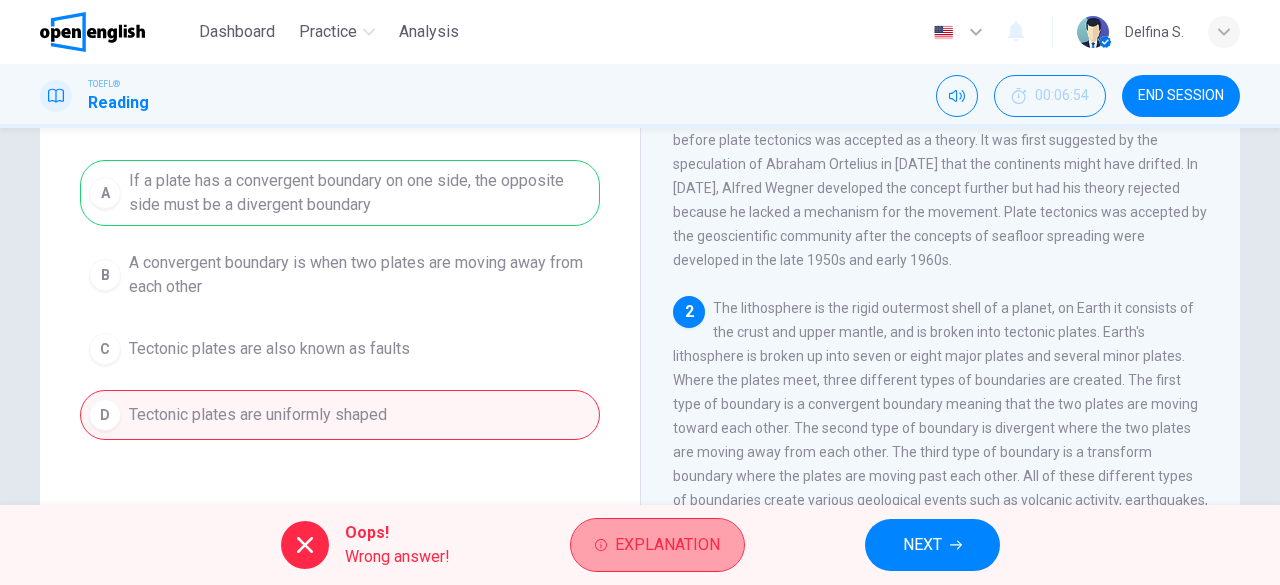click on "Explanation" at bounding box center (667, 545) 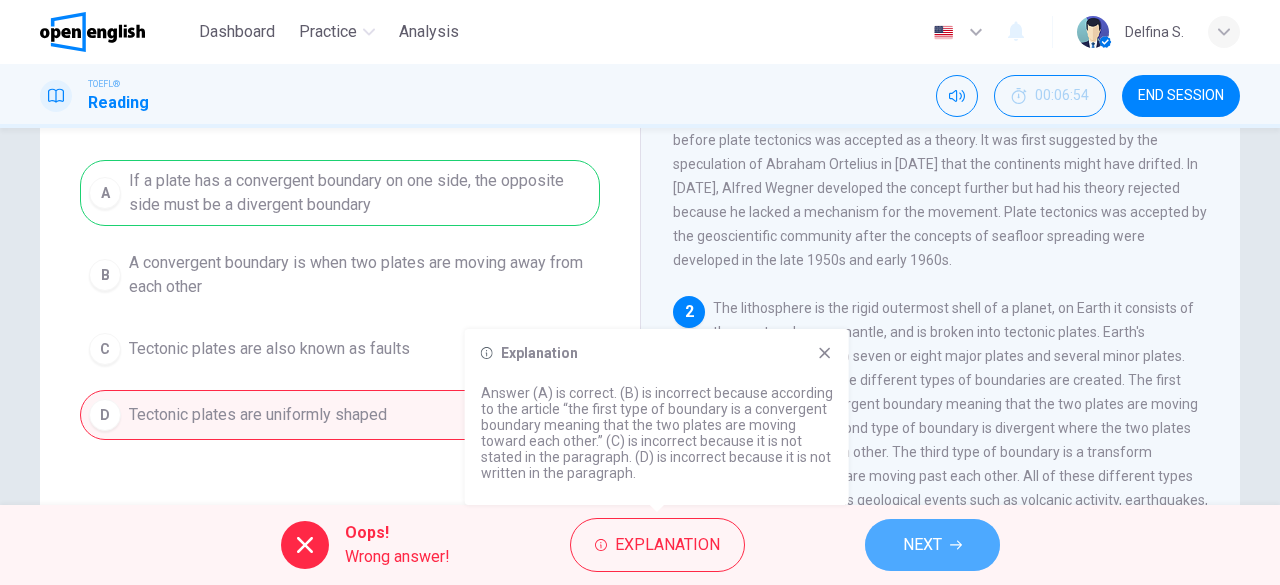 click on "NEXT" at bounding box center [922, 545] 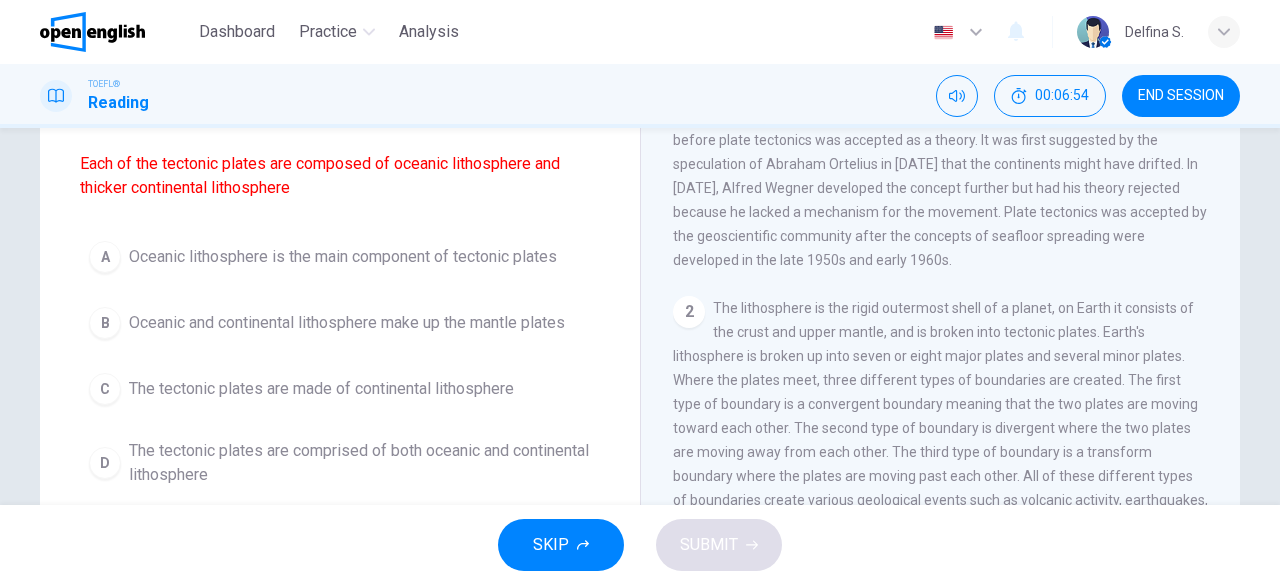 scroll, scrollTop: 248, scrollLeft: 0, axis: vertical 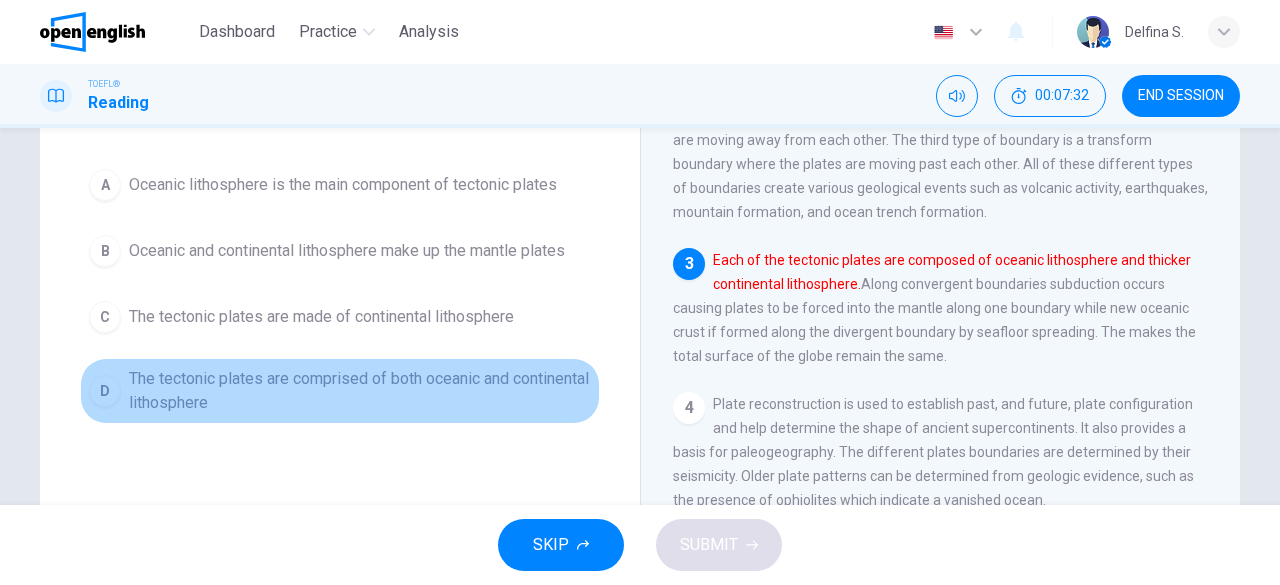 click on "The tectonic plates are comprised of both oceanic and continental lithosphere" at bounding box center [360, 391] 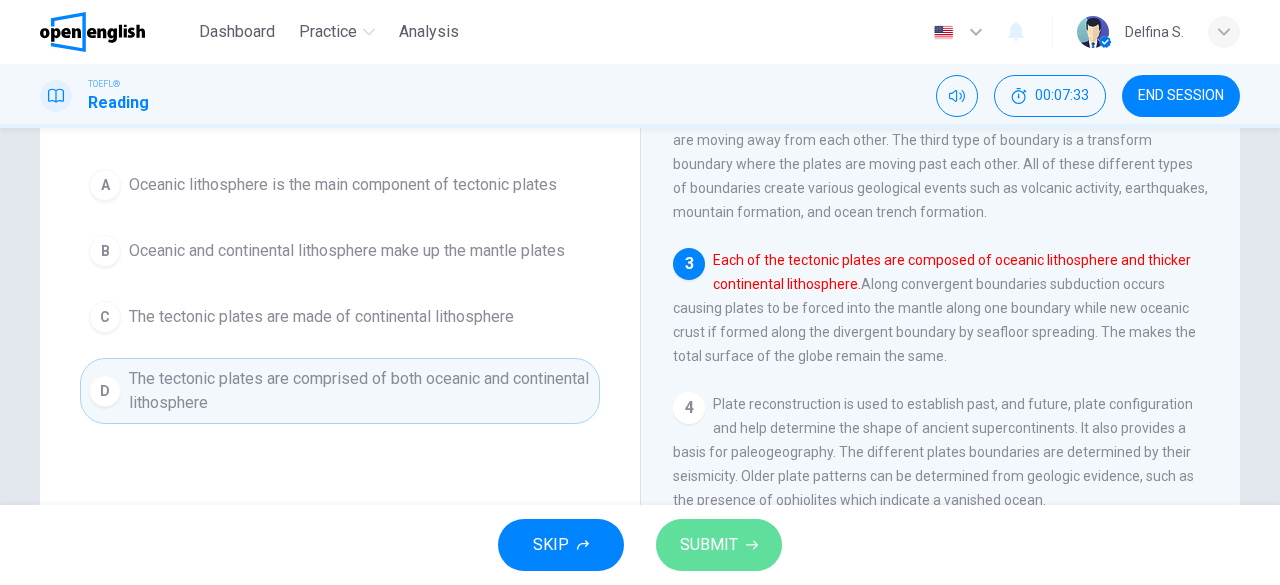 click on "SUBMIT" at bounding box center (709, 545) 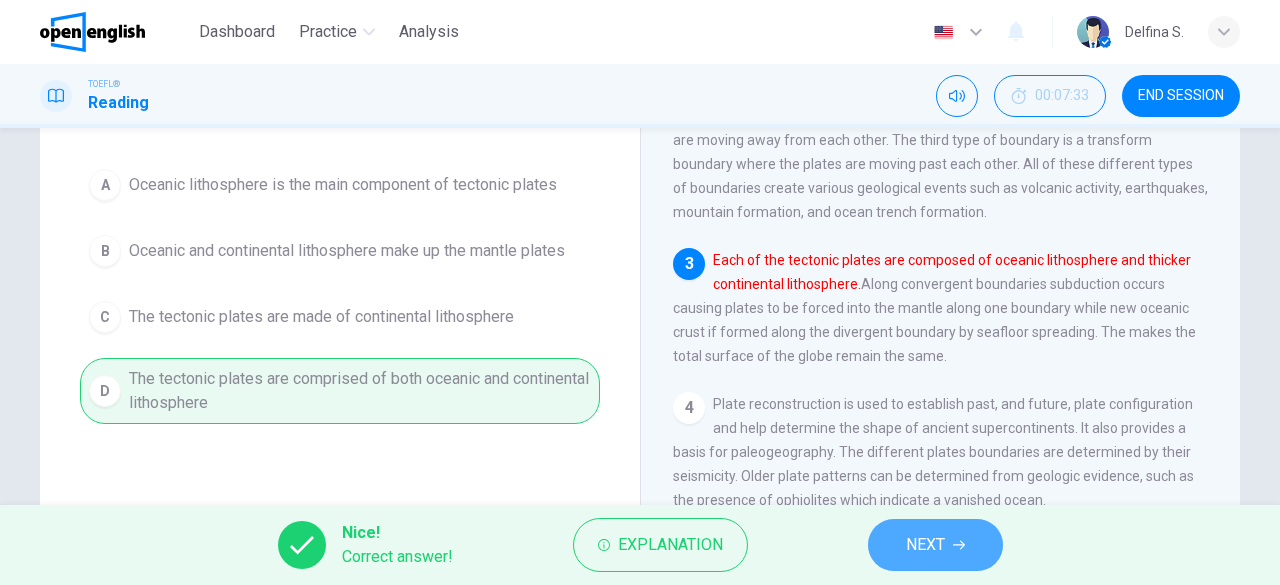 click on "NEXT" at bounding box center (925, 545) 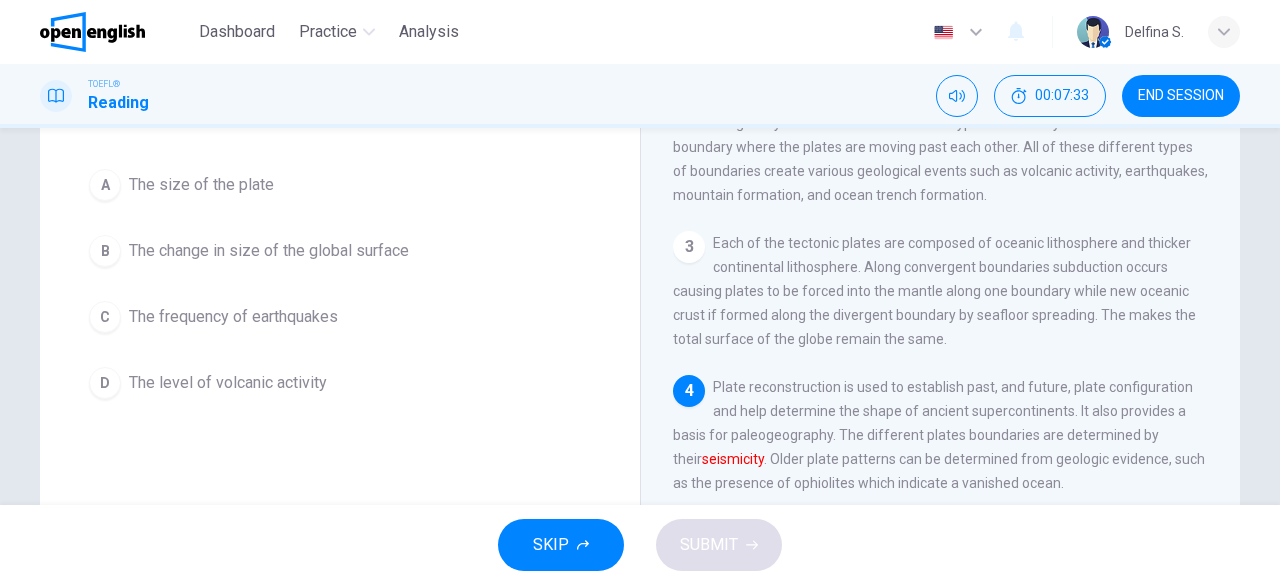 scroll, scrollTop: 383, scrollLeft: 0, axis: vertical 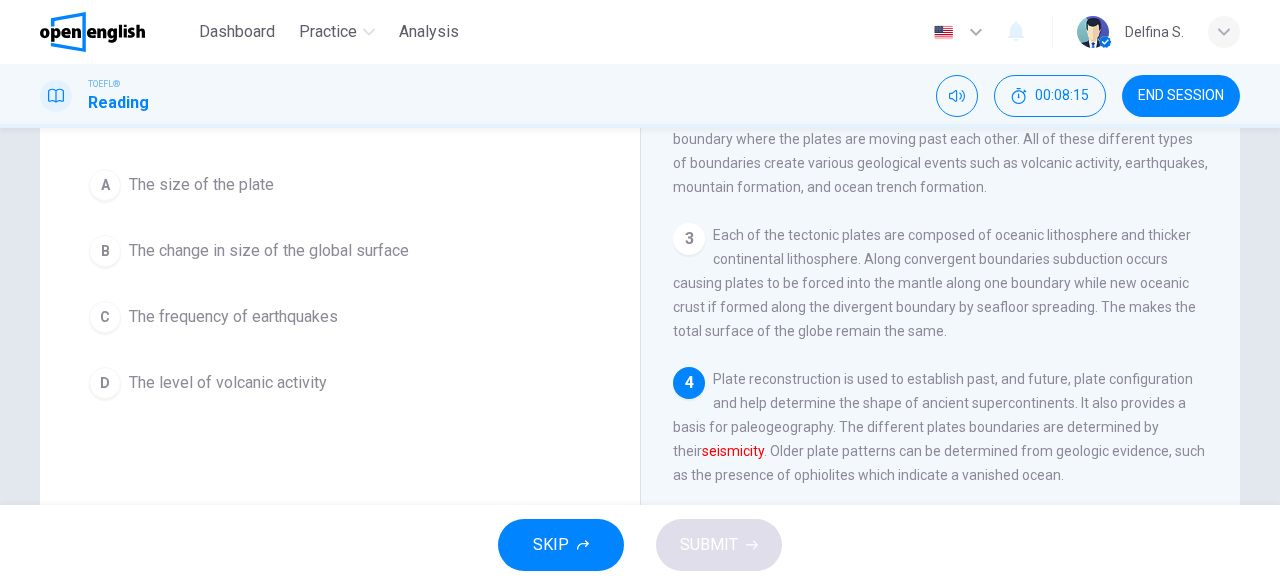 click on "C The frequency of earthquakes" at bounding box center [340, 317] 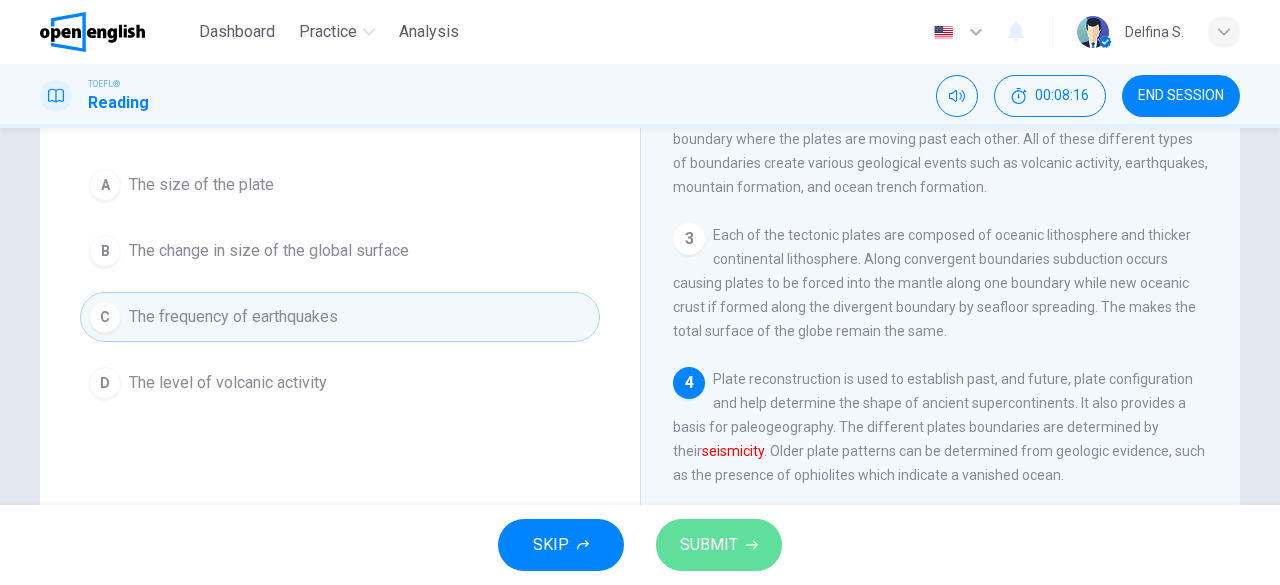 click on "SUBMIT" at bounding box center [719, 545] 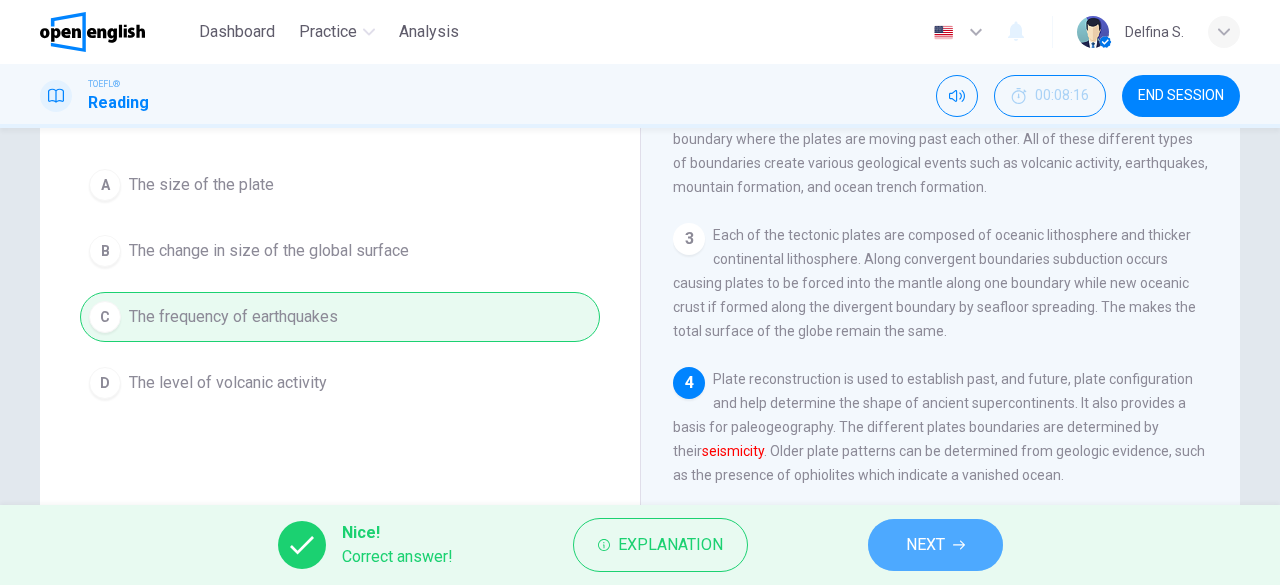 click on "NEXT" at bounding box center [935, 545] 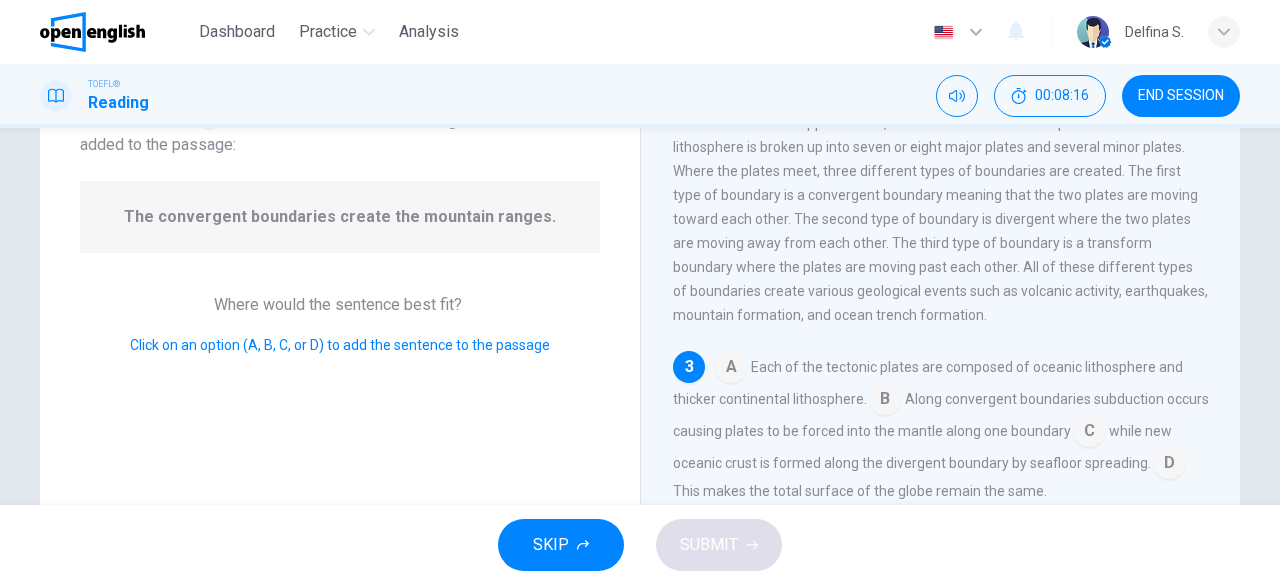 scroll, scrollTop: 269, scrollLeft: 0, axis: vertical 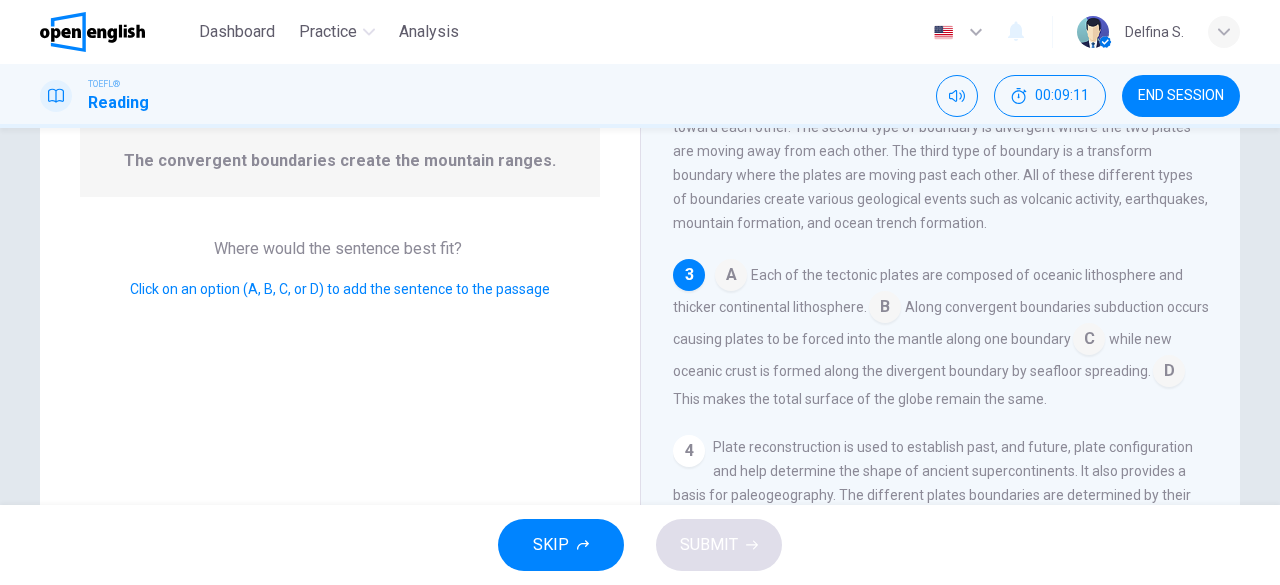 click at bounding box center [1089, 341] 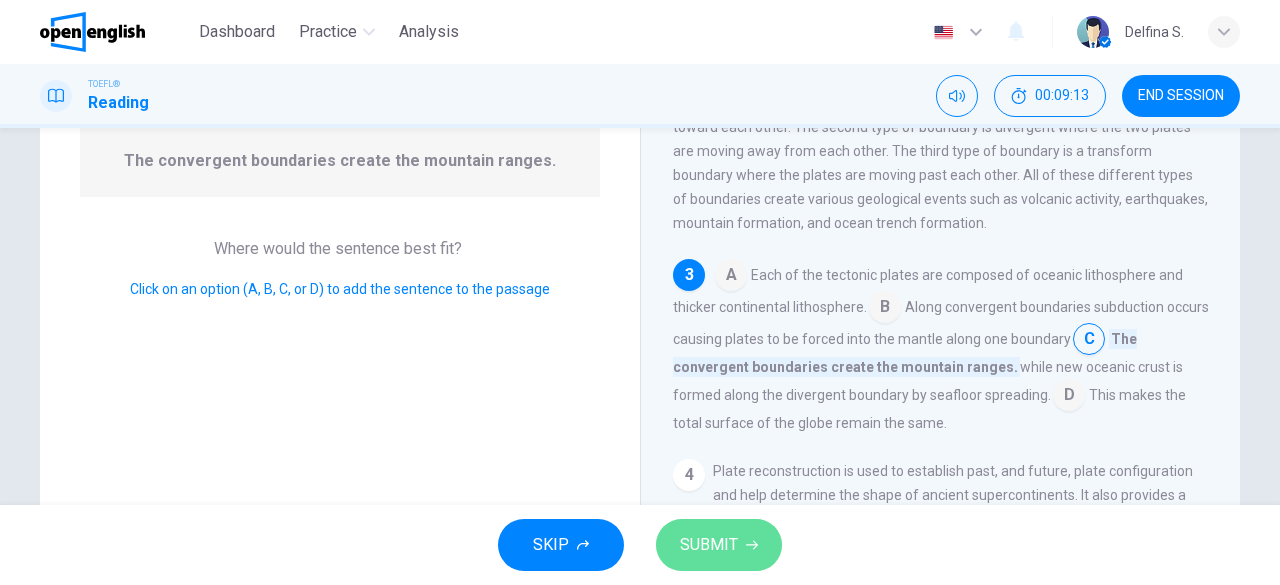 click on "SUBMIT" at bounding box center [709, 545] 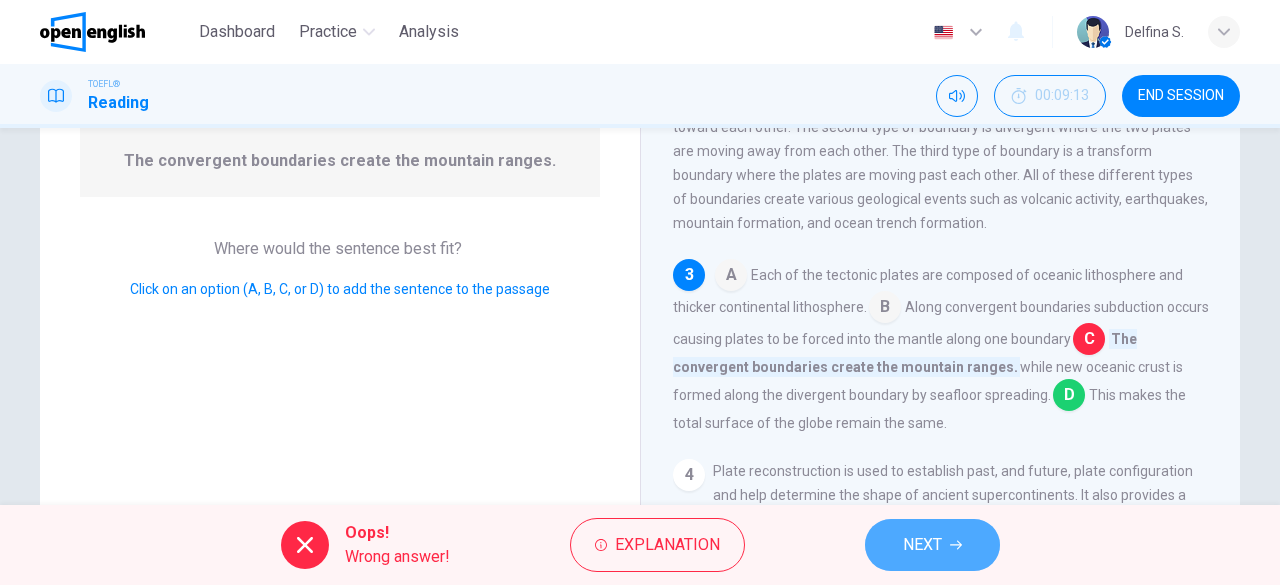 click on "NEXT" at bounding box center (932, 545) 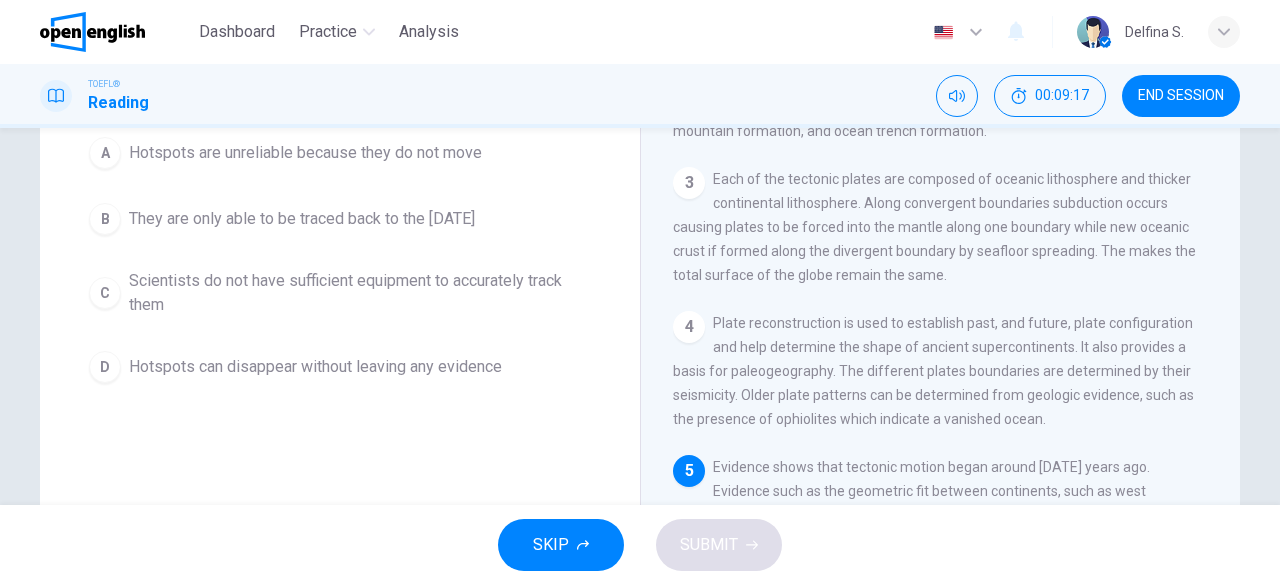 scroll, scrollTop: 383, scrollLeft: 0, axis: vertical 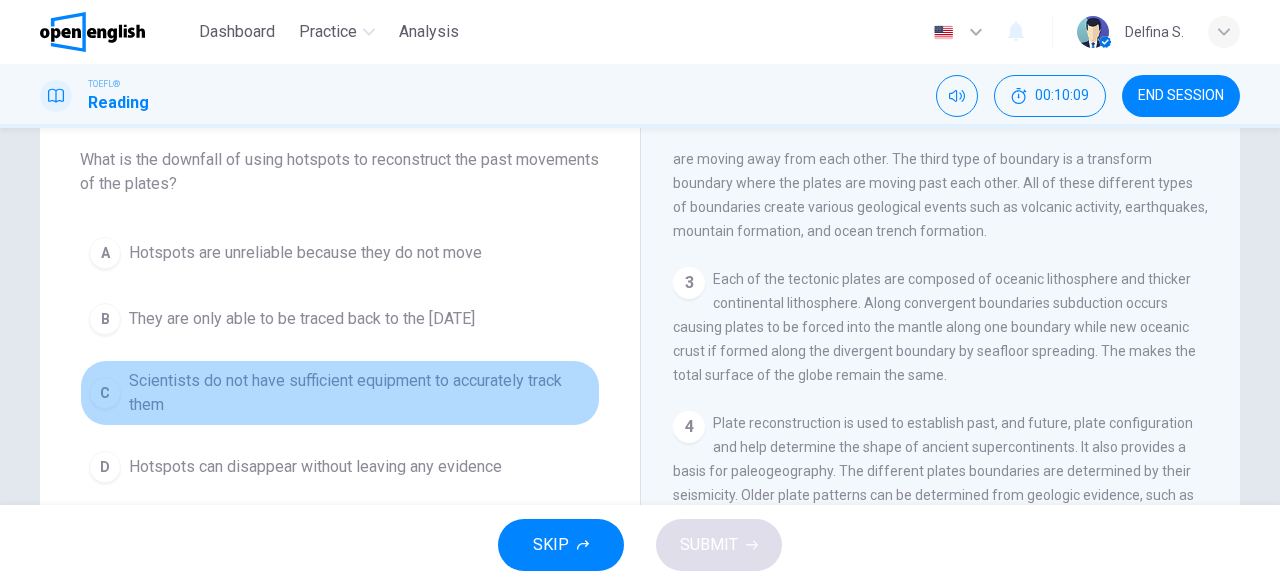 click on "Scientists do not have sufficient equipment to accurately track them" at bounding box center (360, 393) 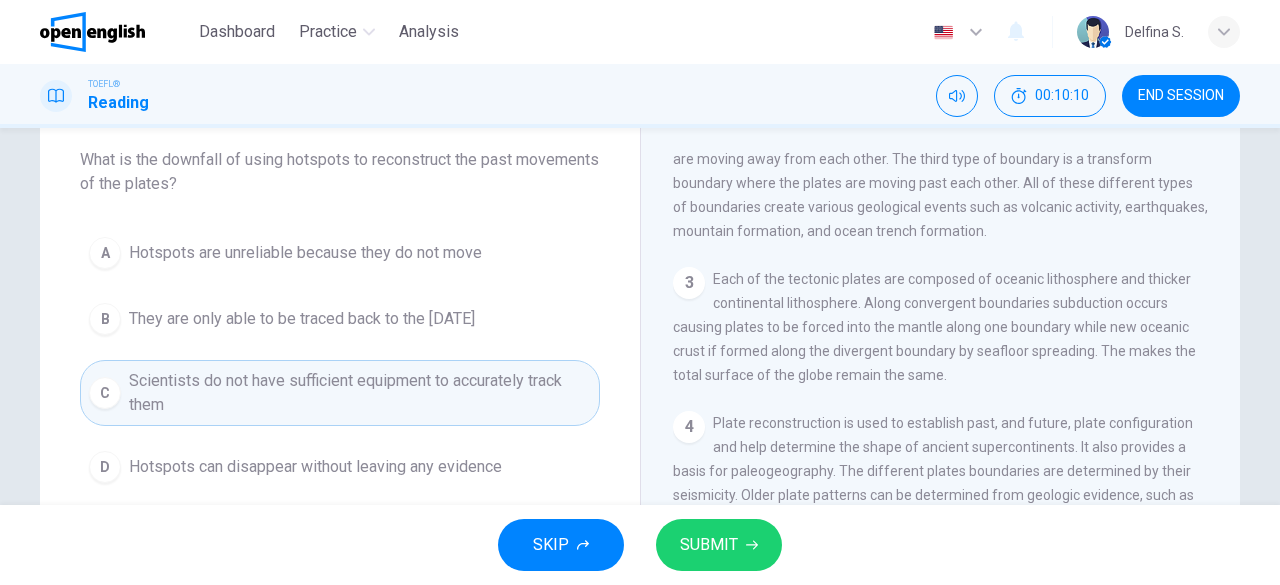 click on "SUBMIT" at bounding box center [709, 545] 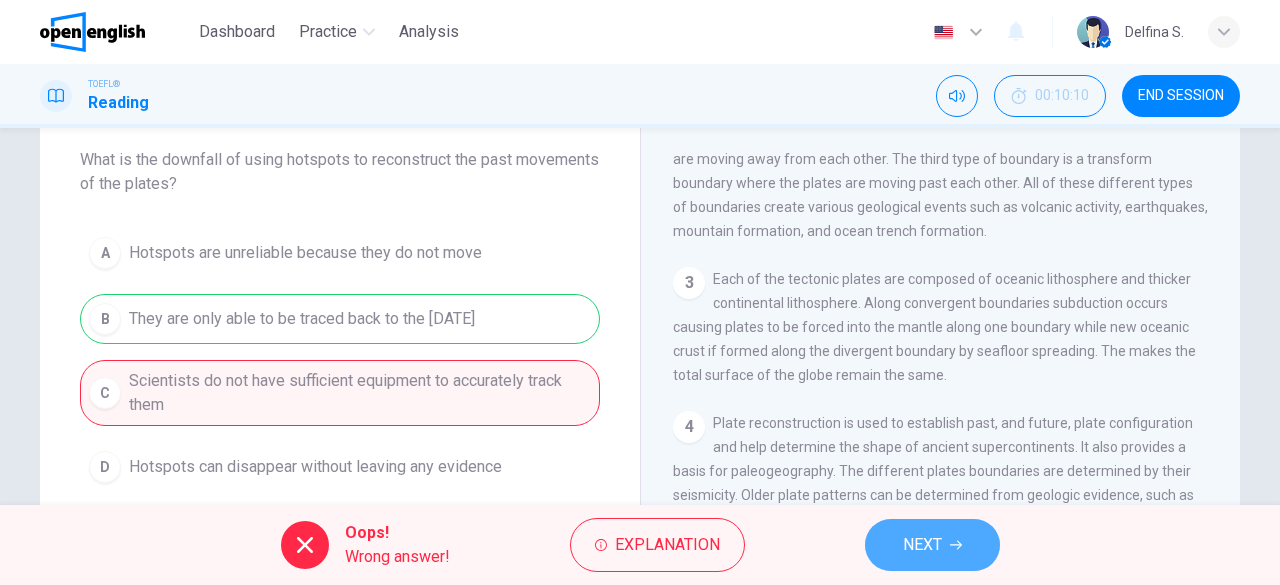 click on "NEXT" at bounding box center (932, 545) 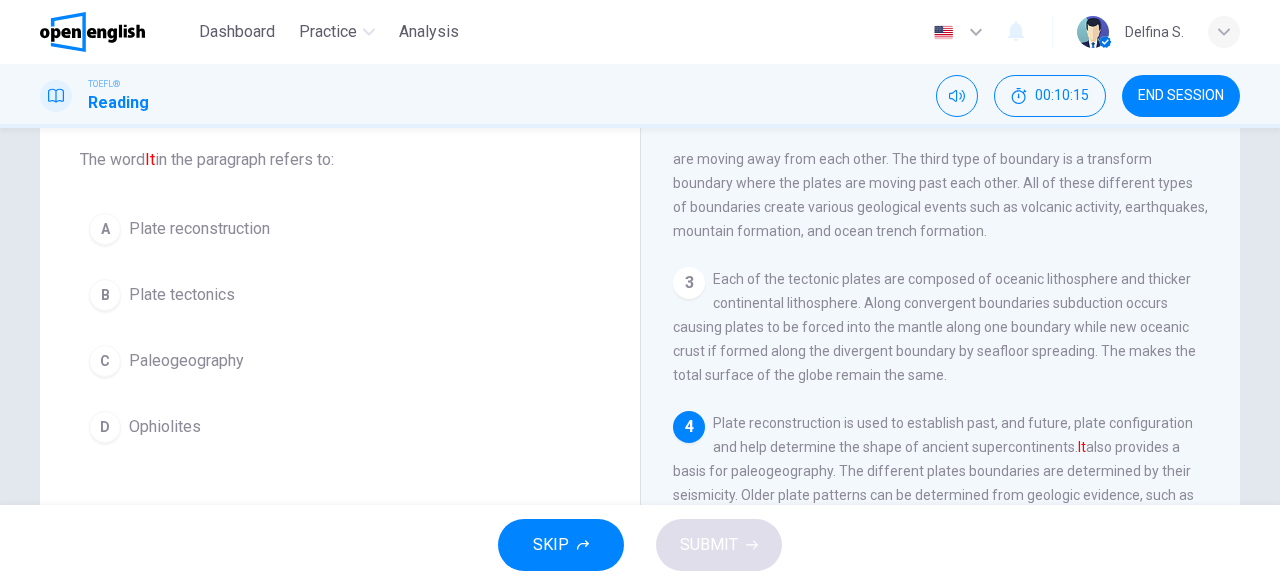 drag, startPoint x: 1230, startPoint y: 466, endPoint x: 1218, endPoint y: 516, distance: 51.41984 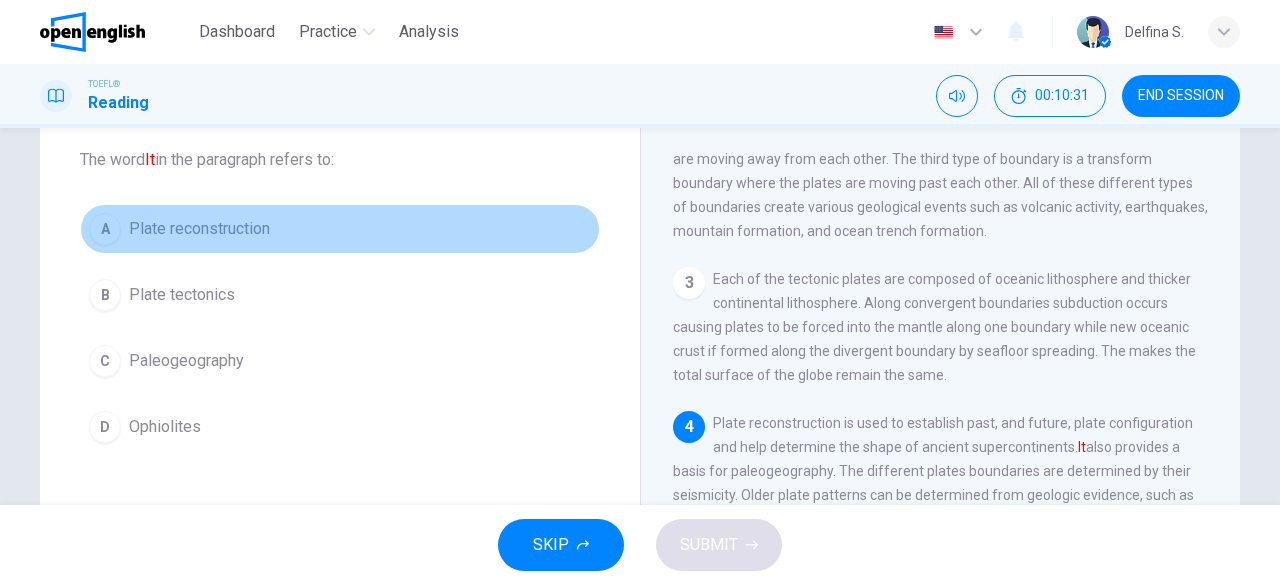 click on "Plate reconstruction" at bounding box center (199, 229) 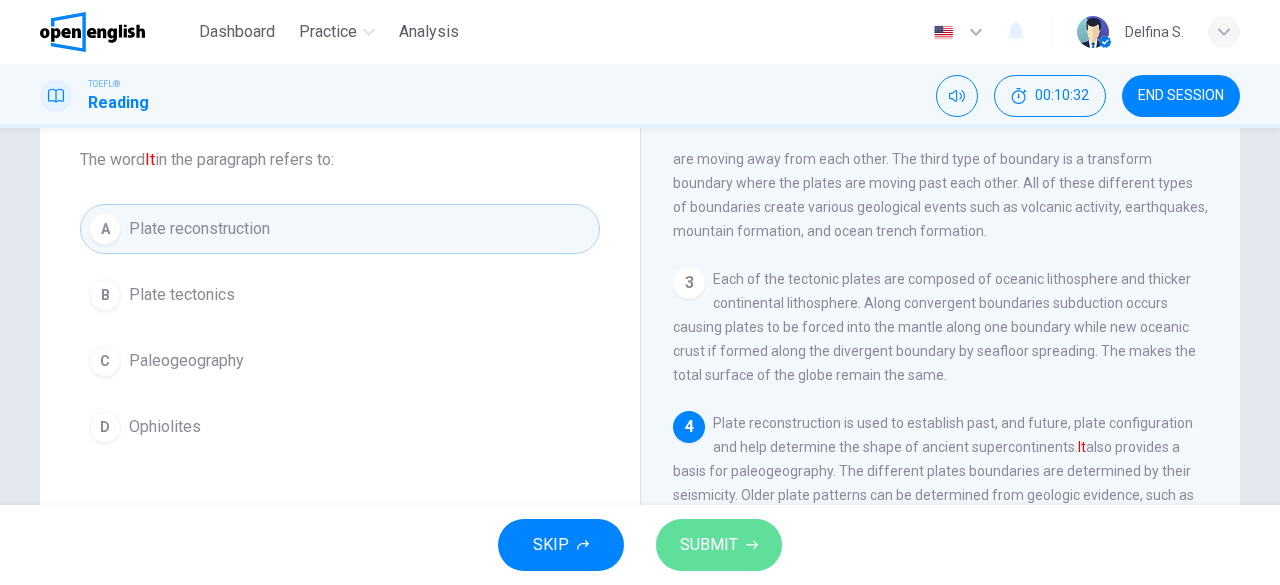click on "SUBMIT" at bounding box center [709, 545] 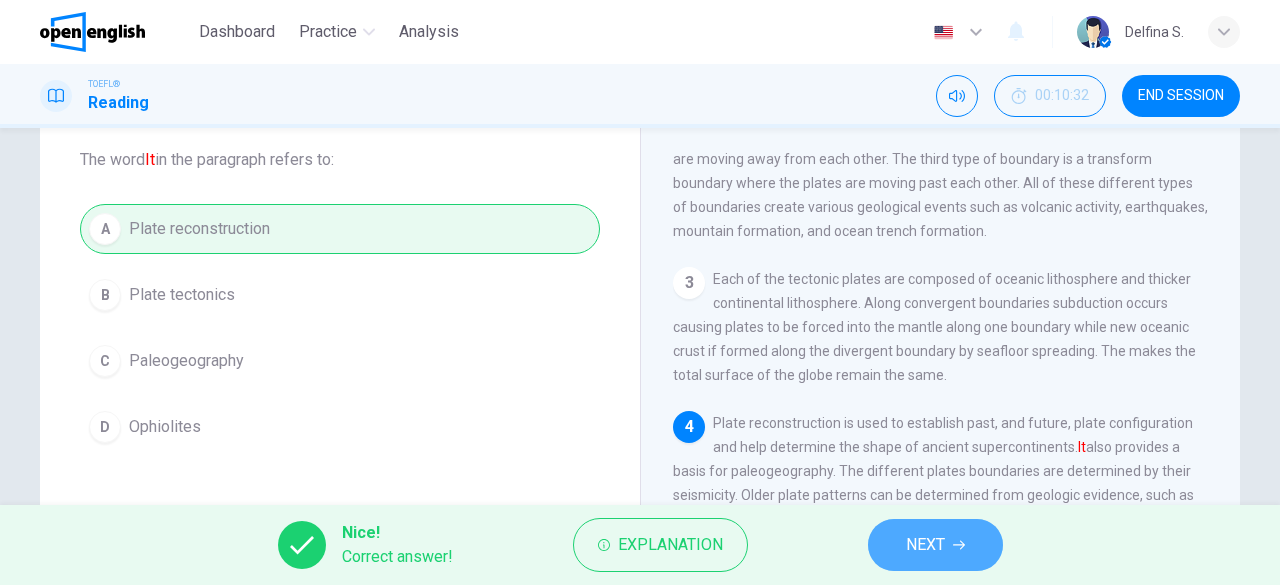 click on "NEXT" at bounding box center (925, 545) 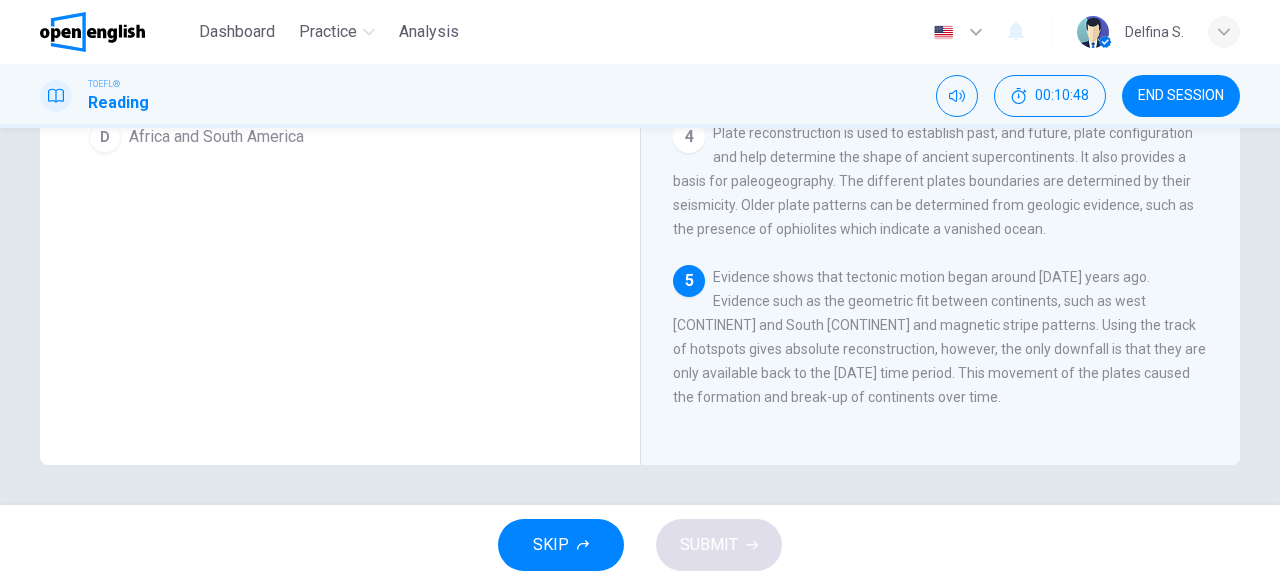 scroll, scrollTop: 264, scrollLeft: 0, axis: vertical 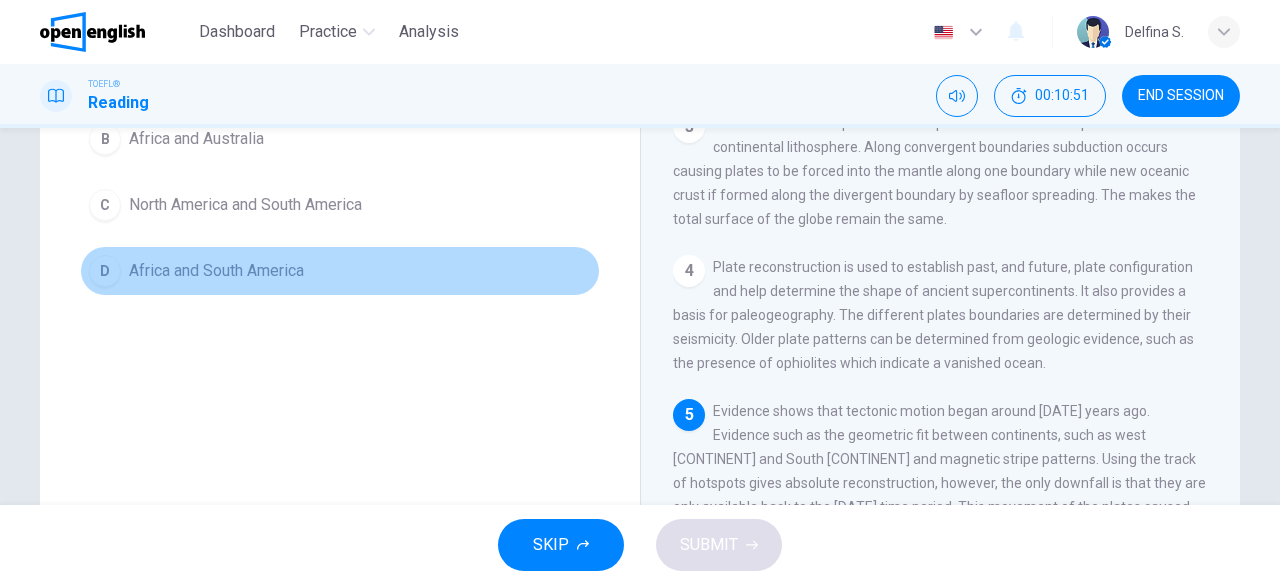 click on "Africa and South America" at bounding box center [216, 271] 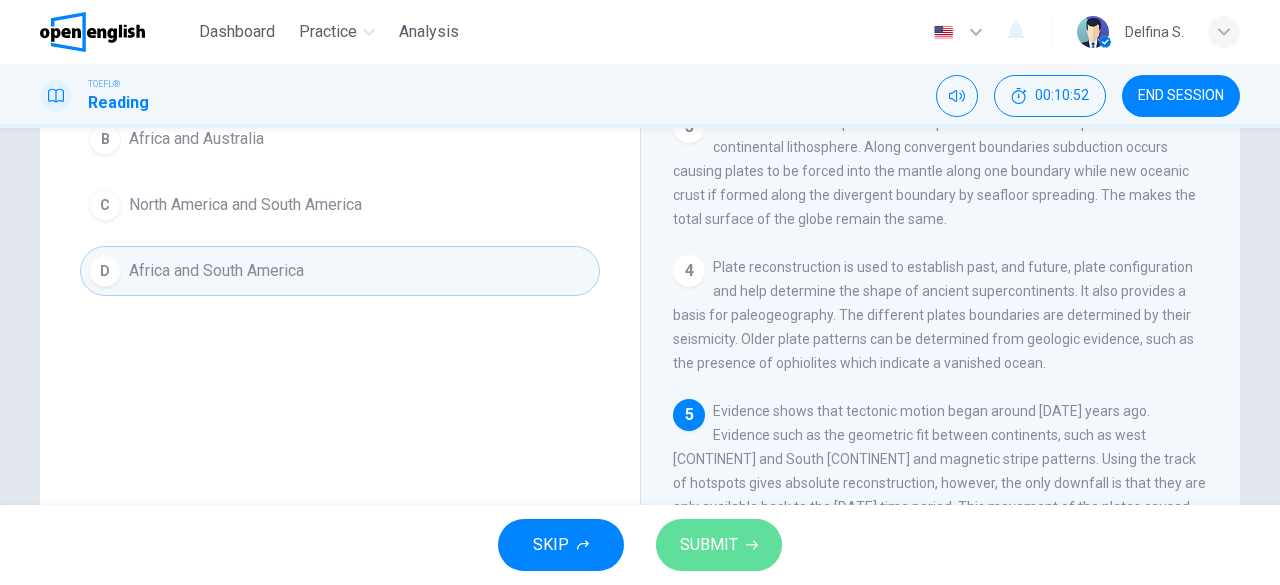 click on "SUBMIT" at bounding box center [709, 545] 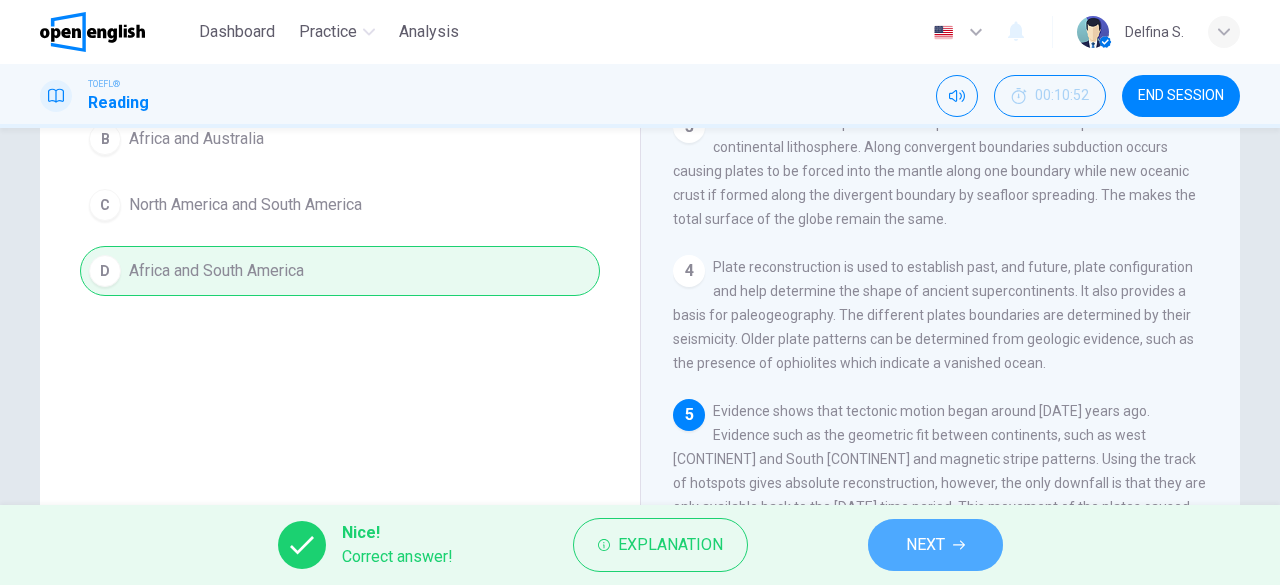 click on "NEXT" at bounding box center (935, 545) 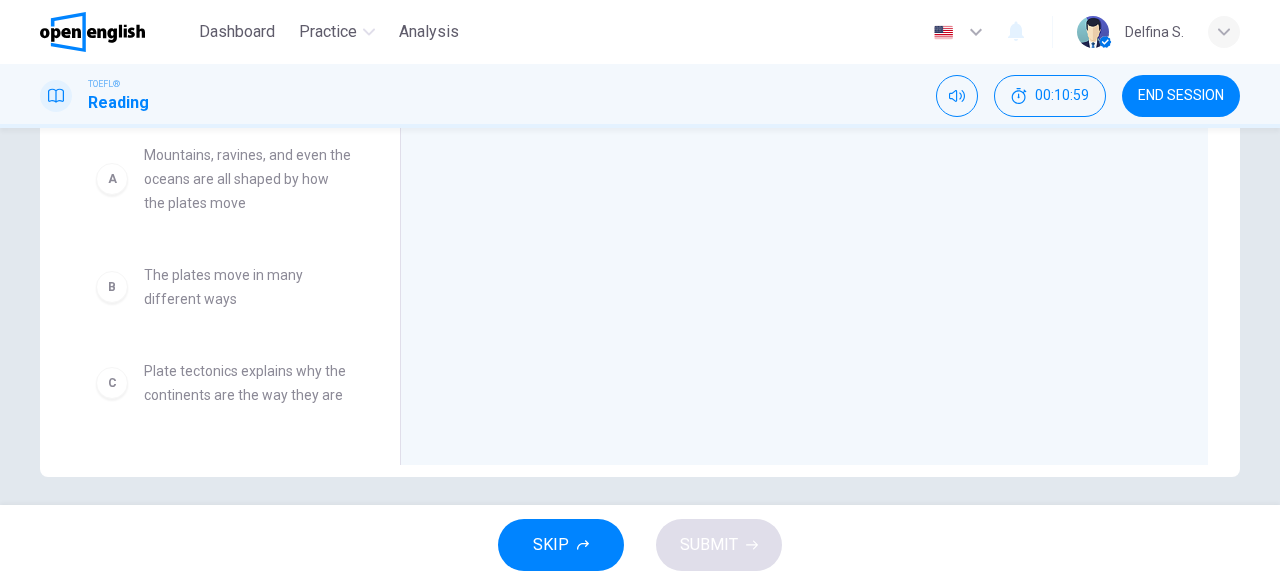 scroll, scrollTop: 398, scrollLeft: 0, axis: vertical 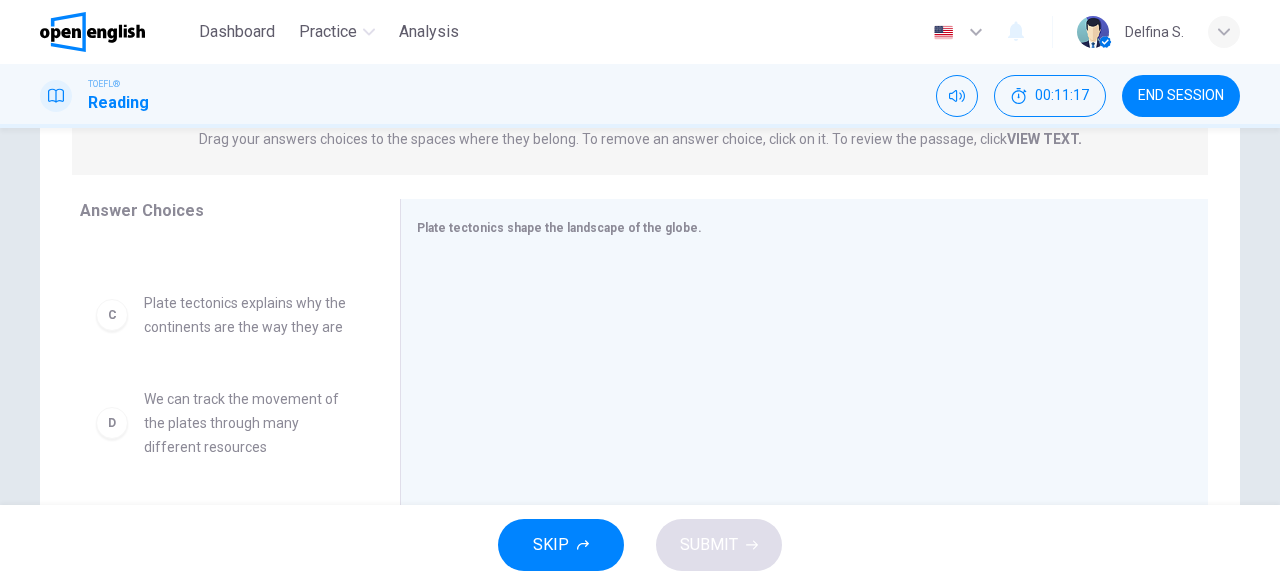 click on "Plate tectonics explains why the continents are the way they are" at bounding box center (248, 315) 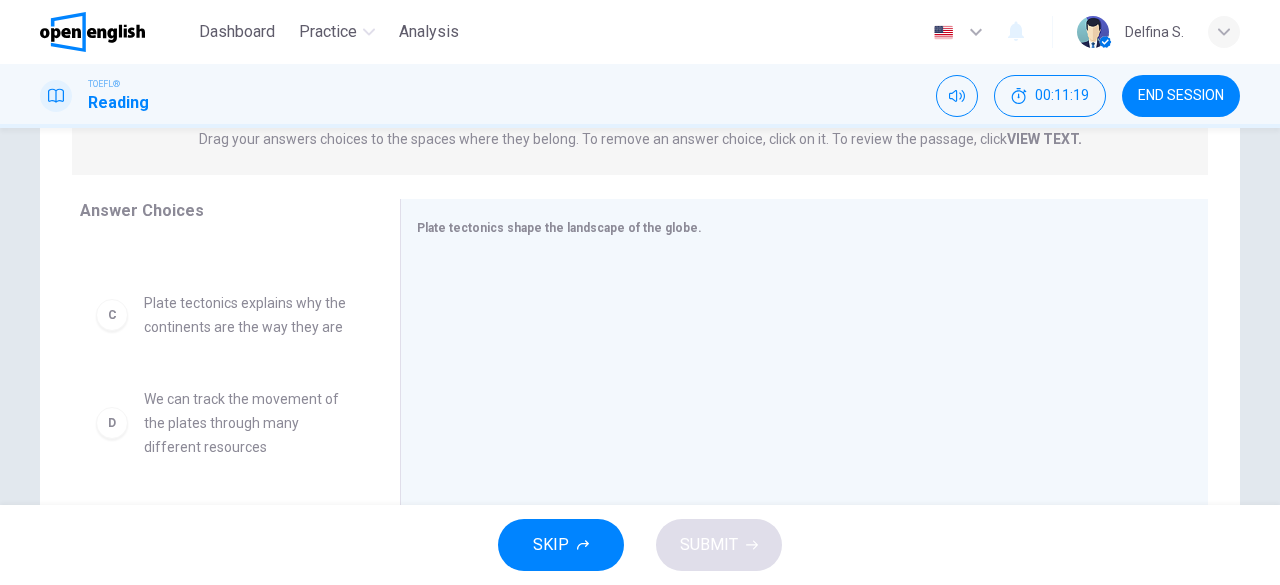 click on "C Plate tectonics explains why the continents are the way they are" at bounding box center (224, 315) 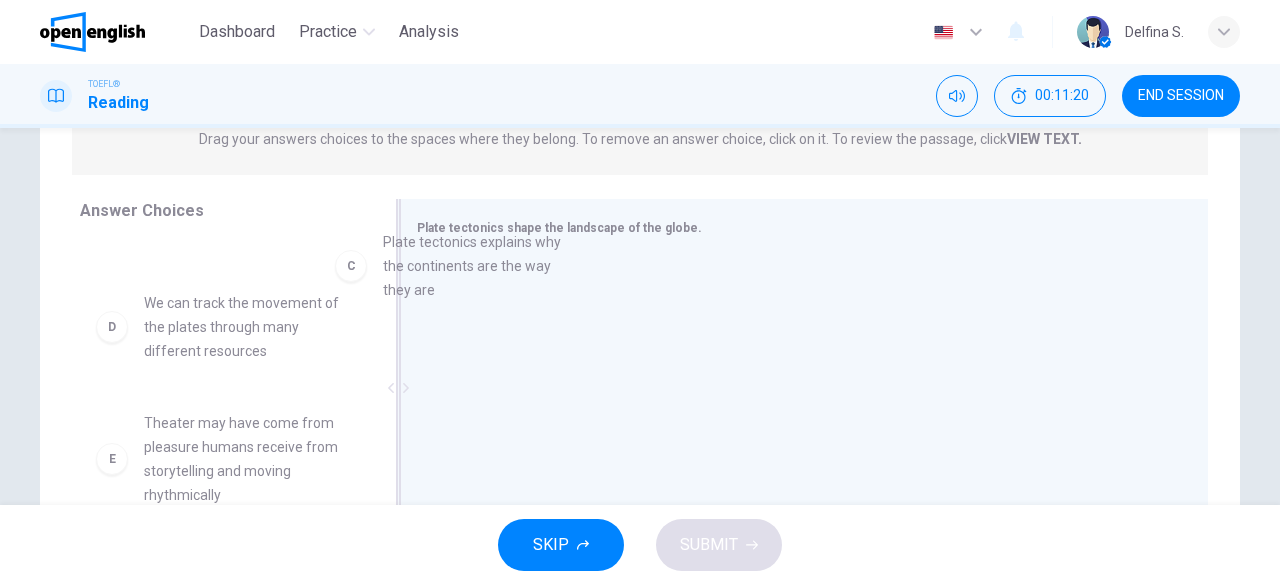 scroll, scrollTop: 170, scrollLeft: 0, axis: vertical 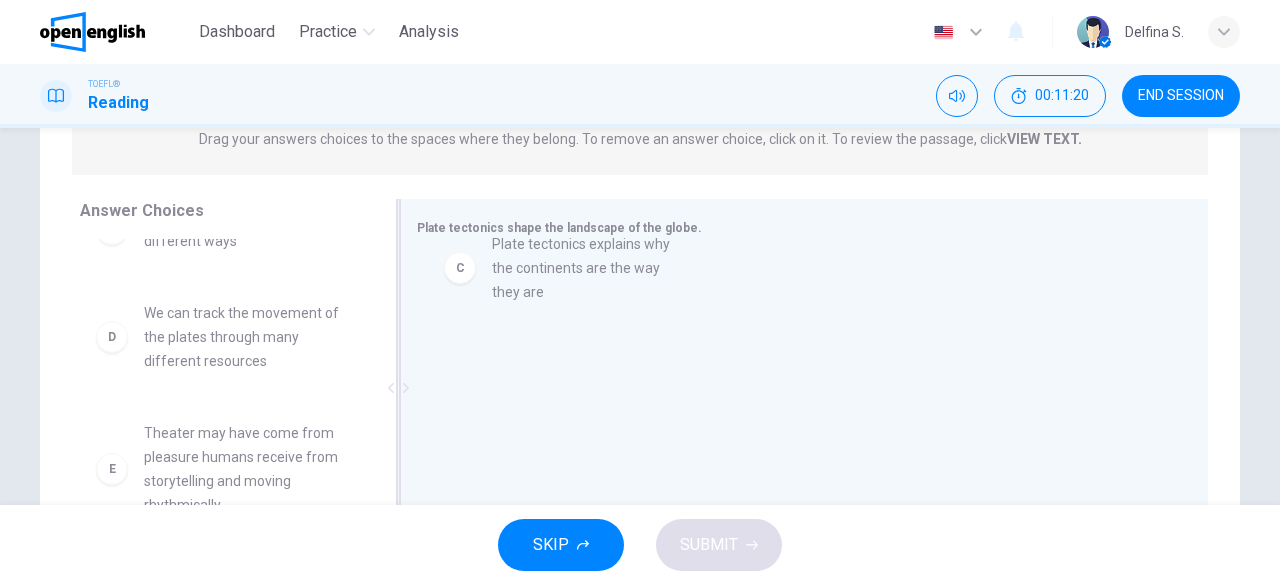 drag, startPoint x: 115, startPoint y: 343, endPoint x: 534, endPoint y: 292, distance: 422.0924 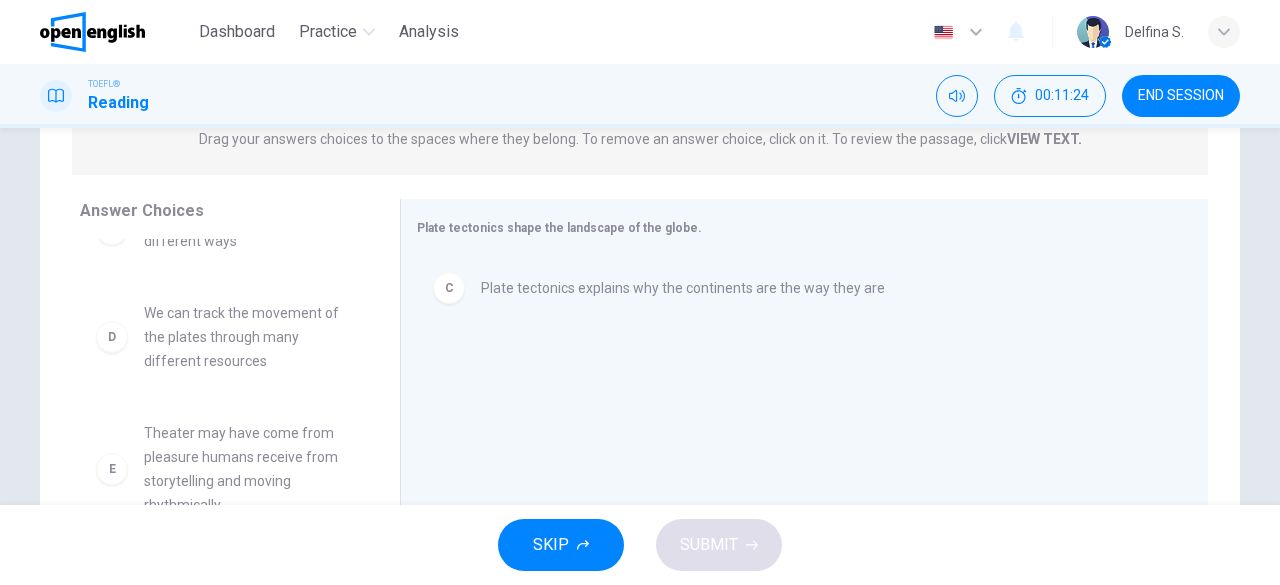 click on "A Mountains, ravines, and even the oceans are all shaped by how the plates move B The plates move in many different ways D We can track the movement of the plates through many different resources E Theater may have come from pleasure humans receive from storytelling and moving rhythmically F By looking at the way the plates move and affect the landscape, scientists can predict what the world will look like in the future" at bounding box center [232, 393] 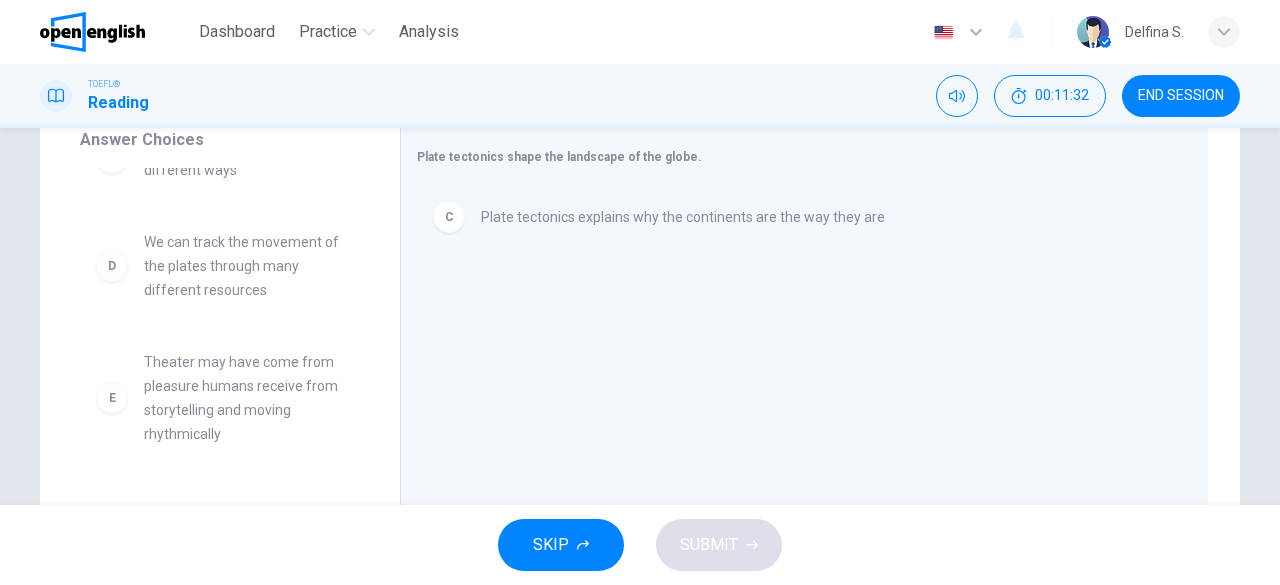 scroll, scrollTop: 366, scrollLeft: 0, axis: vertical 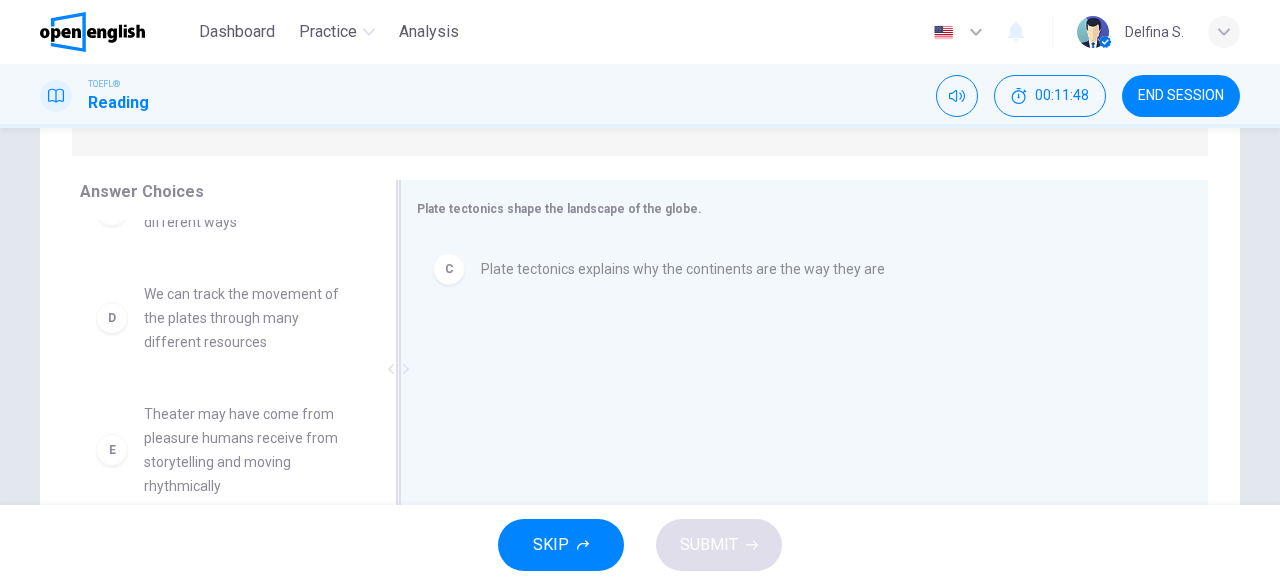 click on "C Plate tectonics explains why the continents are the way they are" at bounding box center [796, 269] 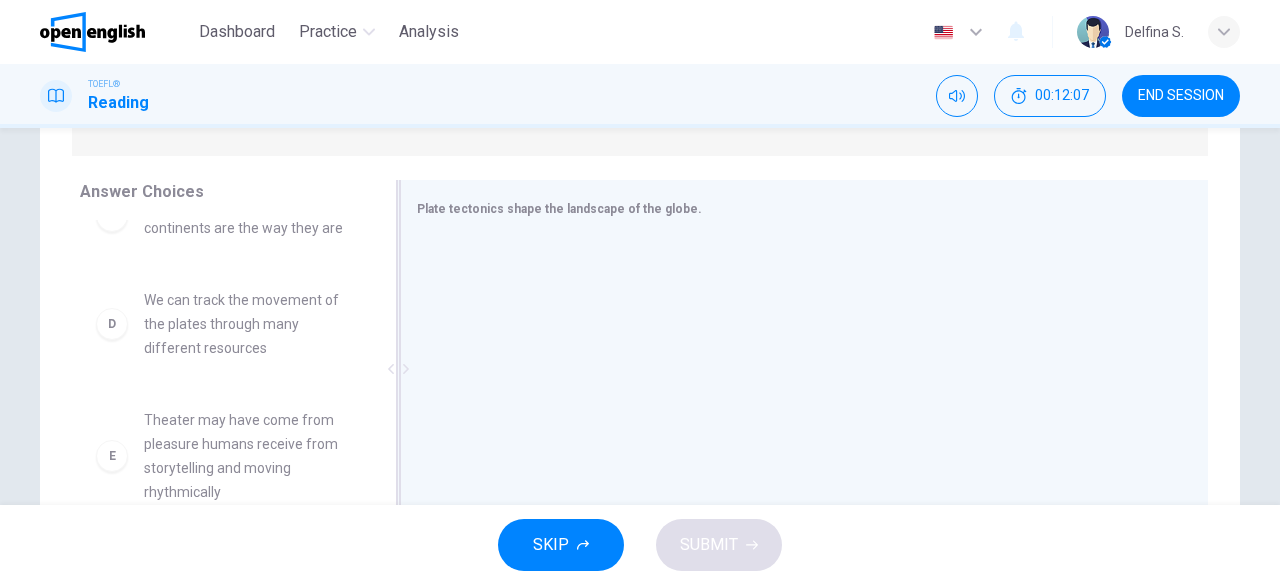 scroll, scrollTop: 420, scrollLeft: 0, axis: vertical 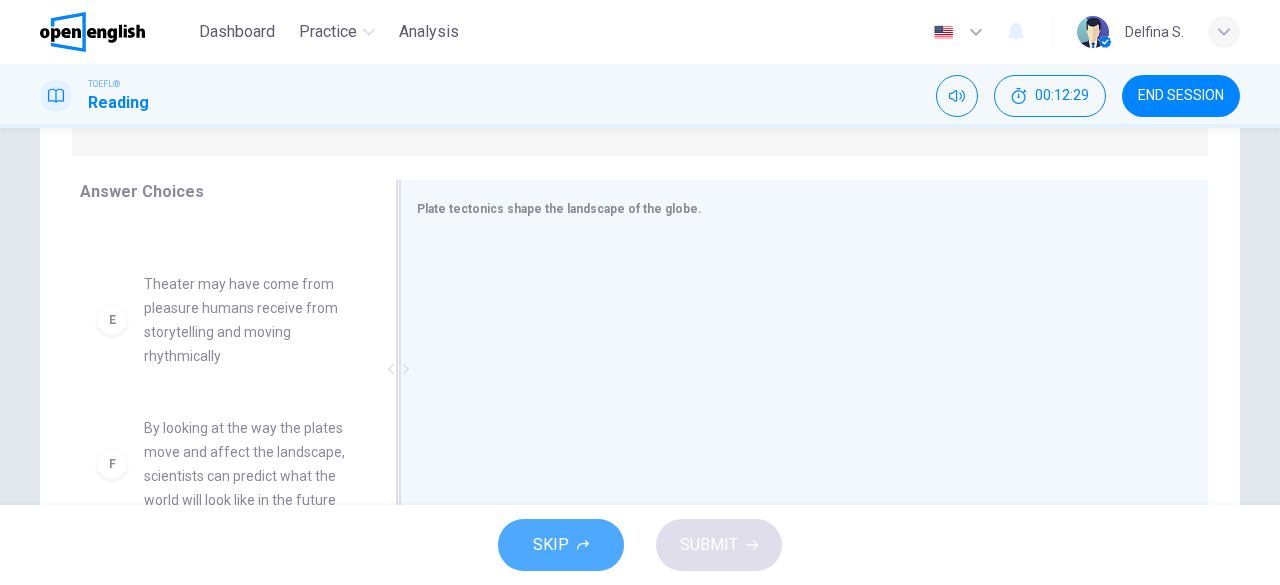click 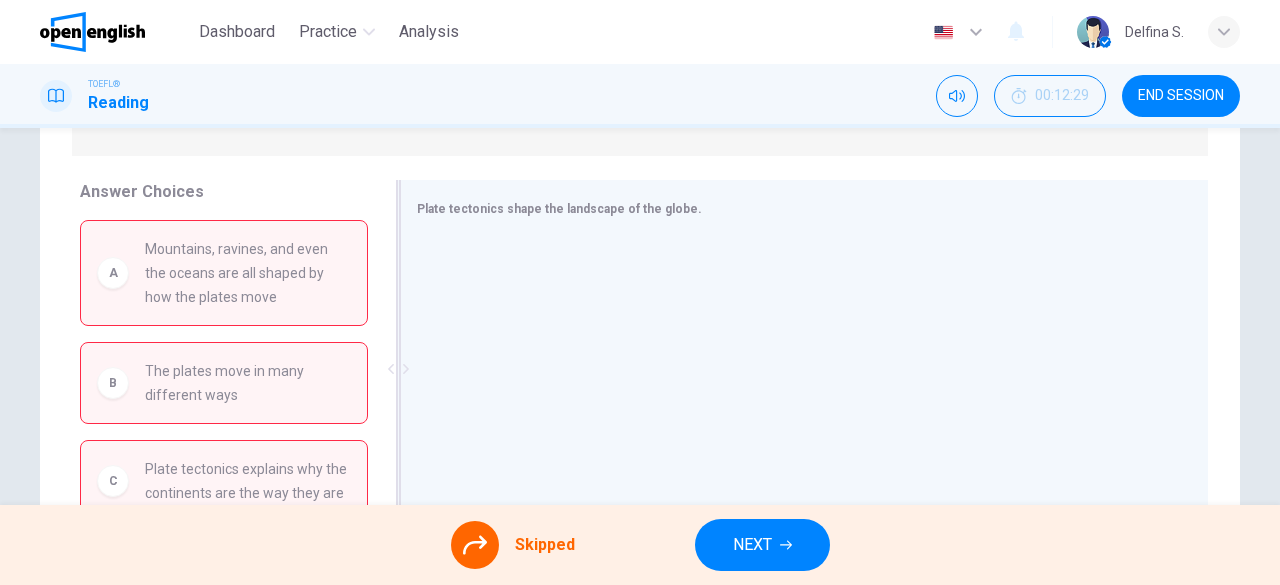scroll, scrollTop: 428, scrollLeft: 0, axis: vertical 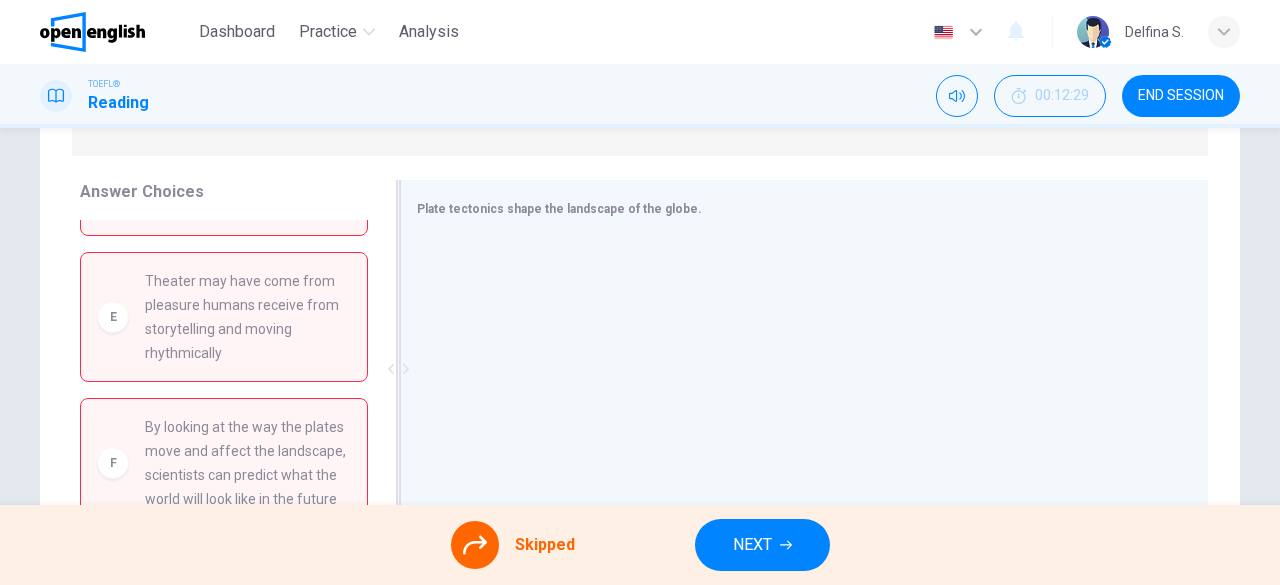 click on "By looking at the way the plates move and affect the landscape, scientists can predict what the world will look like in the future" at bounding box center (248, 463) 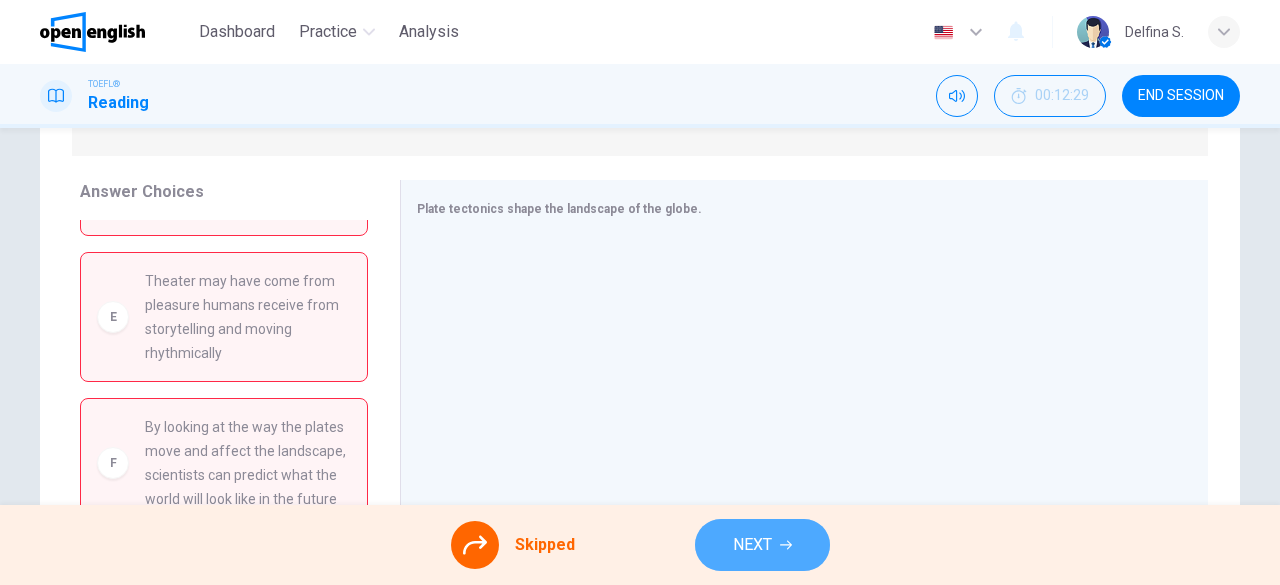 click on "NEXT" at bounding box center [752, 545] 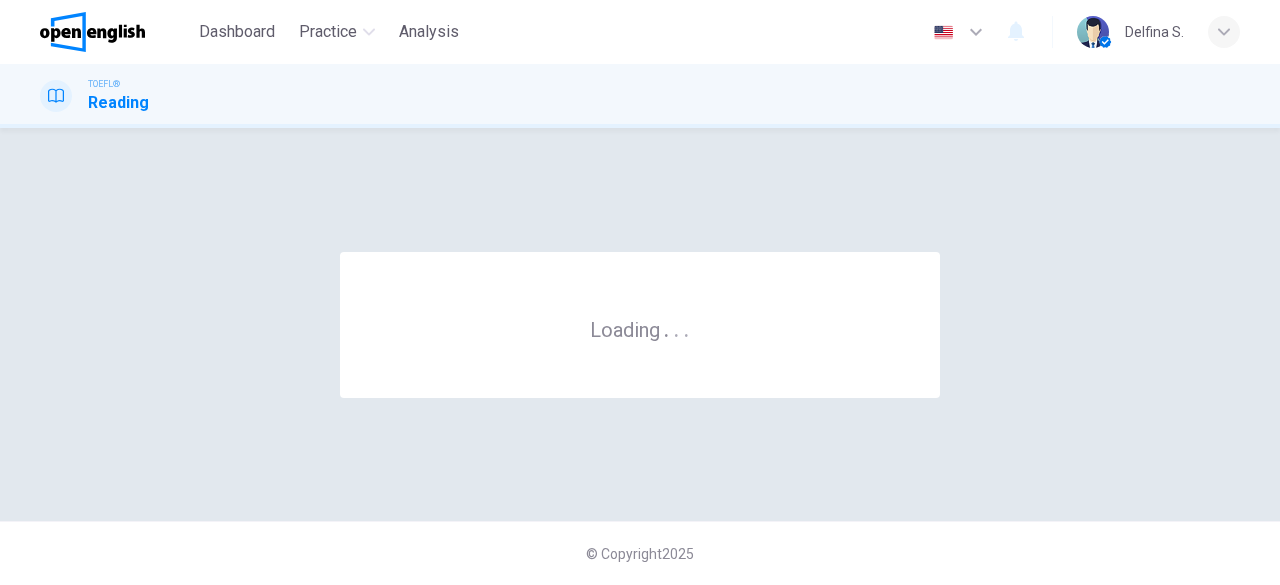 scroll, scrollTop: 0, scrollLeft: 0, axis: both 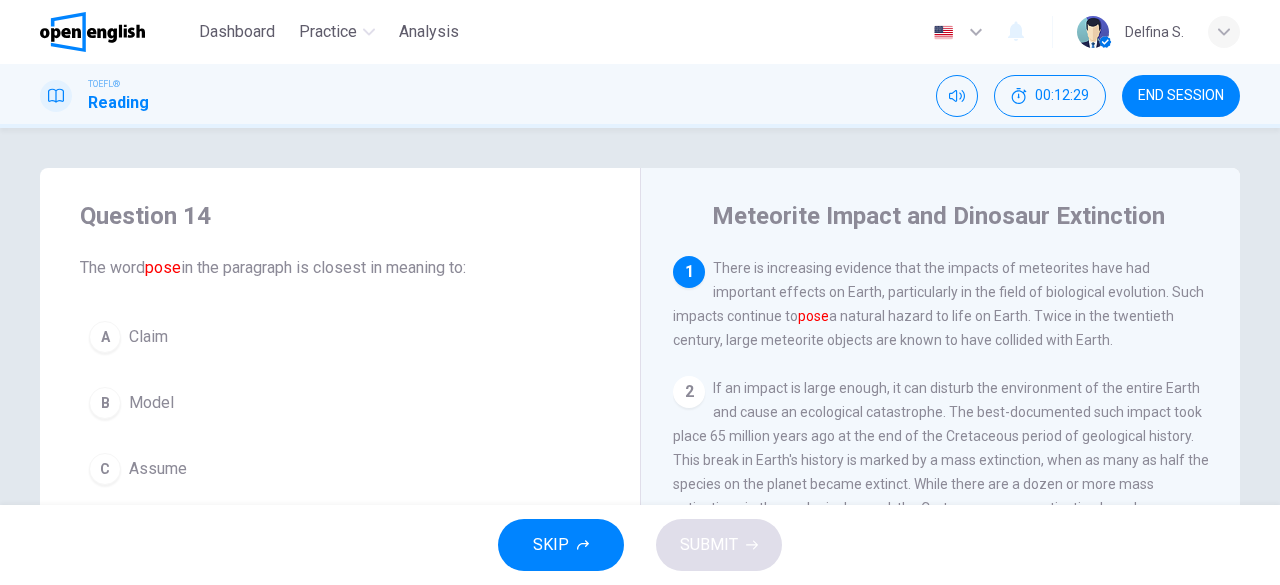 click on "Dashboard Practice Analysis English ** ​ Delfina S. TOEFL® Reading 00:12:29 END SESSION Question 14 The word  pose  in the paragraph is closest in meaning to: A Claim B Model C Assume D Present Meteorite Impact and Dinosaur Extinction 1 There is increasing evidence that the impacts of meteorites have had important effects on Earth, particularly in the field of biological evolution. Such impacts continue to   pose  a natural hazard to life on Earth. Twice in the twentieth century, large meteorite objects are known to have collided with Earth.	 2 3 4 5 6 7 8 SKIP SUBMIT" at bounding box center (640, 292) 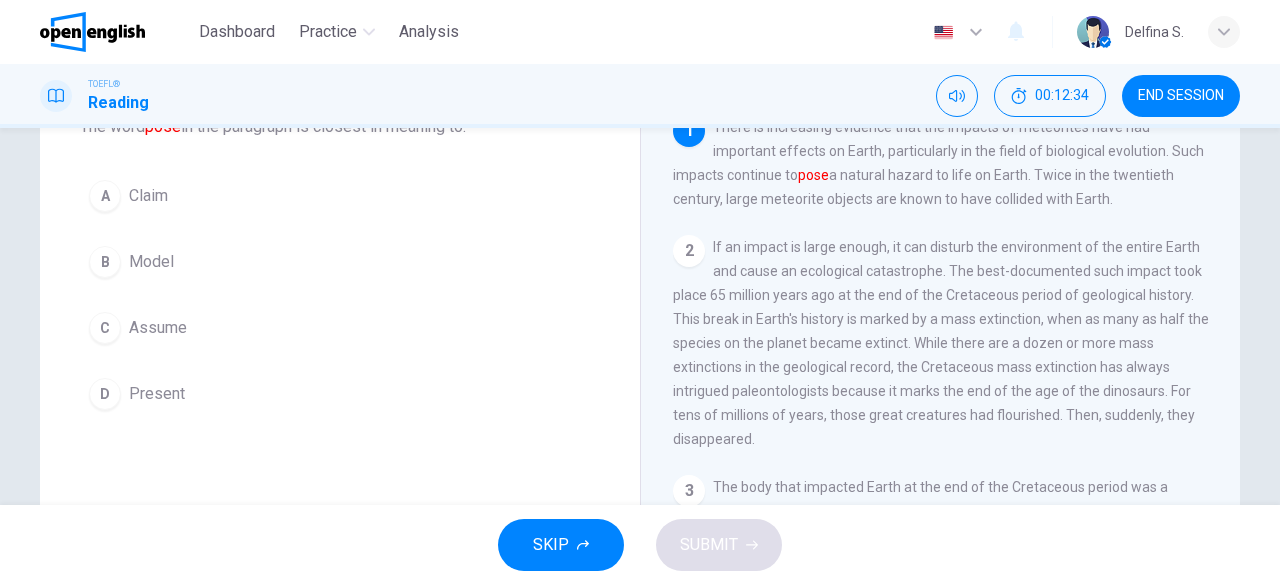 scroll, scrollTop: 0, scrollLeft: 0, axis: both 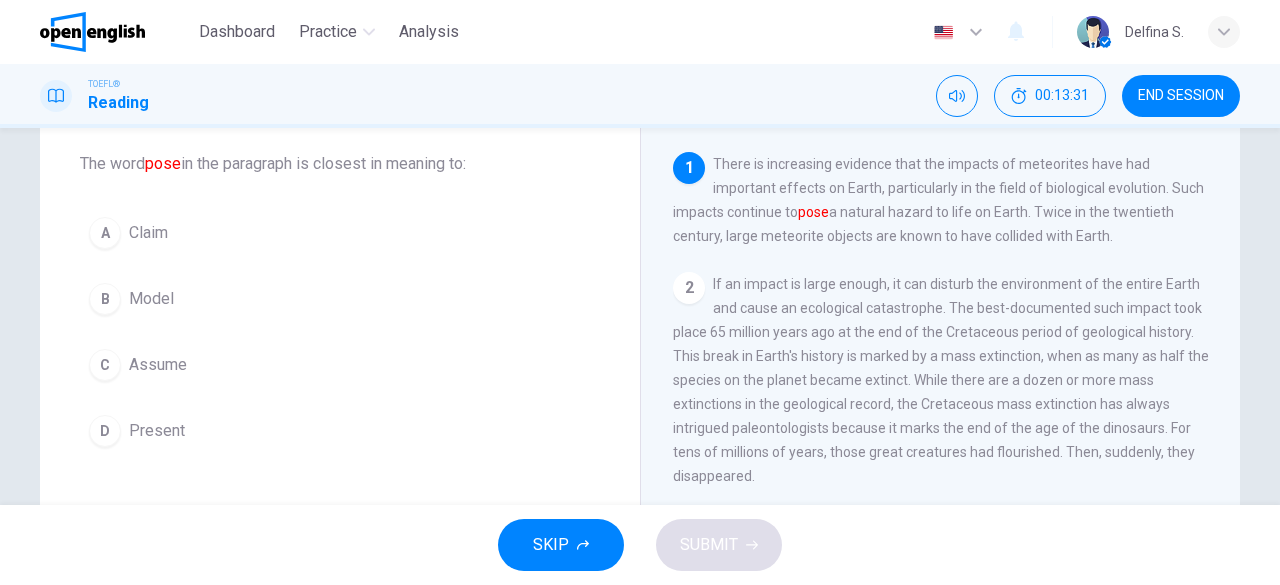 click on "Claim" at bounding box center [148, 233] 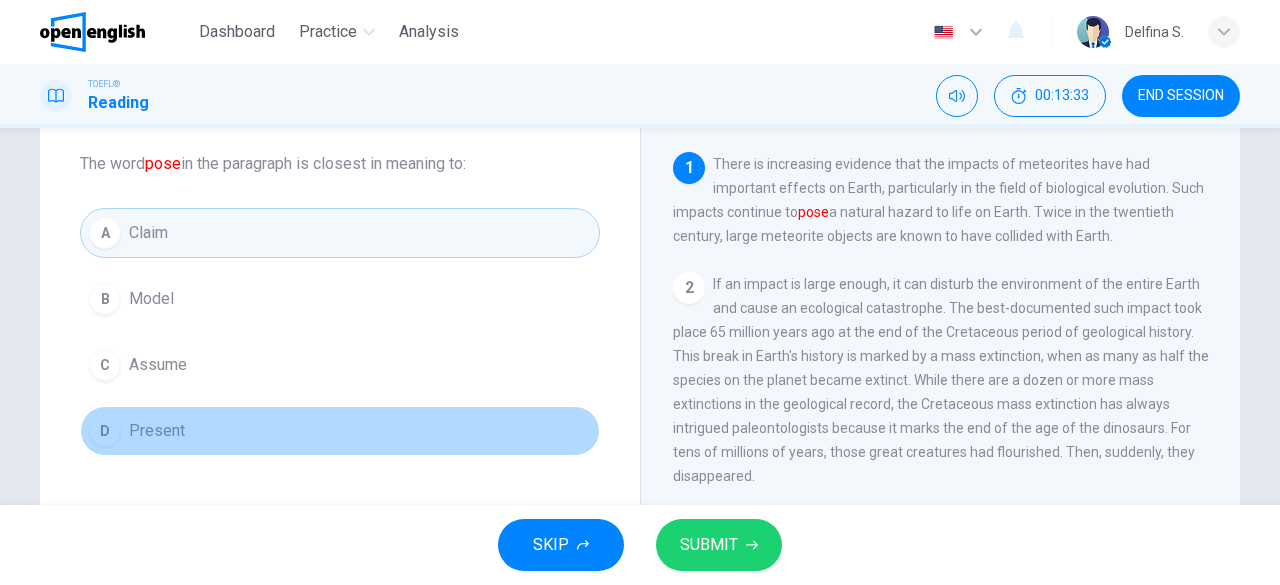 click on "Present" at bounding box center [157, 431] 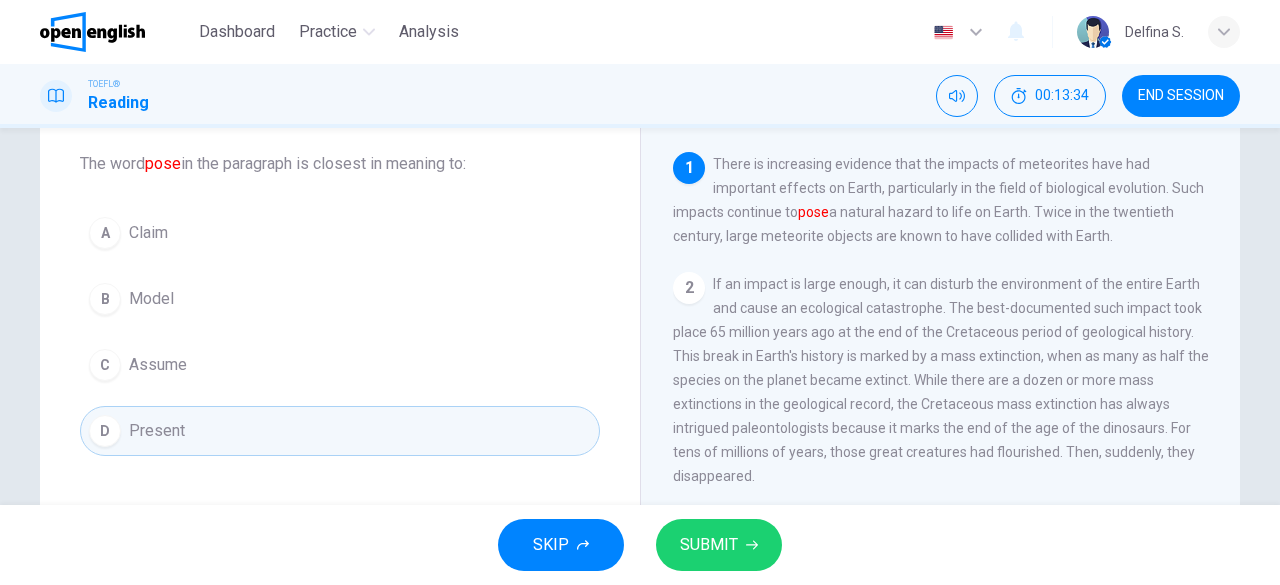 click on "Claim" at bounding box center [148, 233] 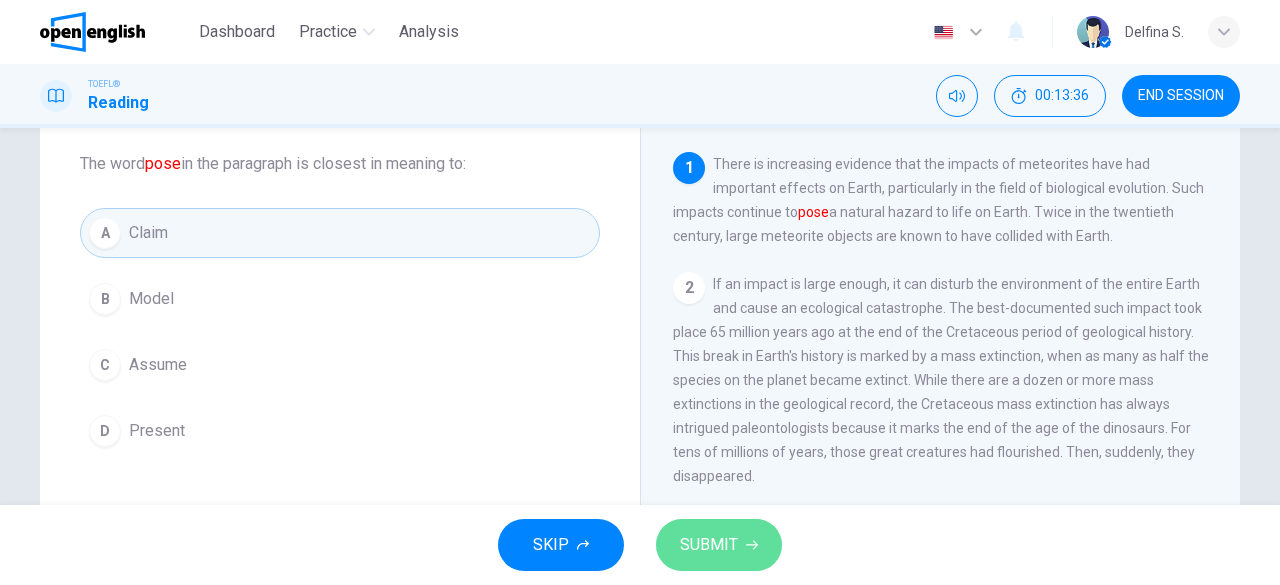 click 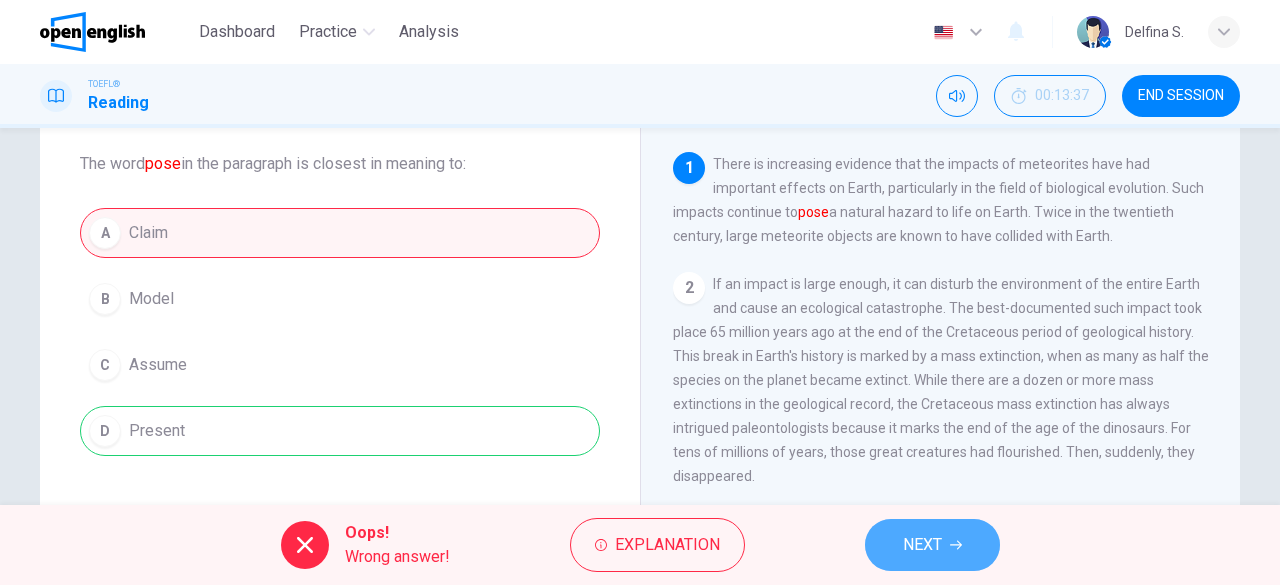click on "NEXT" at bounding box center (922, 545) 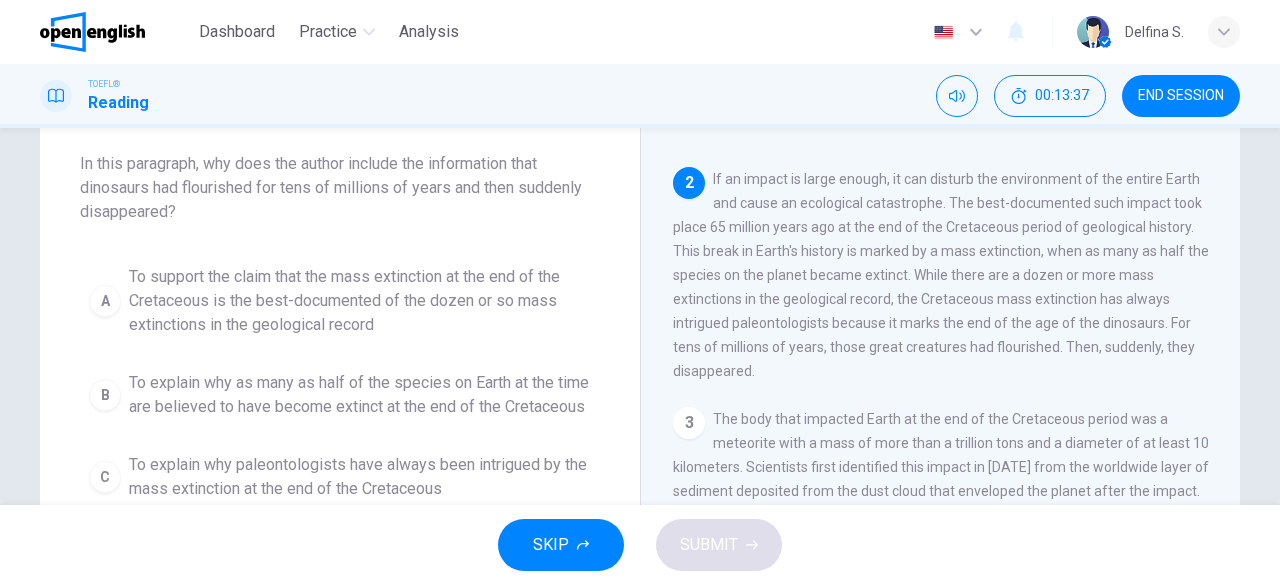 scroll, scrollTop: 122, scrollLeft: 0, axis: vertical 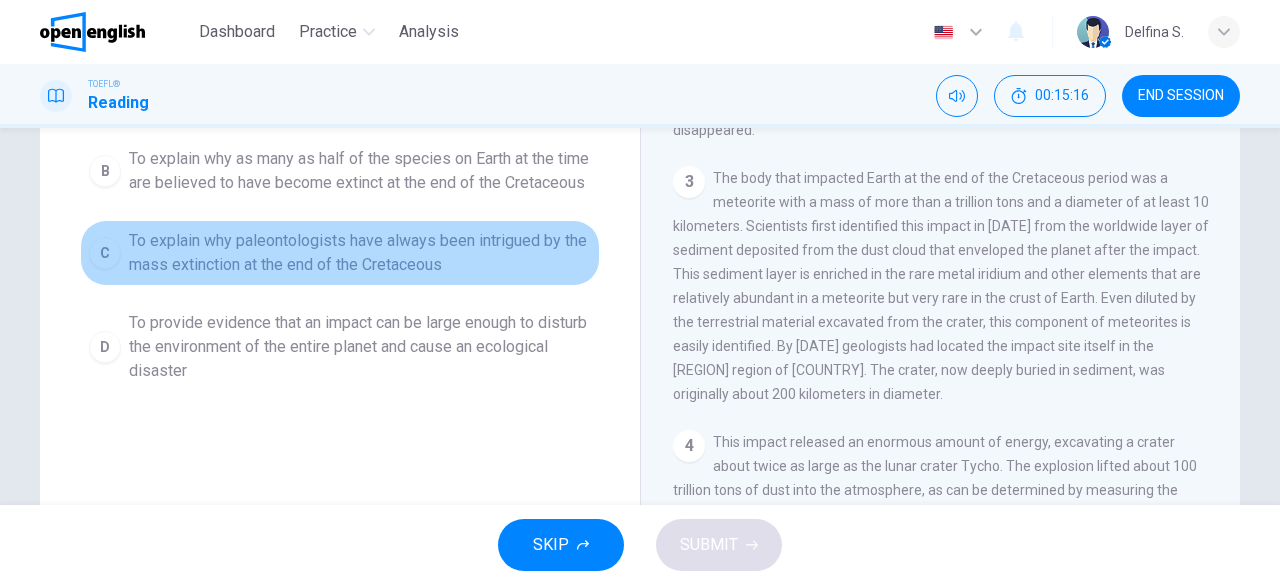 click on "To explain why paleontologists have always been intrigued by the mass extinction at the end of the Cretaceous" at bounding box center (360, 253) 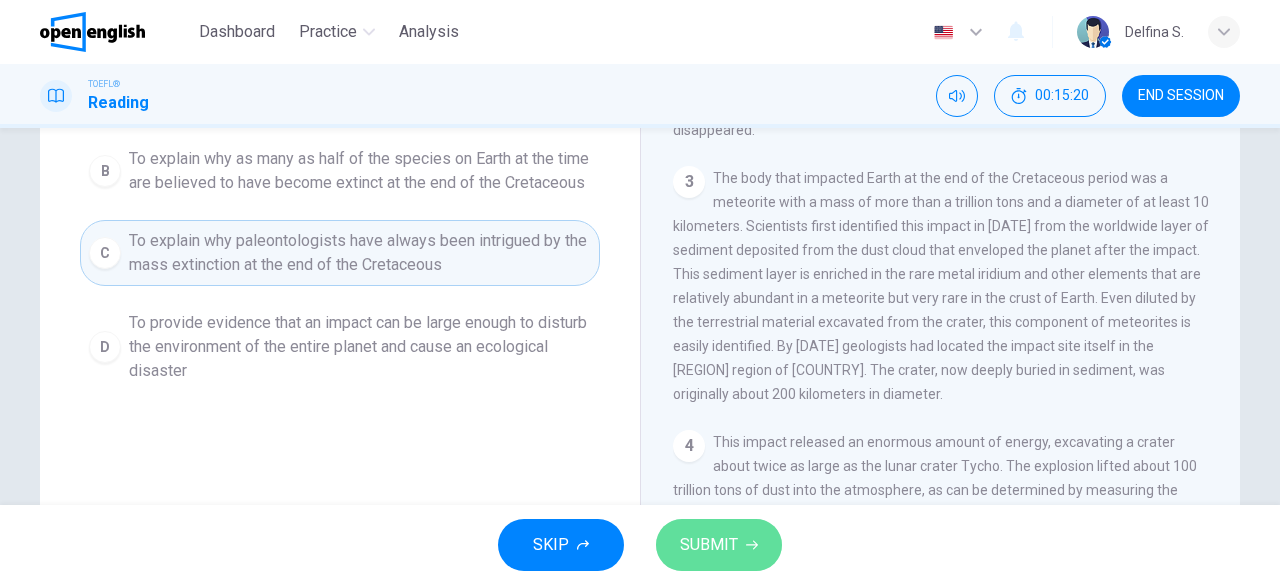 click on "SUBMIT" at bounding box center [709, 545] 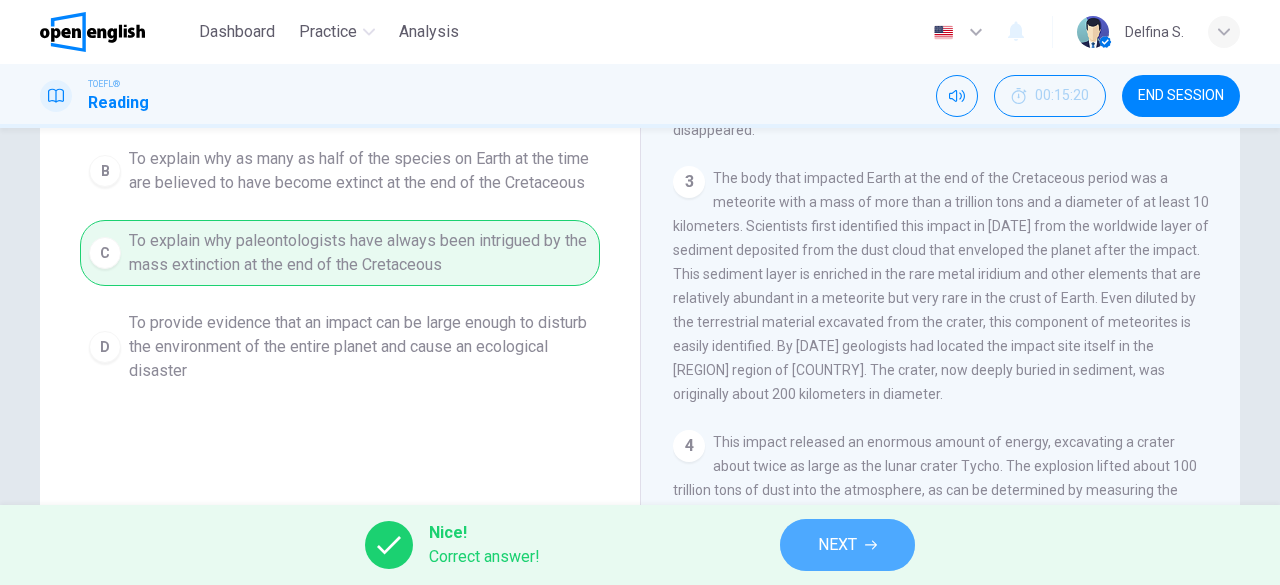 click 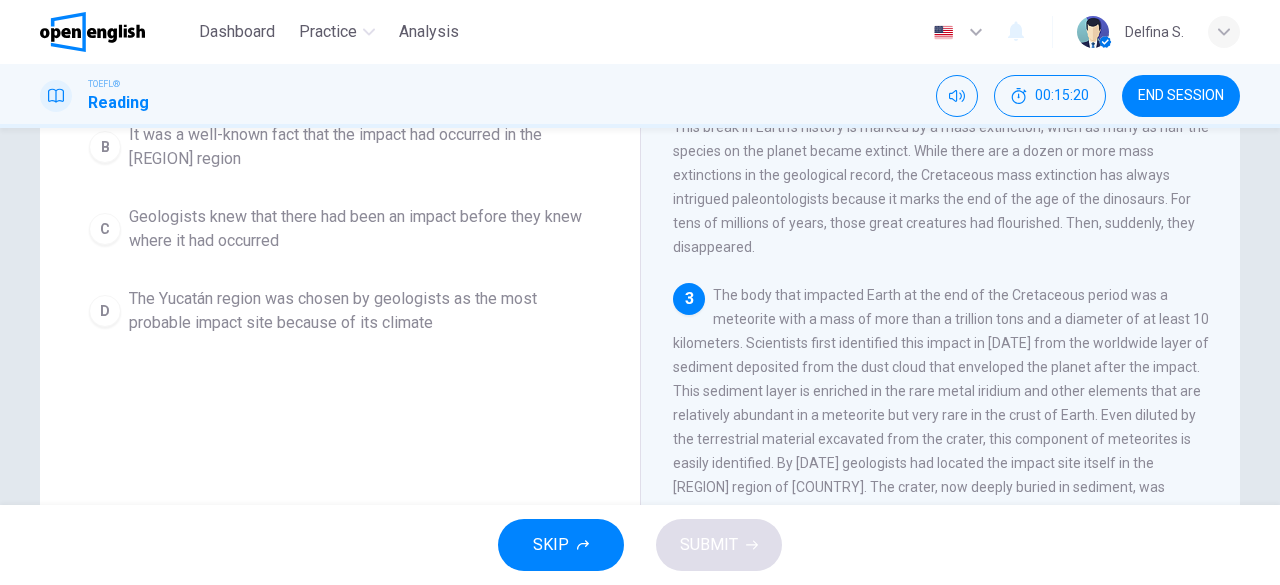 scroll, scrollTop: 0, scrollLeft: 0, axis: both 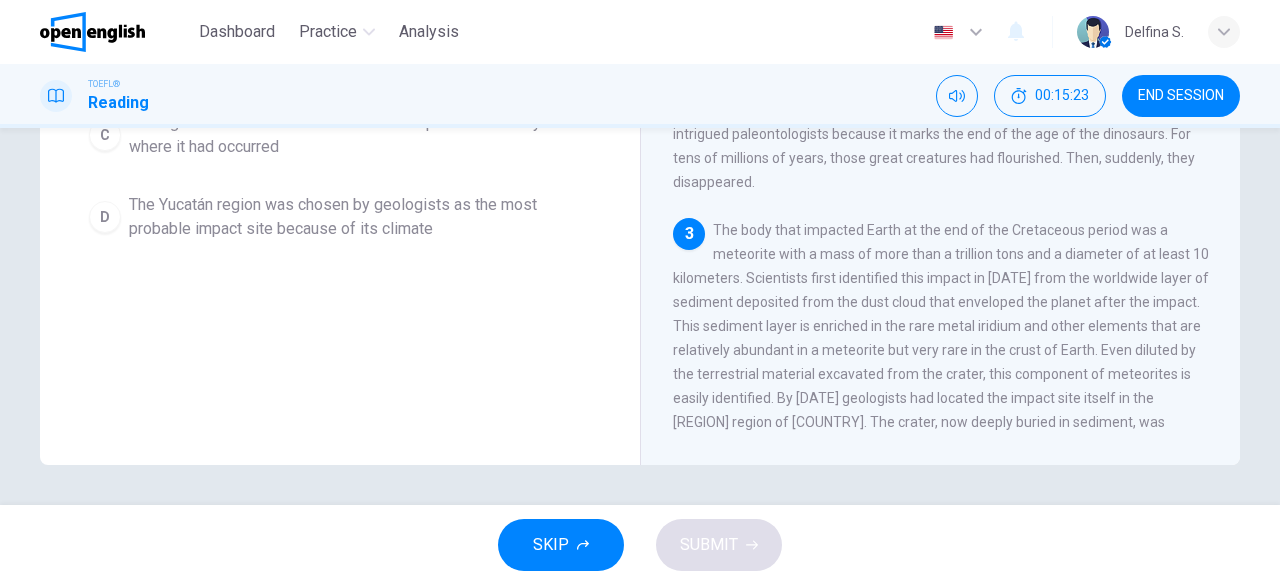 click on "3 The body that impacted Earth at the end of the Cretaceous period was a meteorite with a mass of more than a trillion tons and a diameter of at least 10 kilometers. Scientists first identified this impact in 1980 from the worldwide layer of sediment deposited from the dust cloud that enveloped the planet after the impact. This sediment layer is enriched in the rare metal iridium and other elements that are relatively abundant in a meteorite but very rare in the crust of Earth. Even diluted by the terrestrial material excavated from the crater, this component of meteorites is easily identified. By 1990 geologists had located the impact site itself in the Yucatán region of Mexico. The crater, now deeply buried in sediment, was originally about 200 kilometers in diameter." at bounding box center [941, 338] 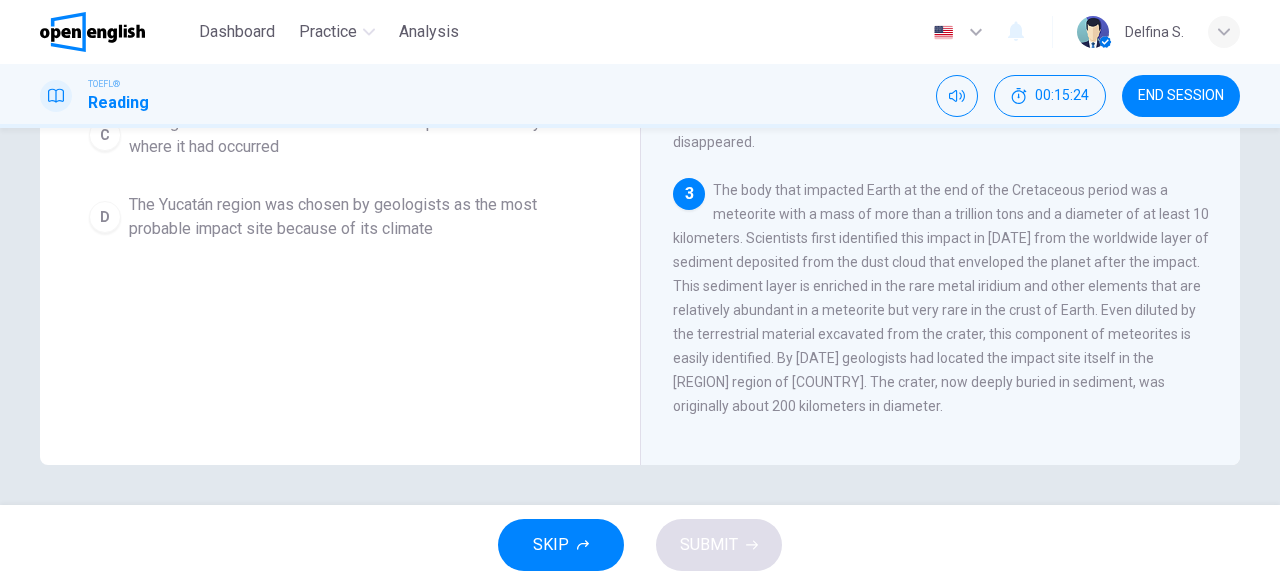 scroll, scrollTop: 80, scrollLeft: 0, axis: vertical 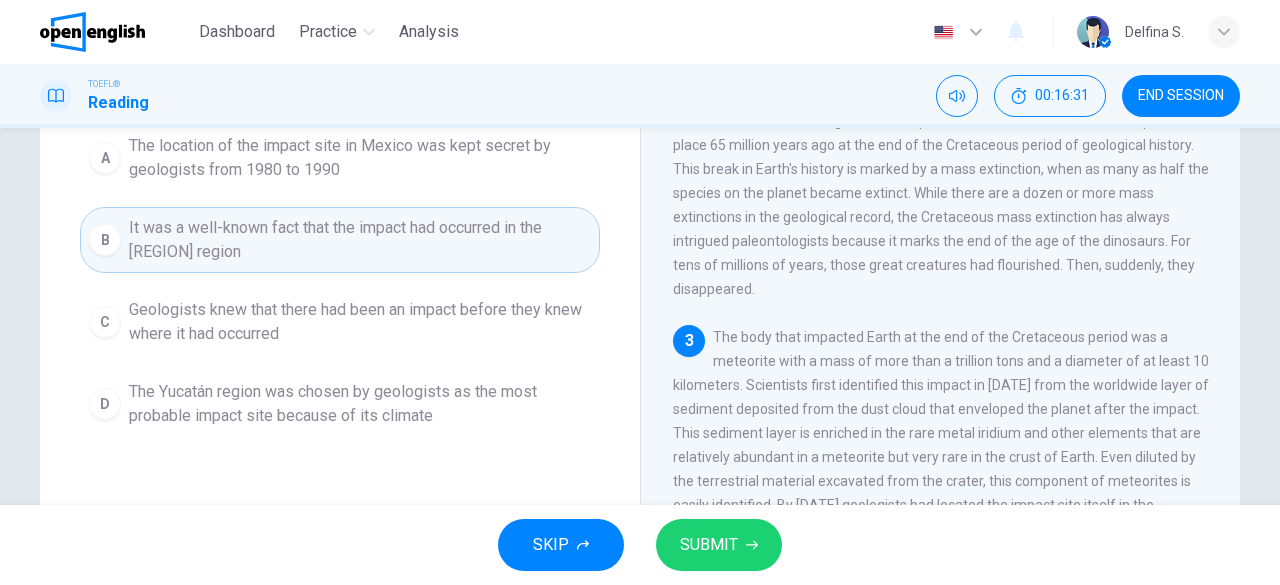 click on "The Yucatán region was chosen by geologists as the most probable impact site because of its climate" at bounding box center [360, 404] 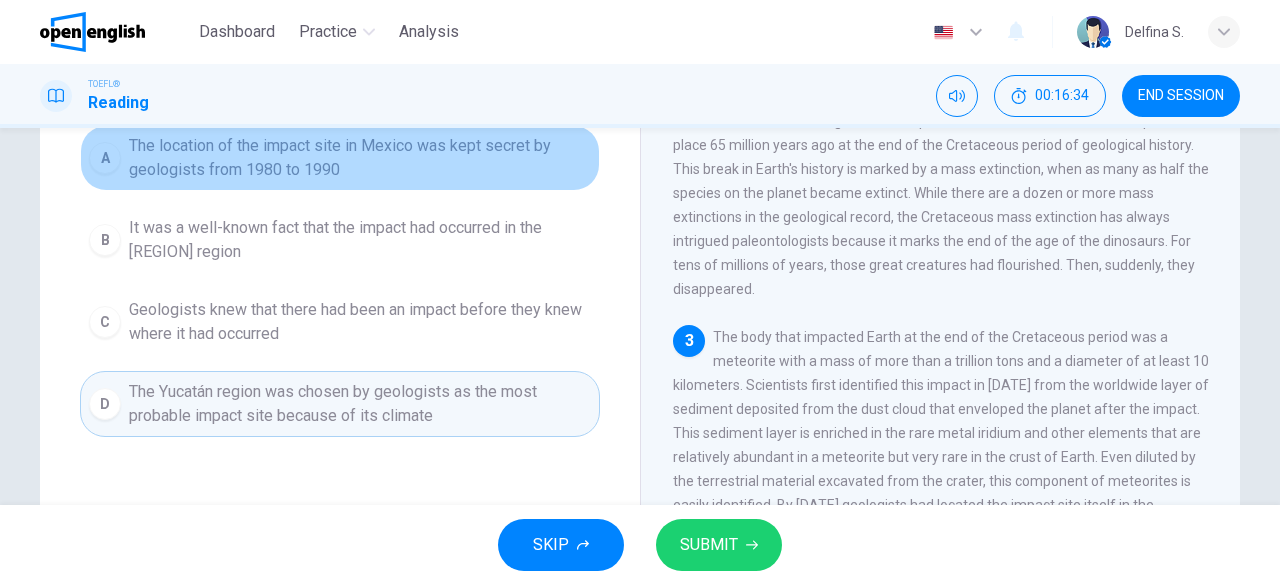 click on "The location of the impact site in Mexico was kept secret by geologists from 1980 to 1990" at bounding box center (360, 158) 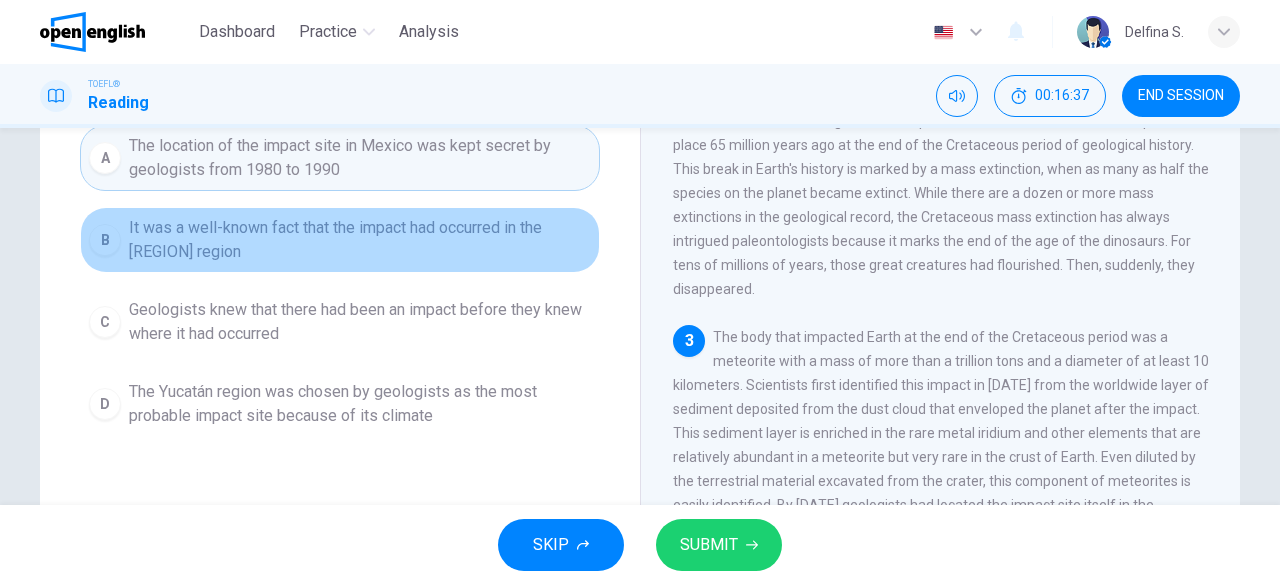 click on "It was a well-known fact that the impact had occurred in the Yucatán region" at bounding box center [360, 240] 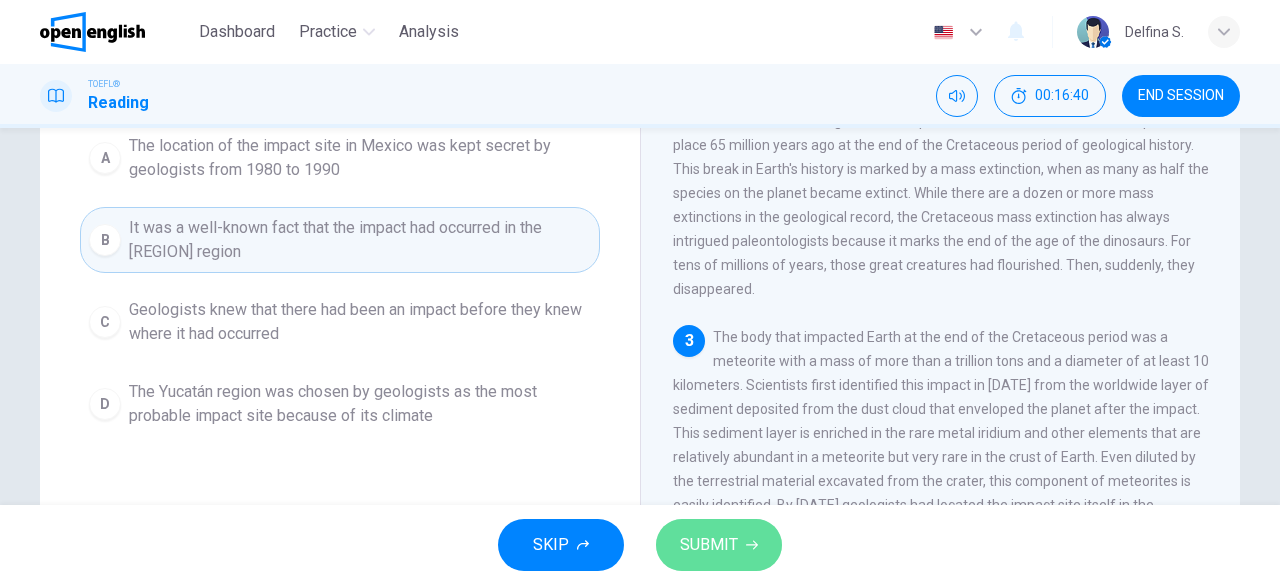 click on "SUBMIT" at bounding box center [709, 545] 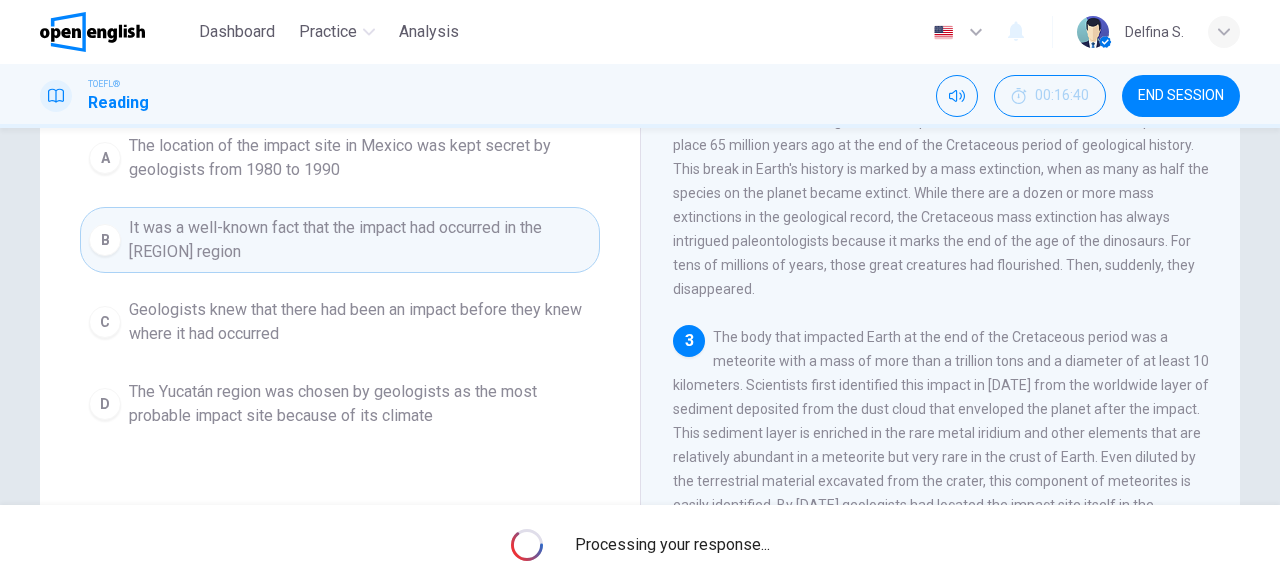 click on "Processing your response..." at bounding box center (672, 545) 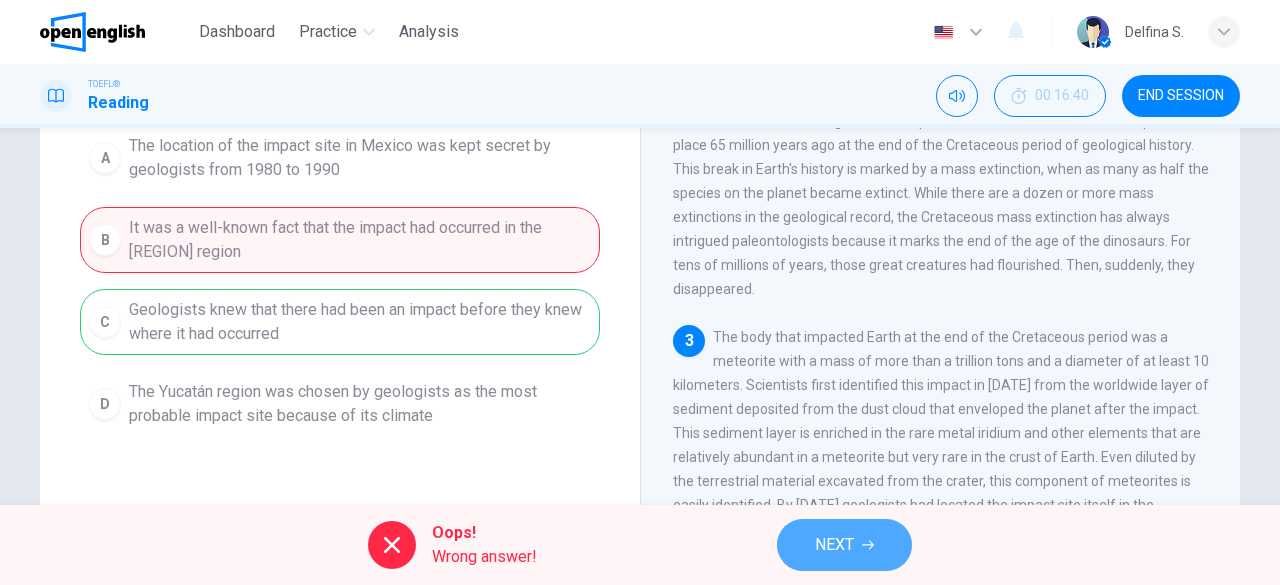 click on "NEXT" at bounding box center (844, 545) 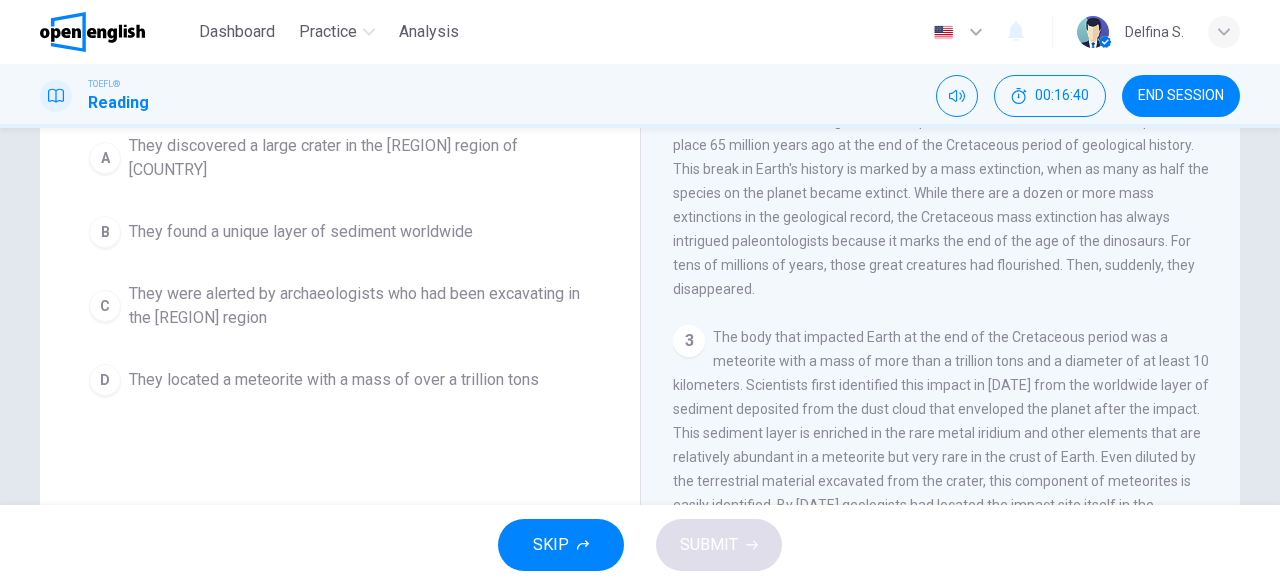 scroll, scrollTop: 0, scrollLeft: 0, axis: both 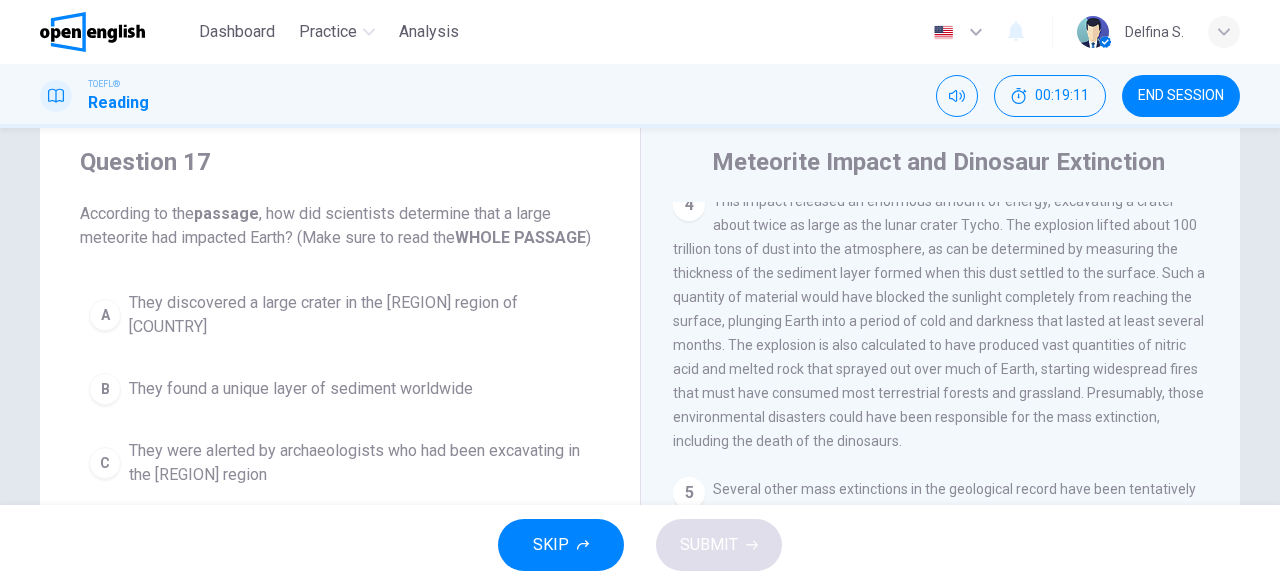 click on "Question 17 According to the  passage , how did scientists determine that a large meteorite had impacted Earth?
(Make sure to read the  WHOLE PASSAGE ) A They discovered a large crater in the Yucatán region of Mexico B They found a unique layer of sediment worldwide C They were alerted by archaeologists who had been excavating in the Yucatán region D They located a meteorite with a mass of over a trillion tons" at bounding box center (340, 354) 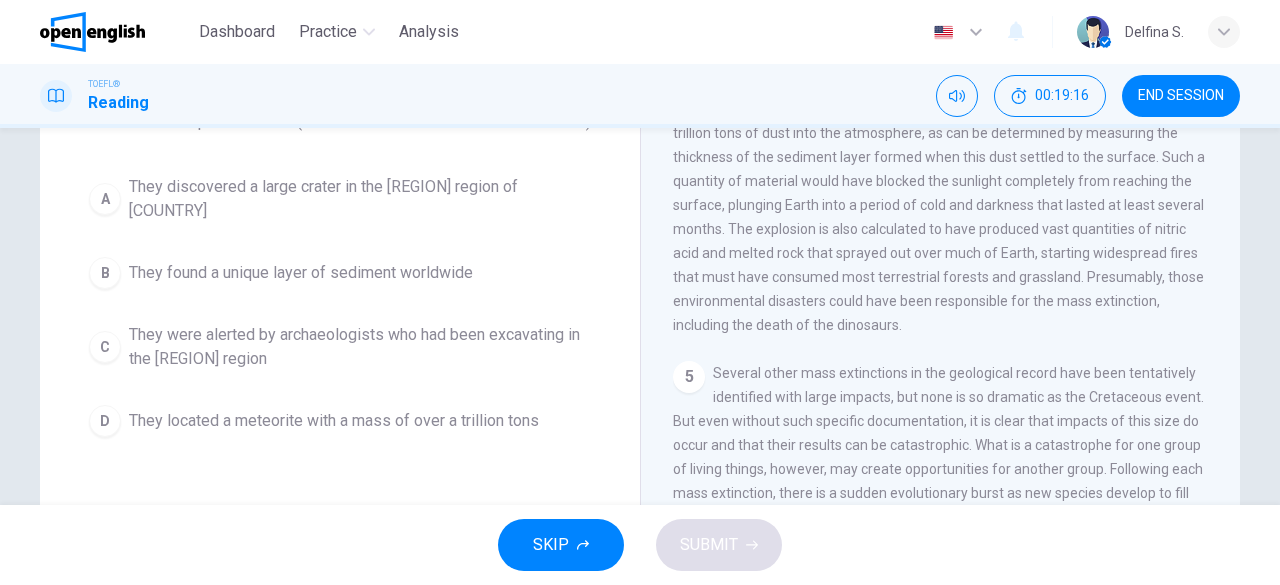 scroll, scrollTop: 174, scrollLeft: 0, axis: vertical 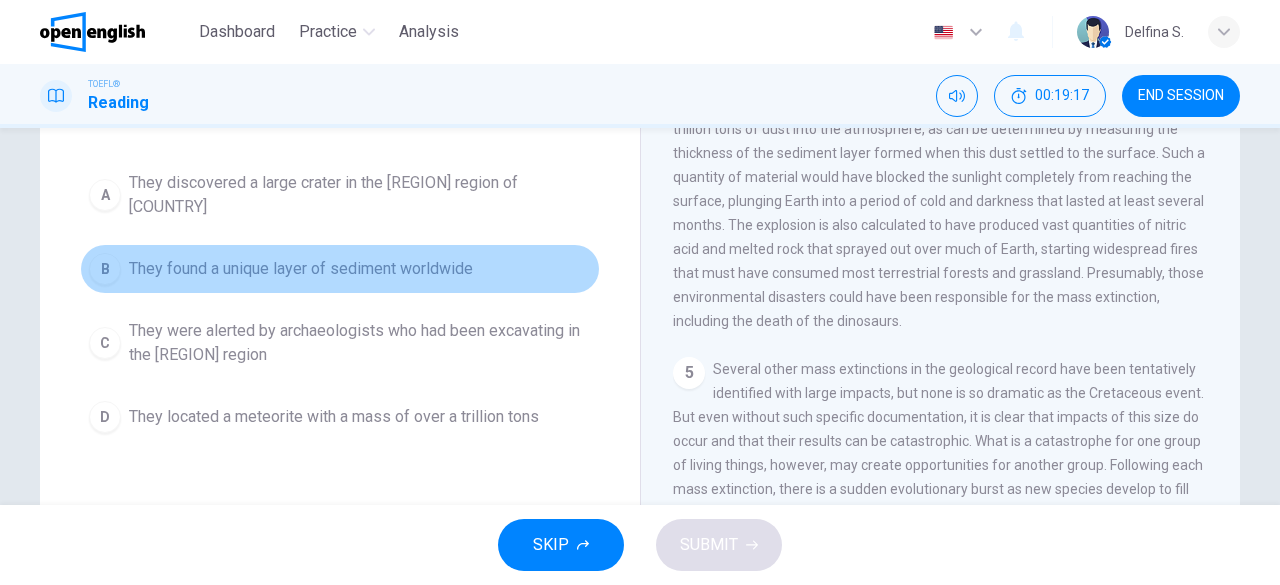 click on "They found a unique layer of sediment worldwide" at bounding box center [301, 269] 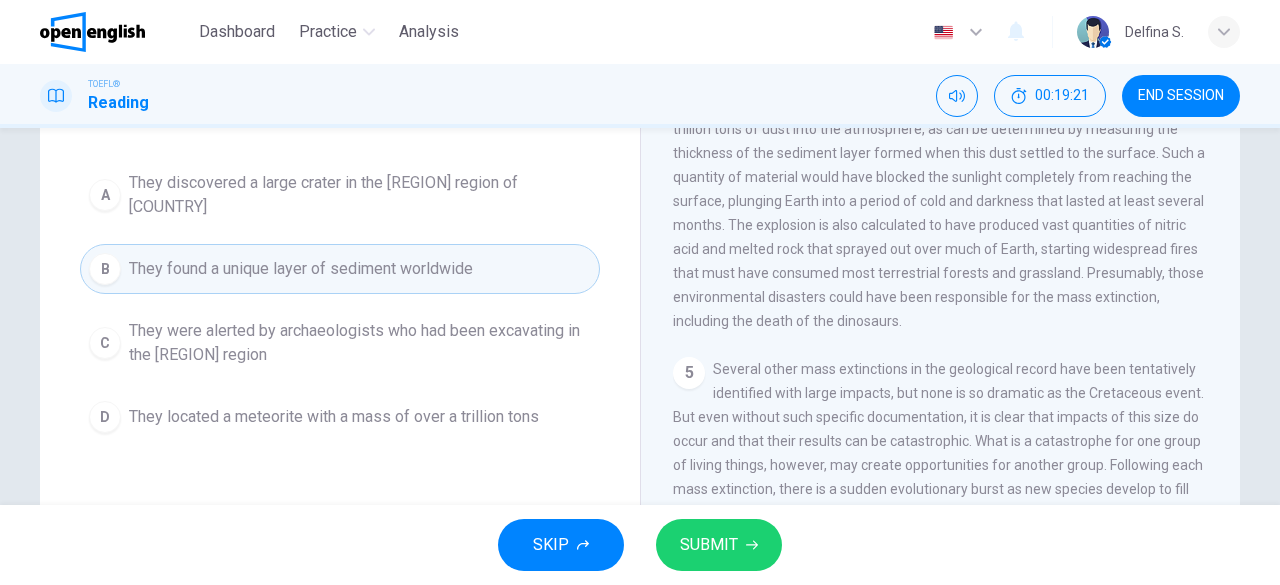 click on "SUBMIT" at bounding box center [719, 545] 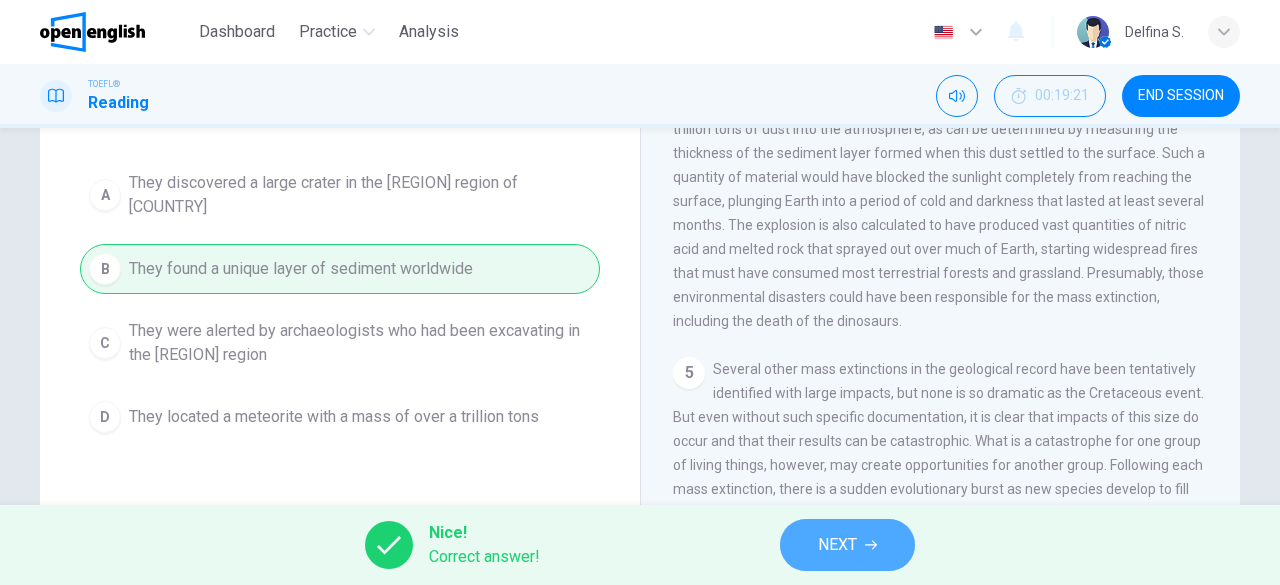 click on "NEXT" at bounding box center [847, 545] 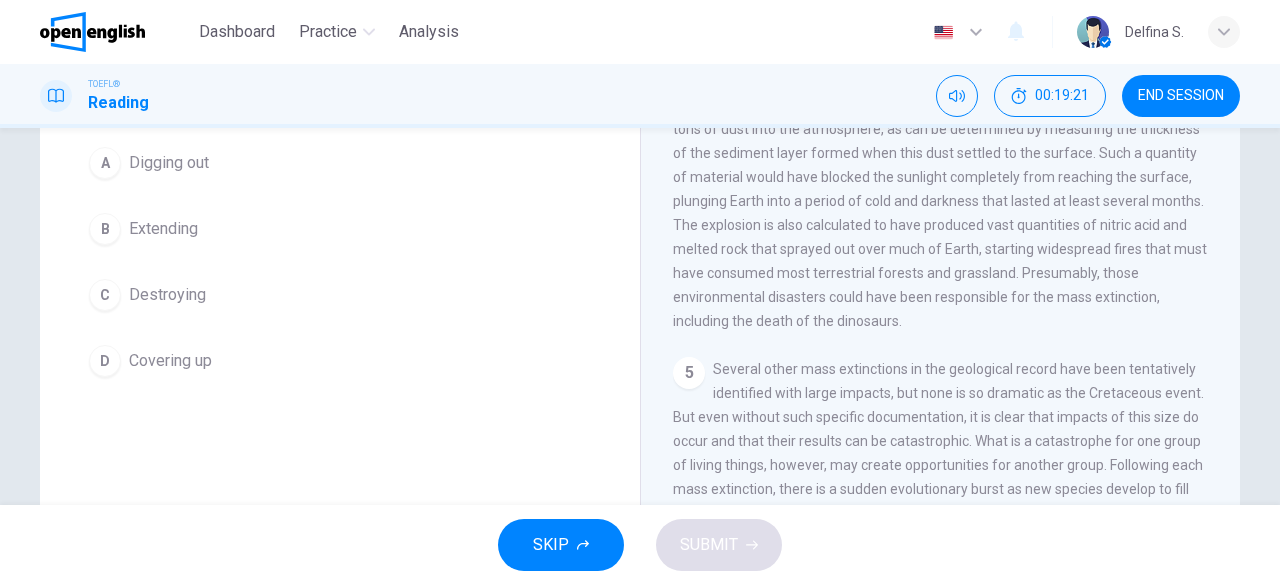 scroll, scrollTop: 639, scrollLeft: 0, axis: vertical 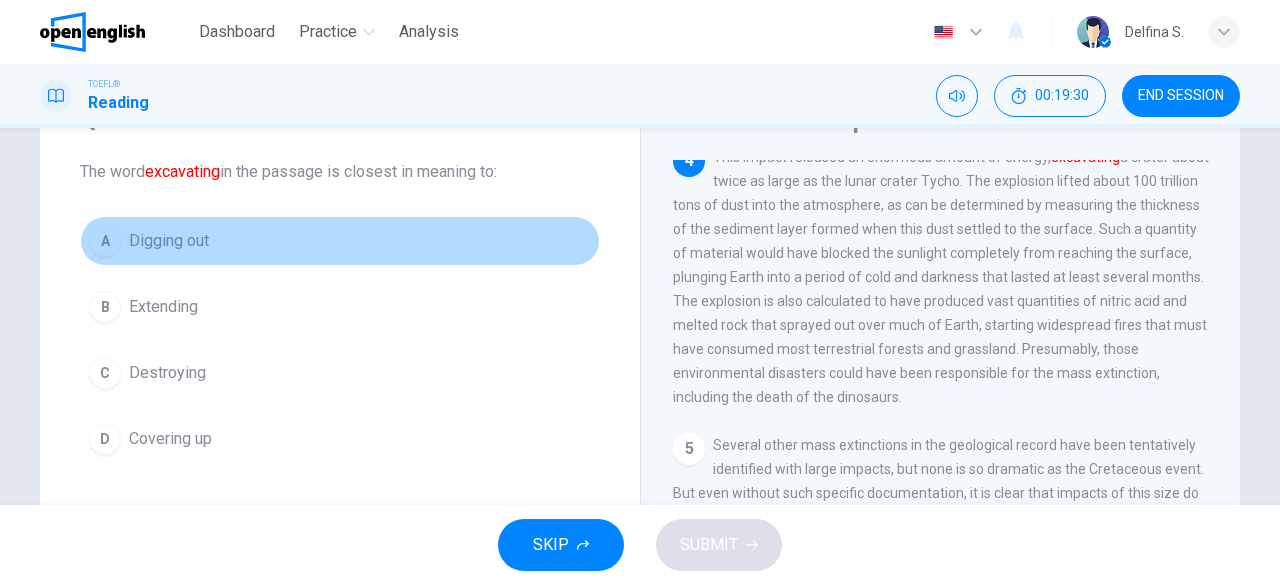 click on "Digging out" at bounding box center (169, 241) 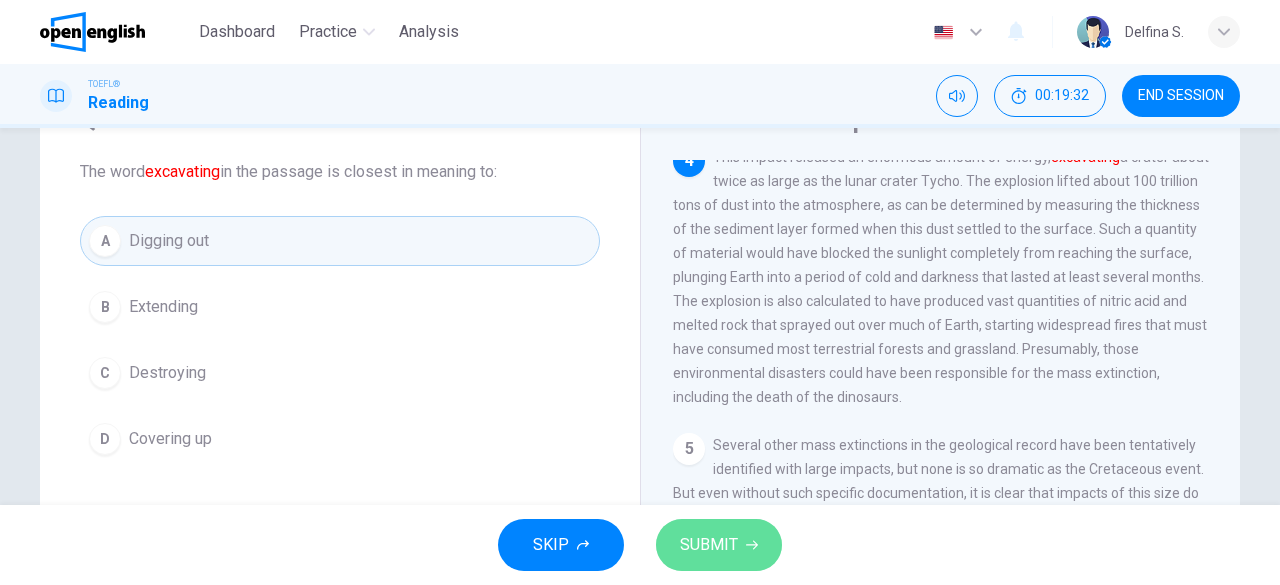 click on "SUBMIT" at bounding box center (709, 545) 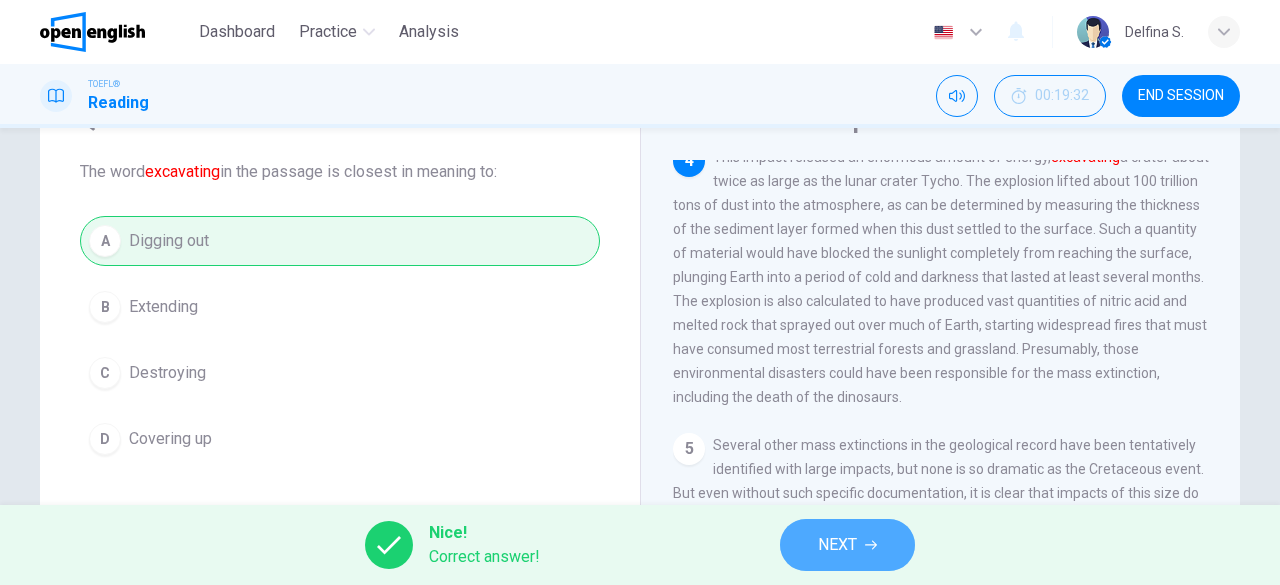 click on "NEXT" at bounding box center [837, 545] 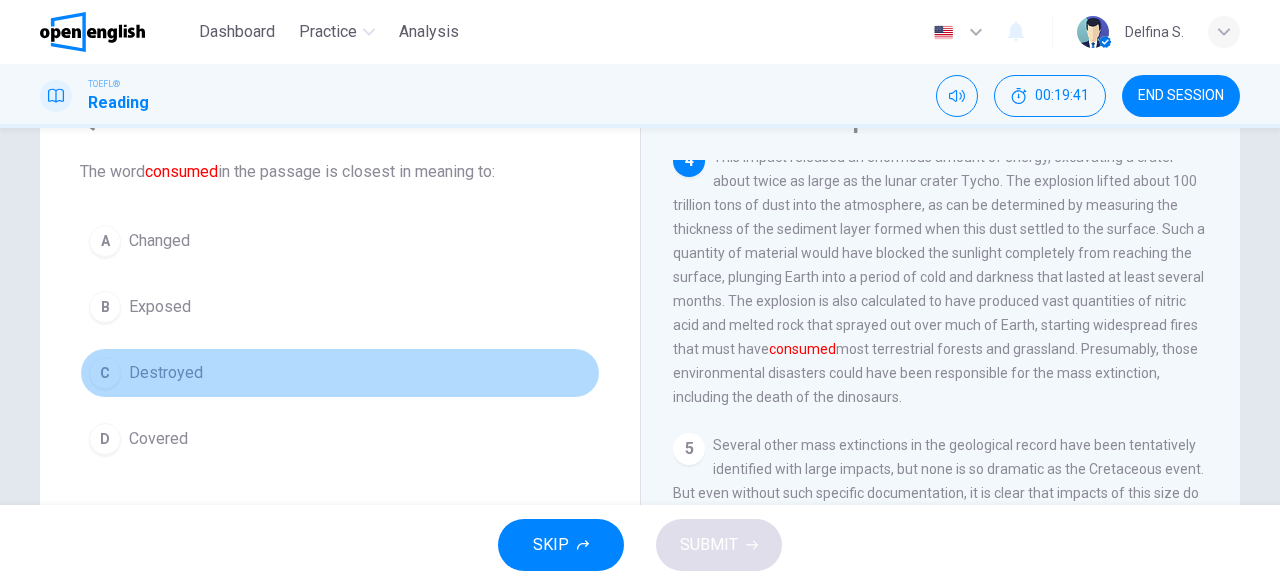 click on "Destroyed" at bounding box center [166, 373] 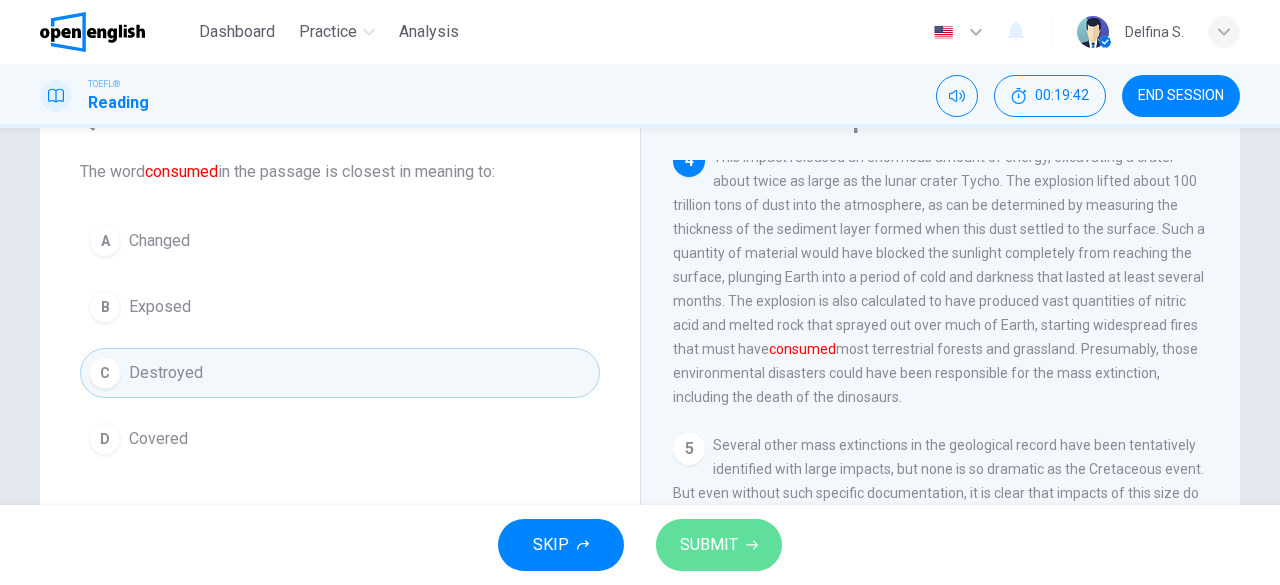 click on "SUBMIT" at bounding box center [709, 545] 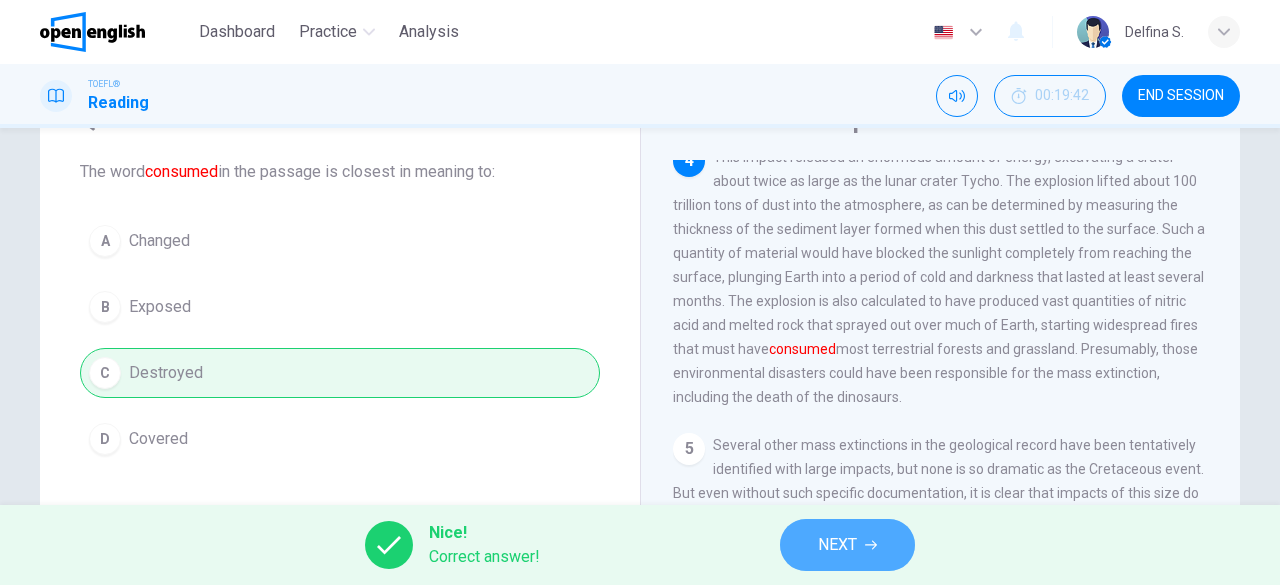 click on "NEXT" at bounding box center (847, 545) 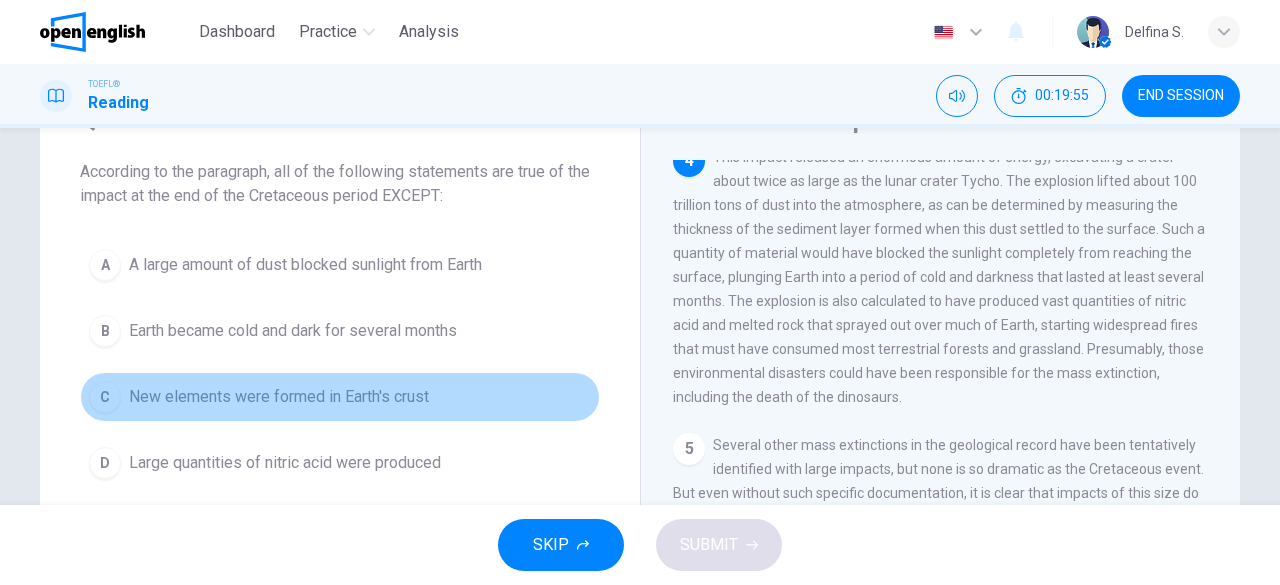 click on "New elements were formed in Earth's crust" at bounding box center (279, 397) 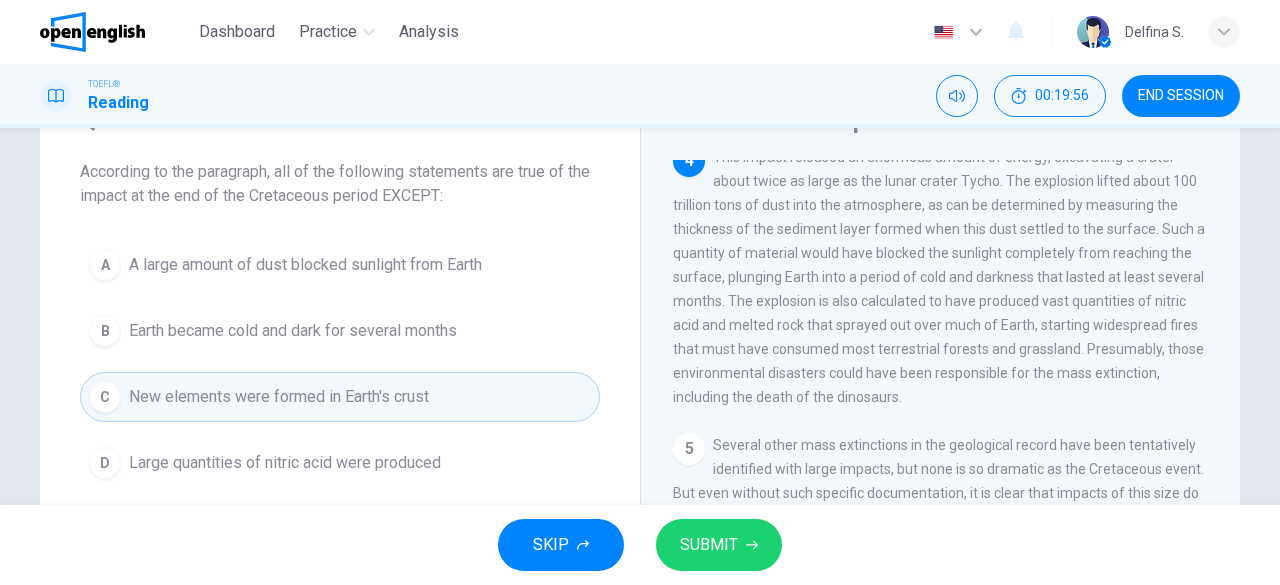 click on "SUBMIT" at bounding box center [719, 545] 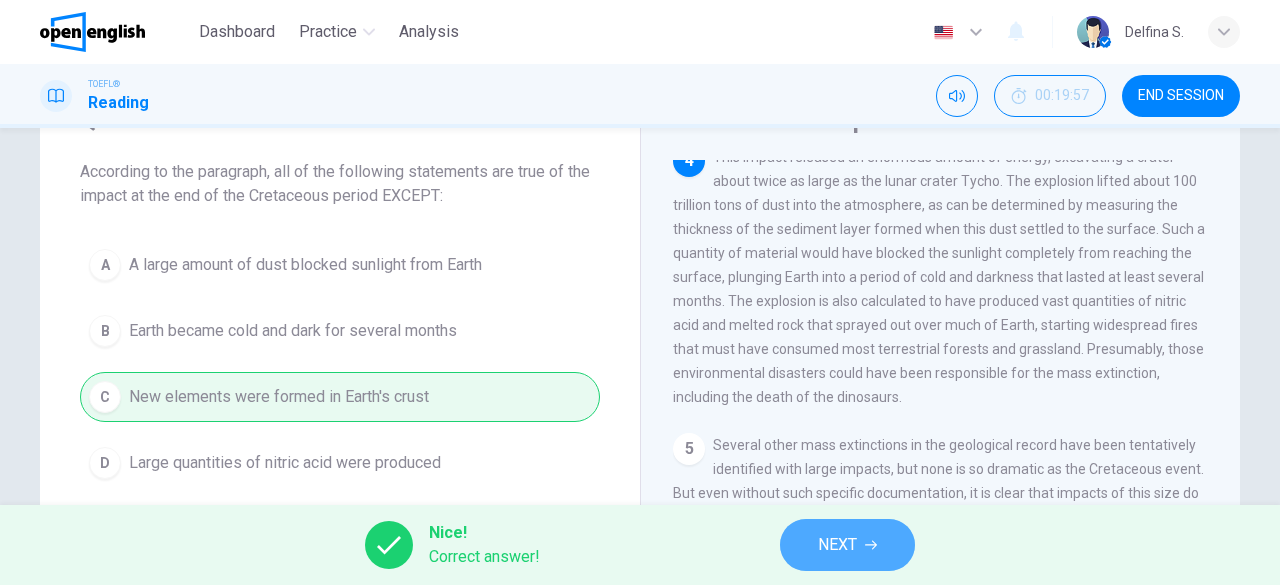 click on "NEXT" at bounding box center (837, 545) 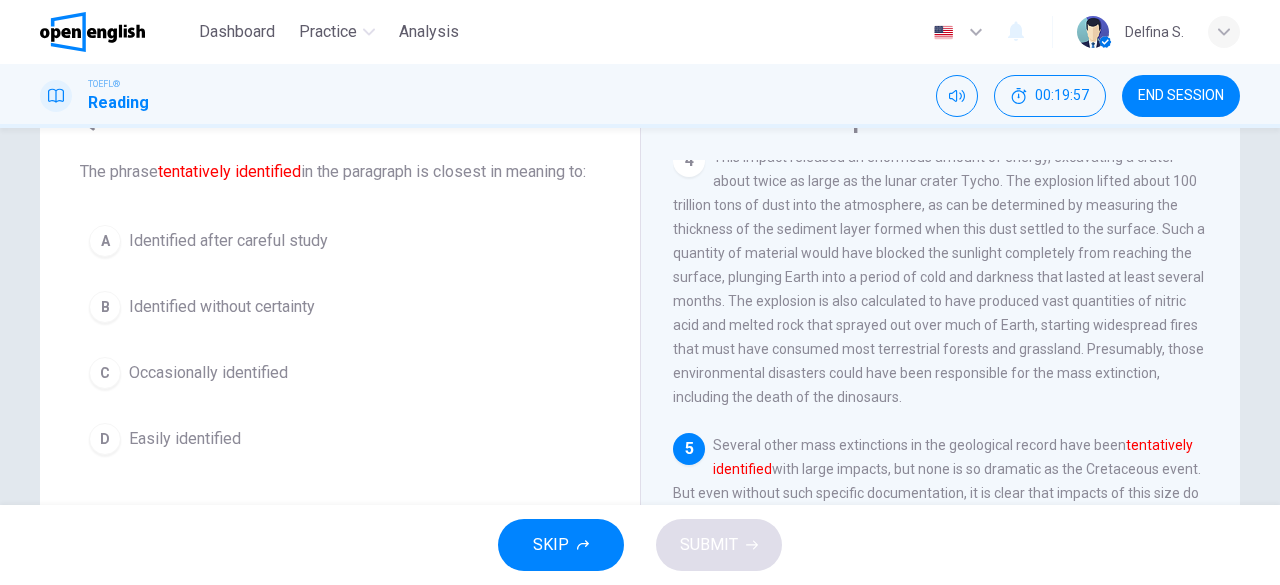 scroll, scrollTop: 732, scrollLeft: 0, axis: vertical 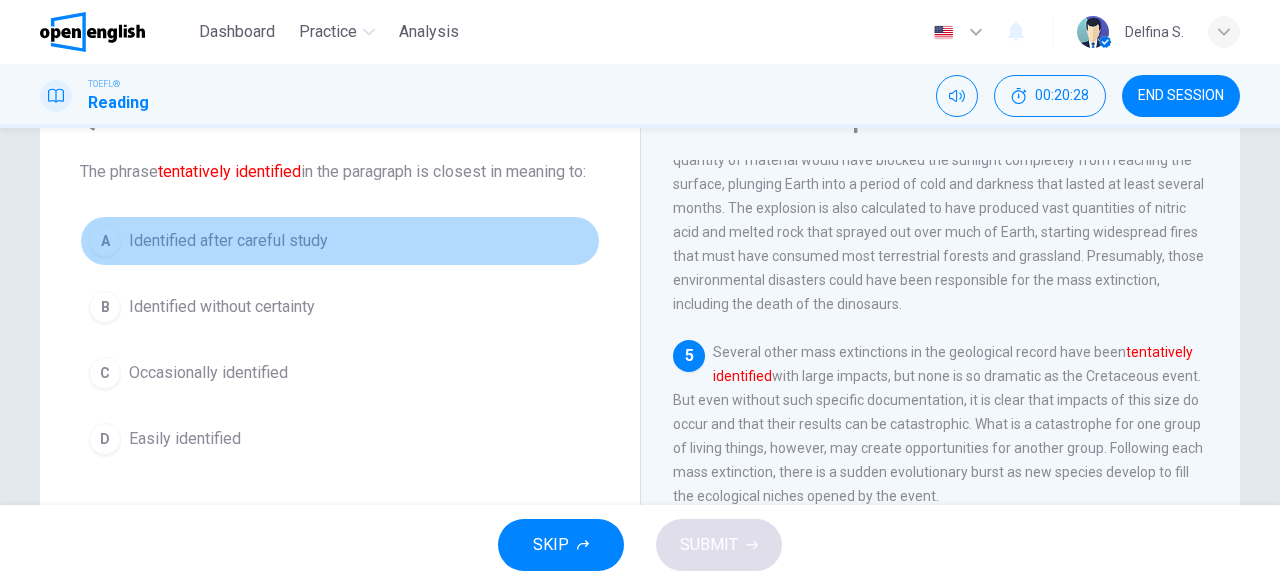 click on "Identified after careful study" at bounding box center [228, 241] 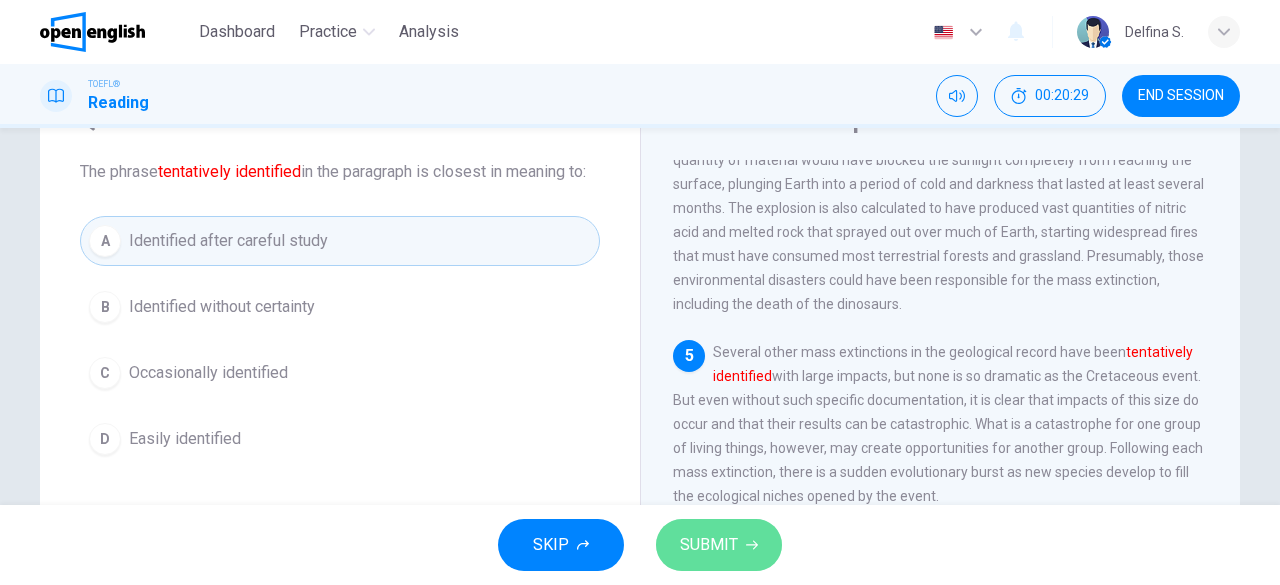 click on "SUBMIT" at bounding box center (719, 545) 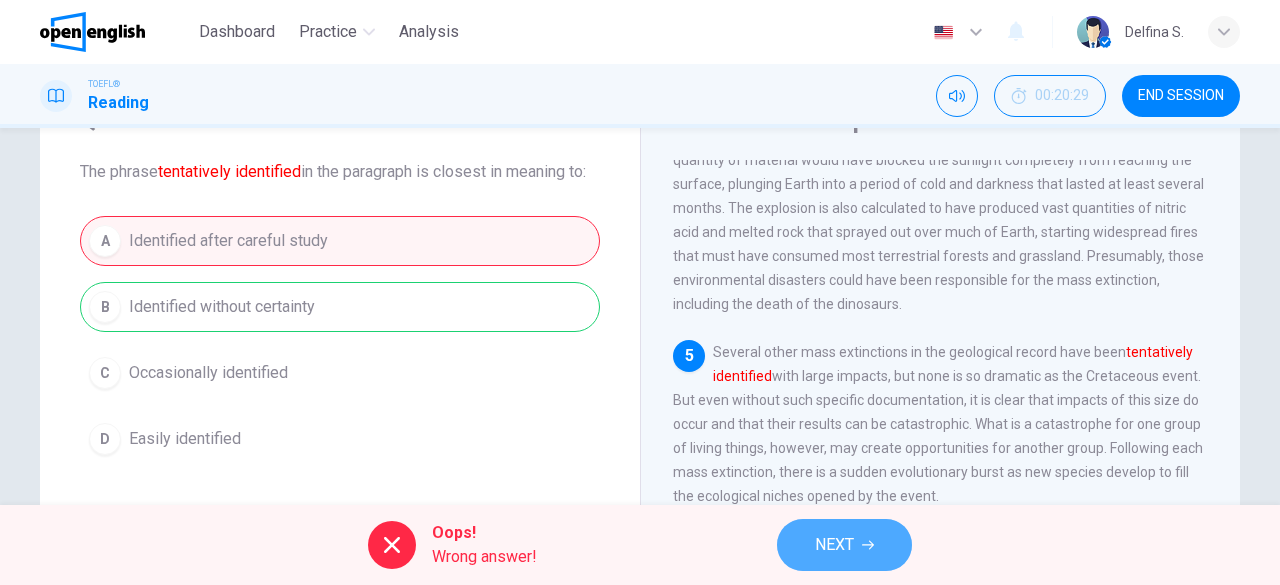 click on "NEXT" at bounding box center (834, 545) 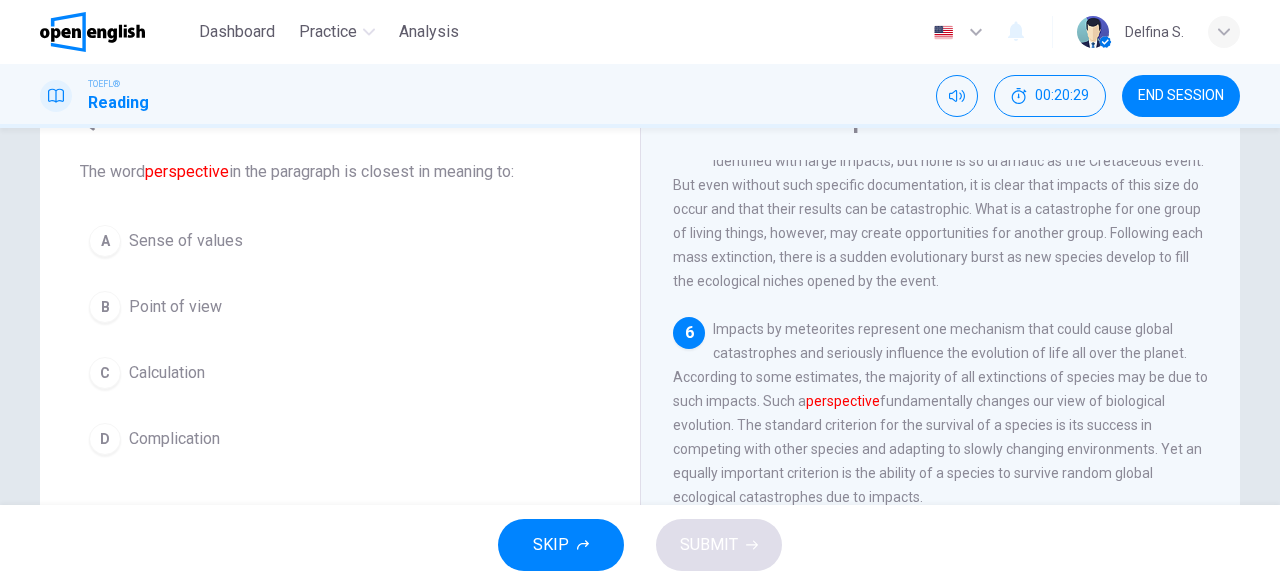 scroll, scrollTop: 954, scrollLeft: 0, axis: vertical 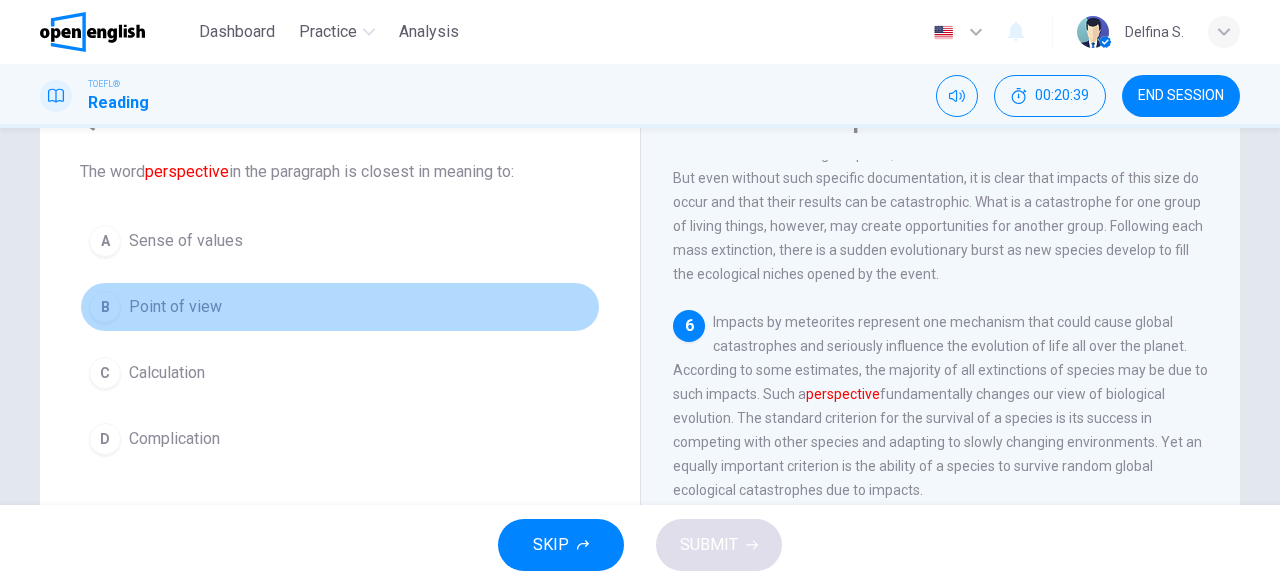 click on "Point of view" at bounding box center [175, 307] 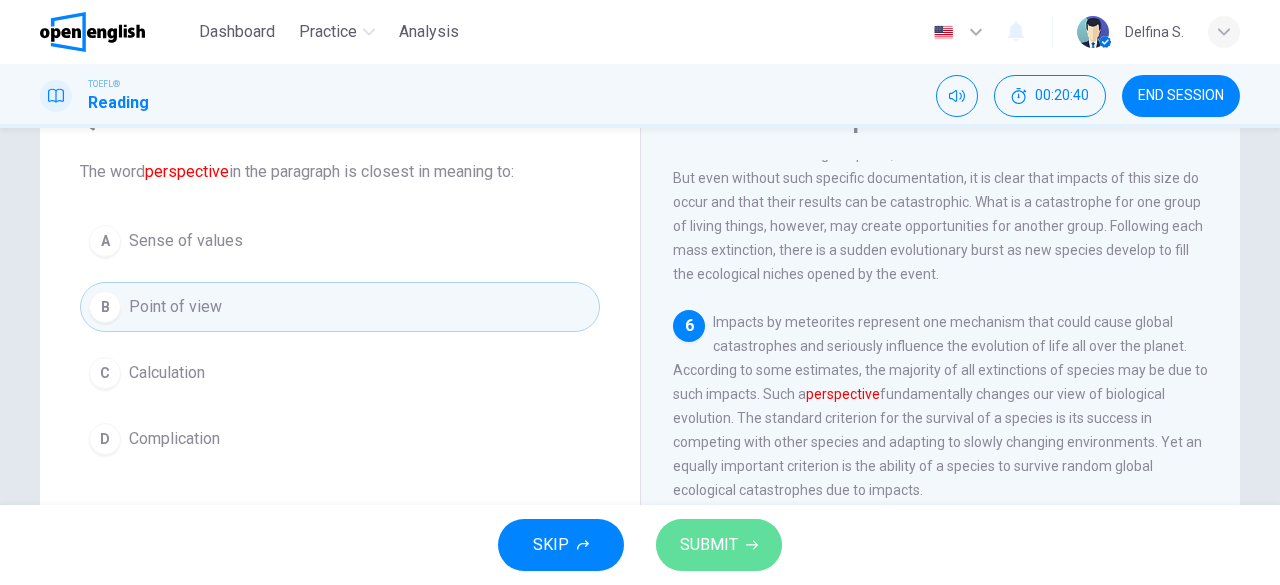click on "SUBMIT" at bounding box center [719, 545] 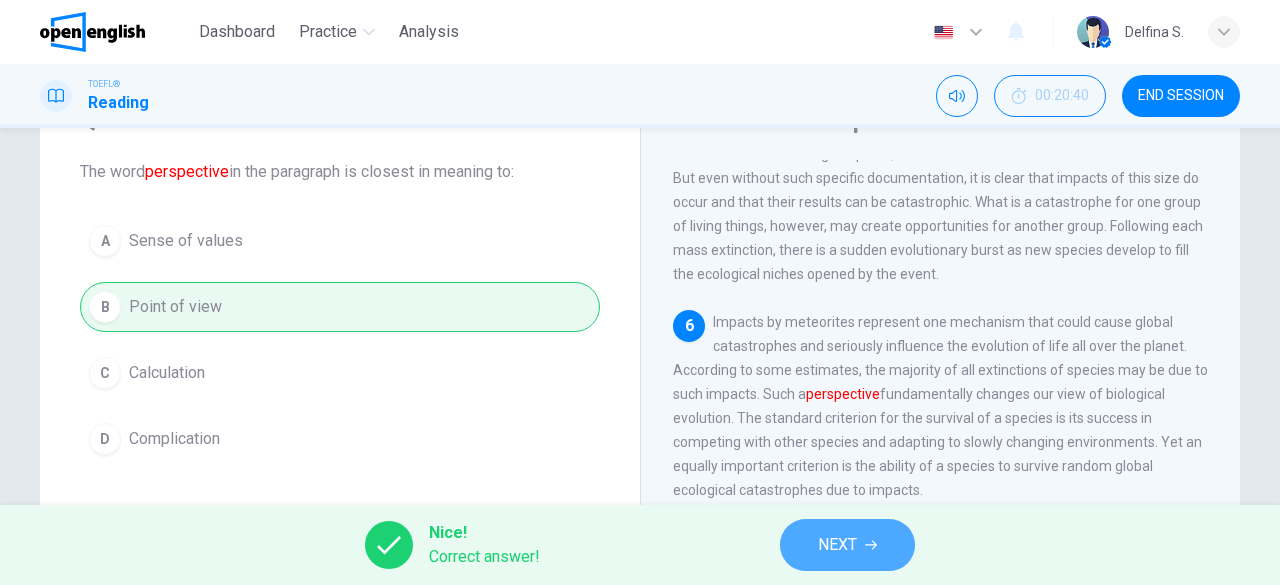 click on "NEXT" at bounding box center (847, 545) 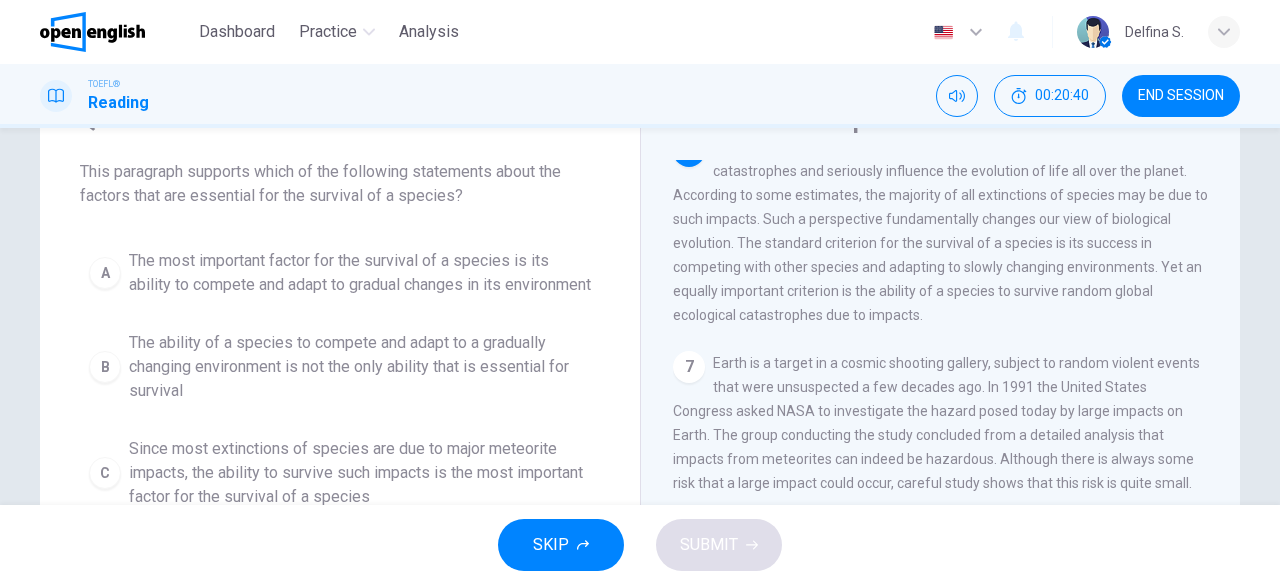 scroll, scrollTop: 1131, scrollLeft: 0, axis: vertical 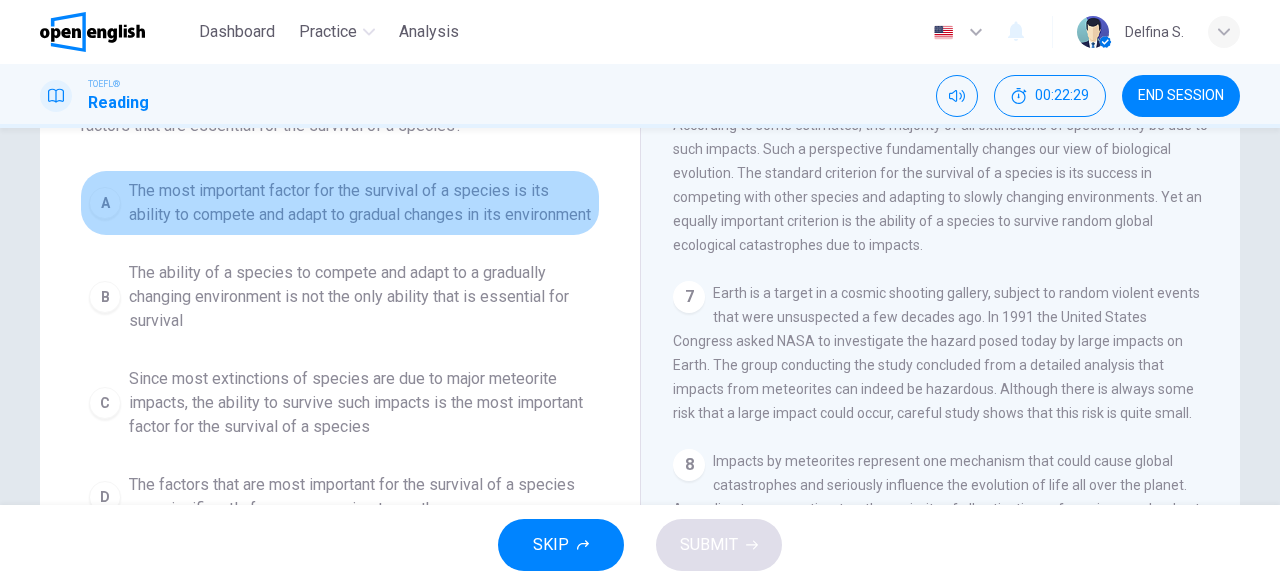 click on "The most important factor for the survival of a species is its ability to compete and adapt to gradual changes in its environment" at bounding box center [360, 203] 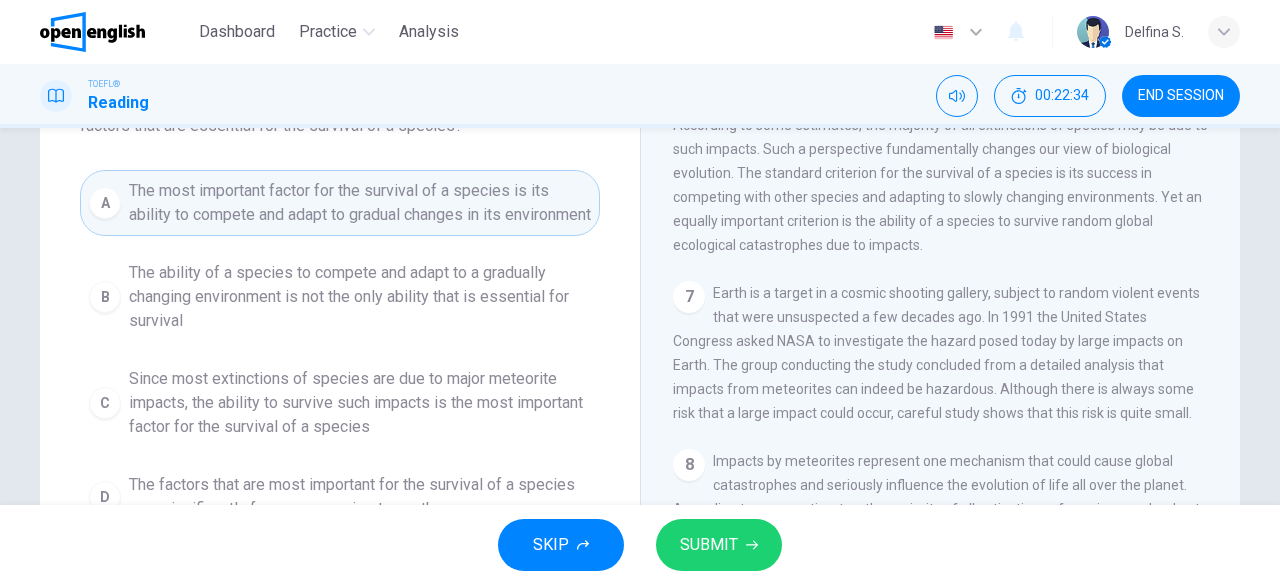 type 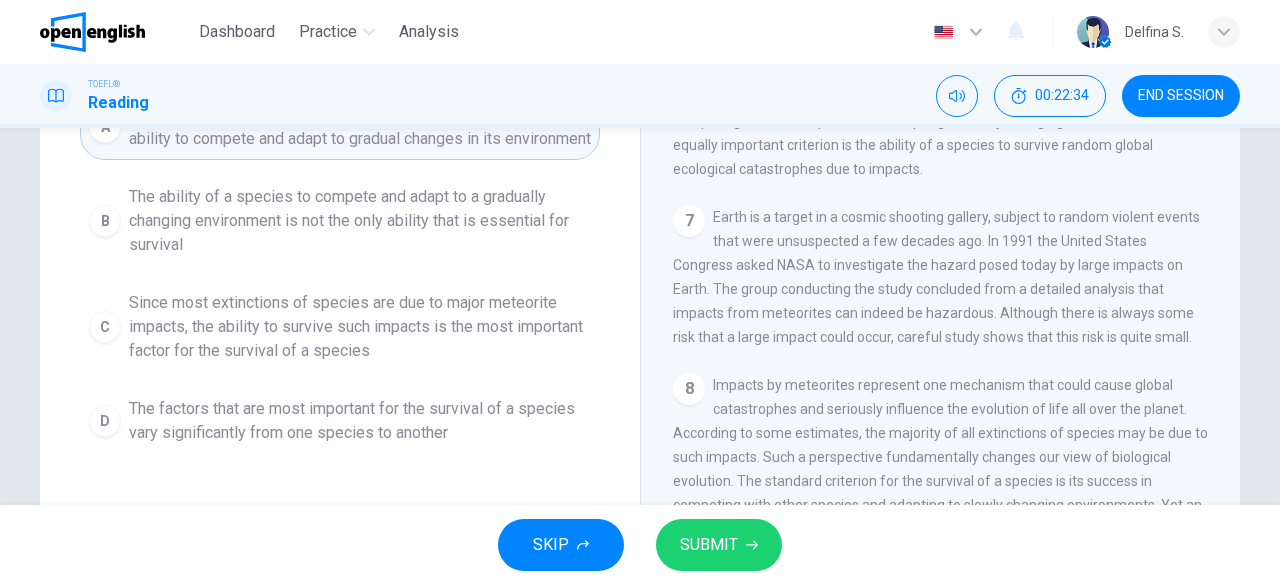 scroll, scrollTop: 246, scrollLeft: 0, axis: vertical 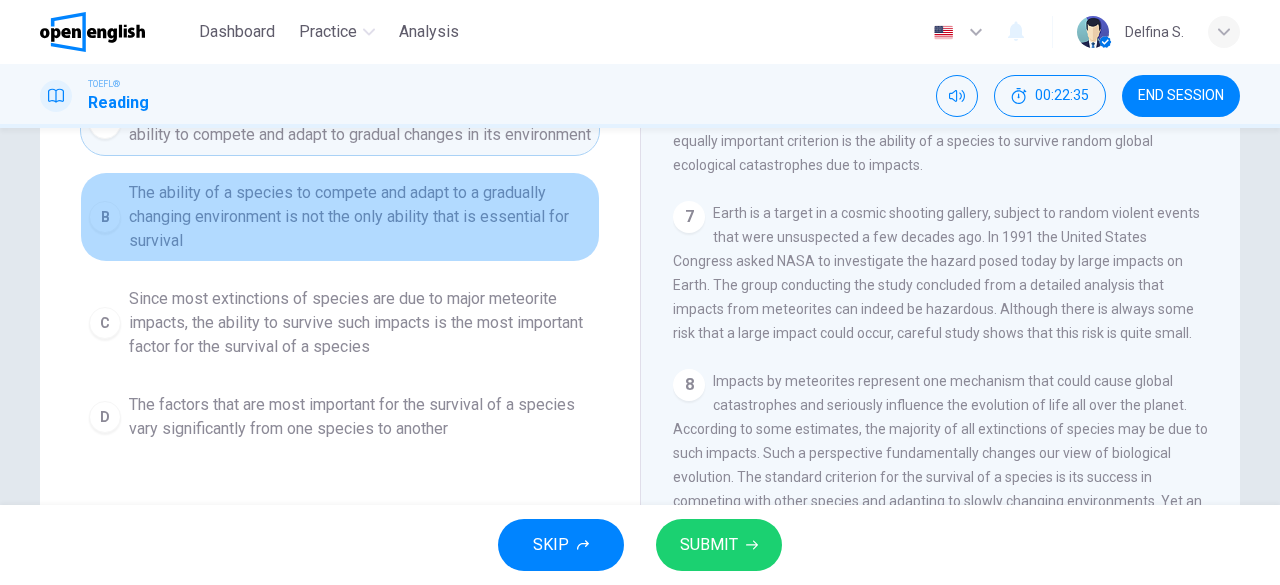 click on "The ability of a species to compete and adapt to a gradually changing environment is not the only ability that is essential for survival" at bounding box center [360, 217] 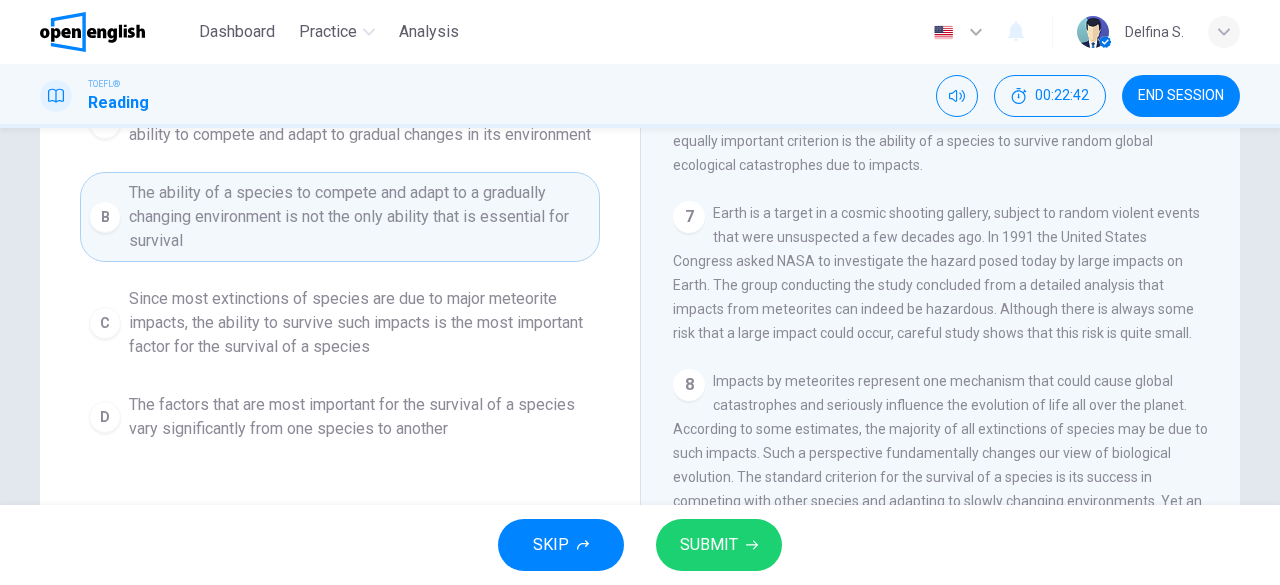 type 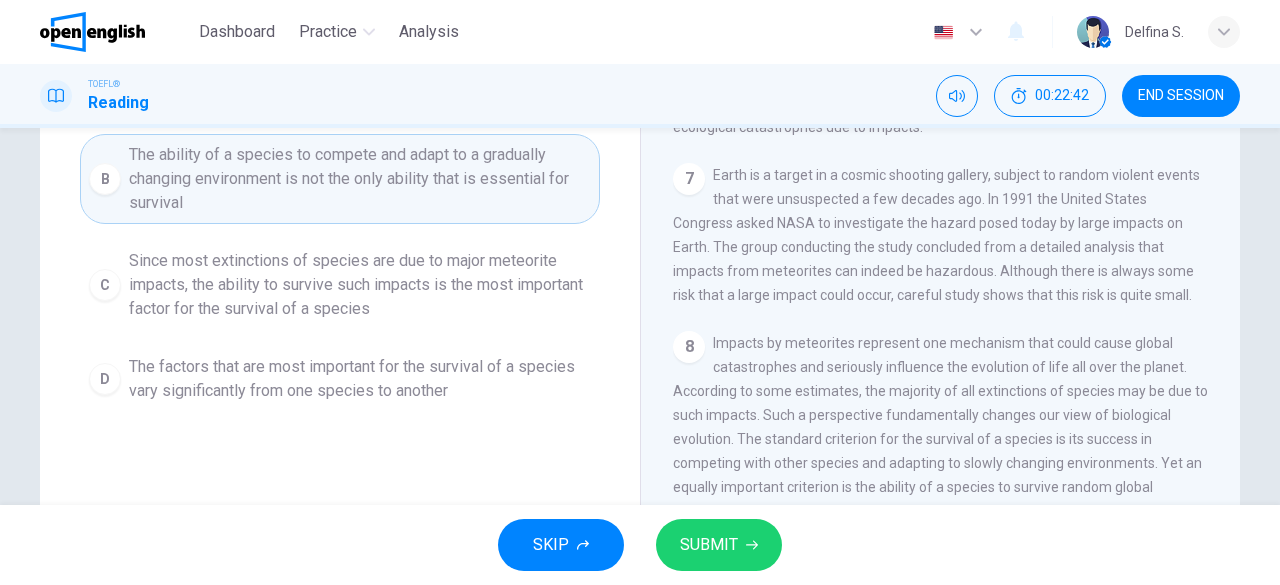 scroll, scrollTop: 286, scrollLeft: 0, axis: vertical 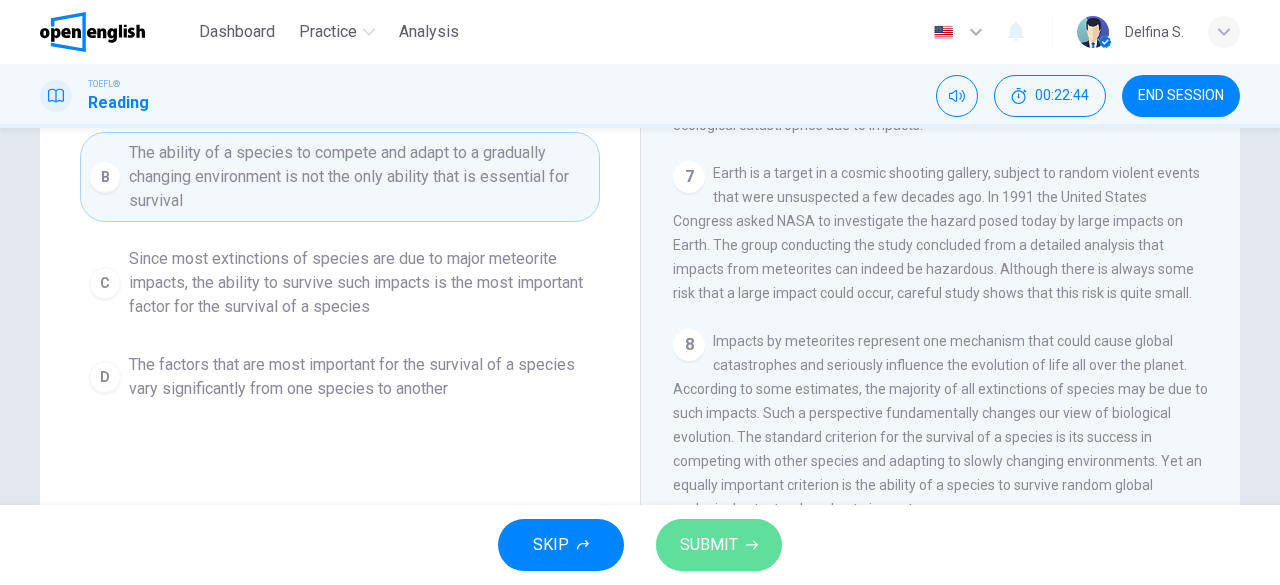 click on "SUBMIT" at bounding box center [719, 545] 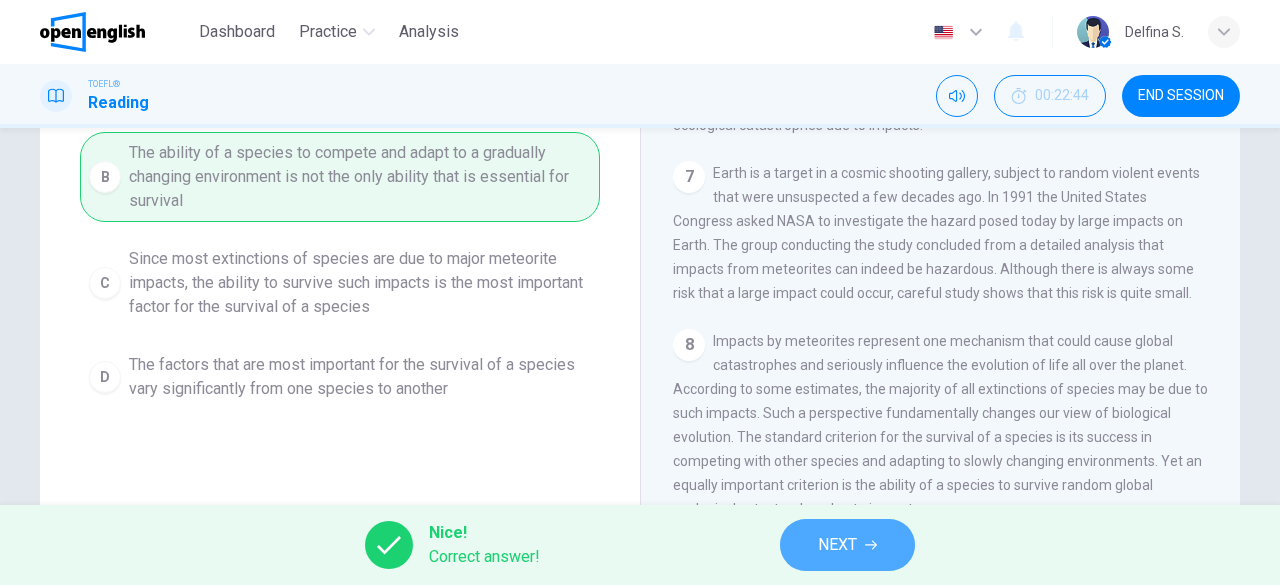 click on "NEXT" at bounding box center [837, 545] 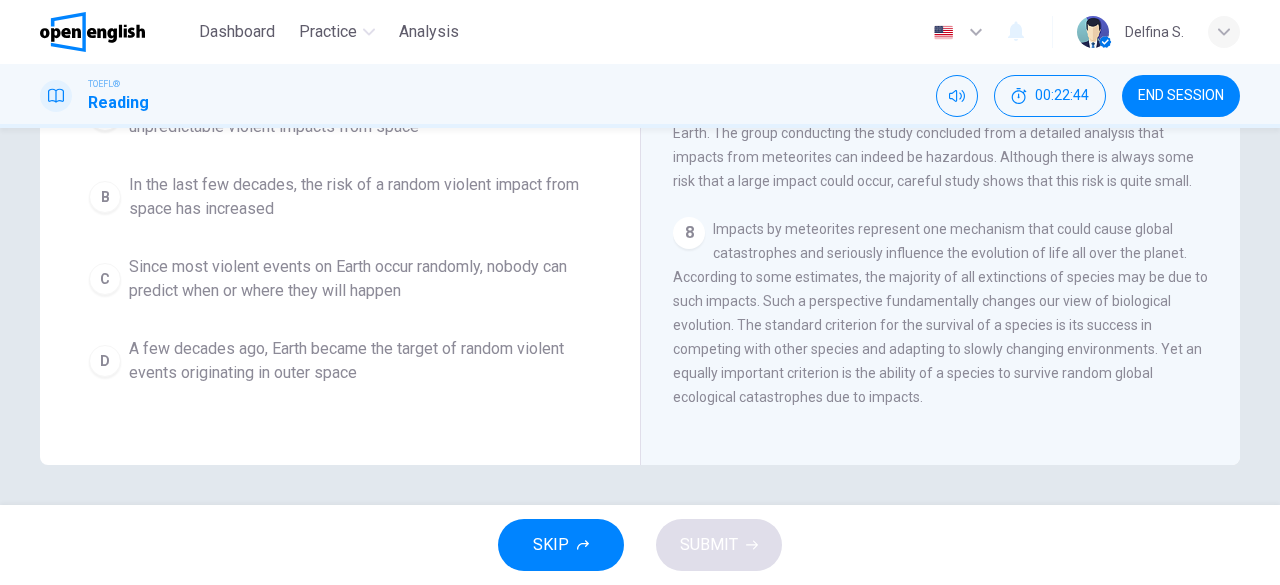 scroll, scrollTop: 1126, scrollLeft: 0, axis: vertical 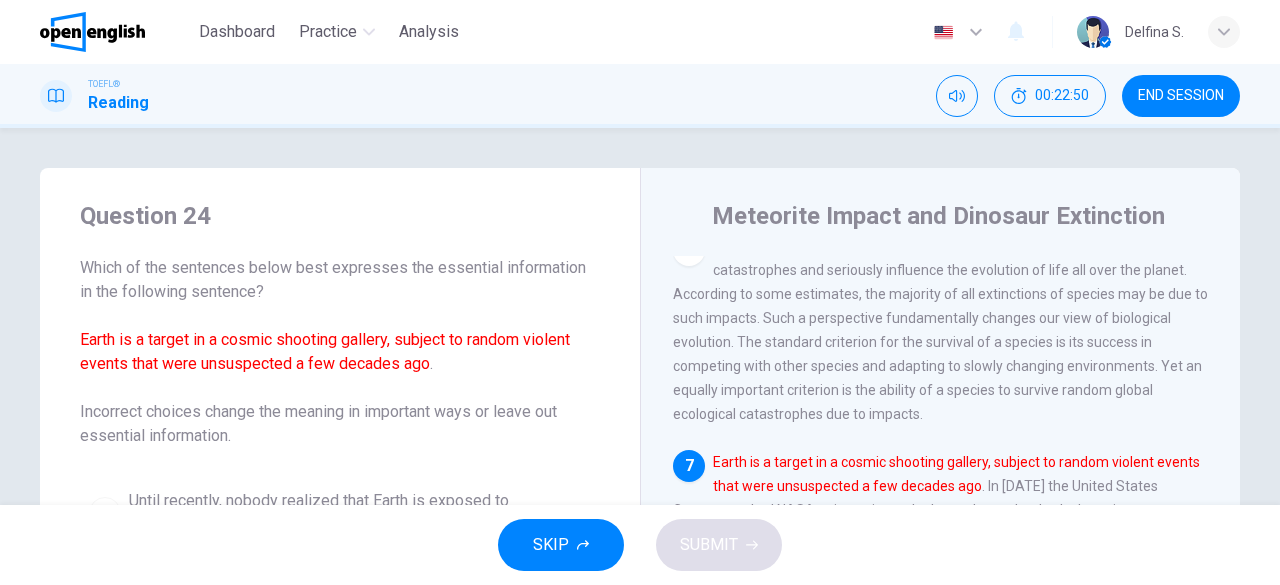 click on "Question 24" at bounding box center (340, 216) 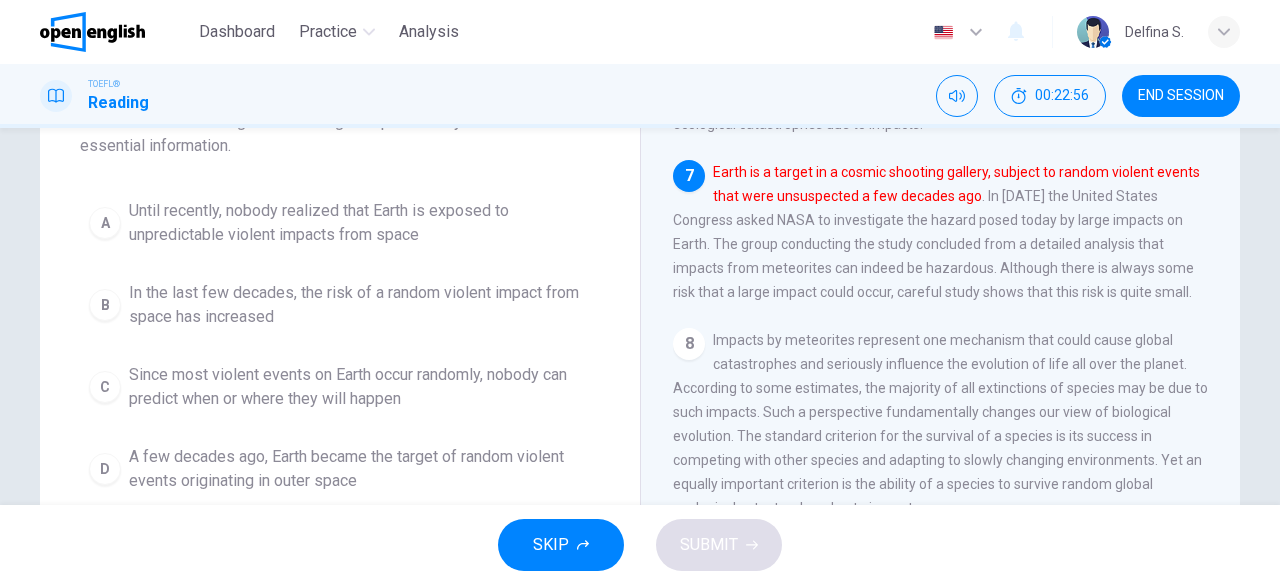 scroll, scrollTop: 398, scrollLeft: 0, axis: vertical 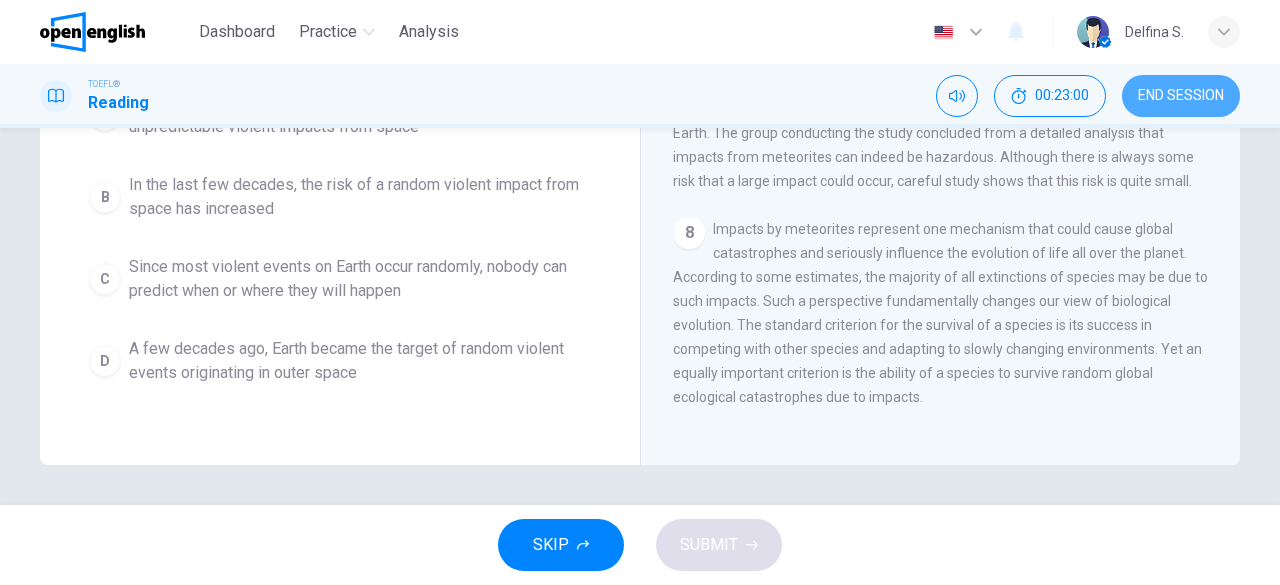 click on "END SESSION" at bounding box center (1181, 96) 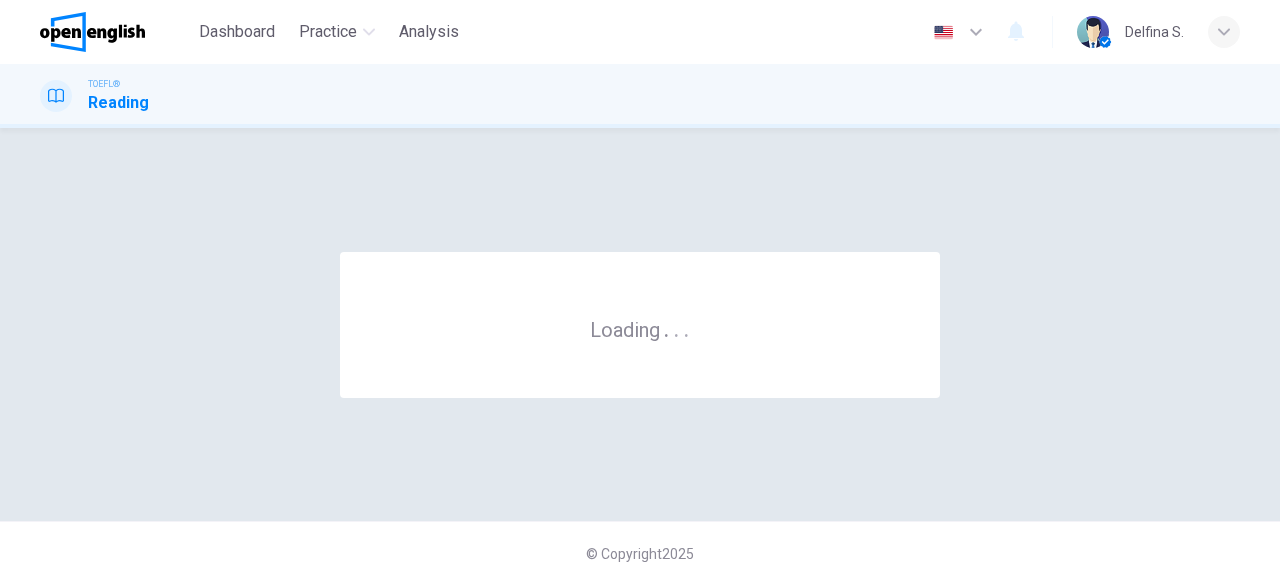 scroll, scrollTop: 0, scrollLeft: 0, axis: both 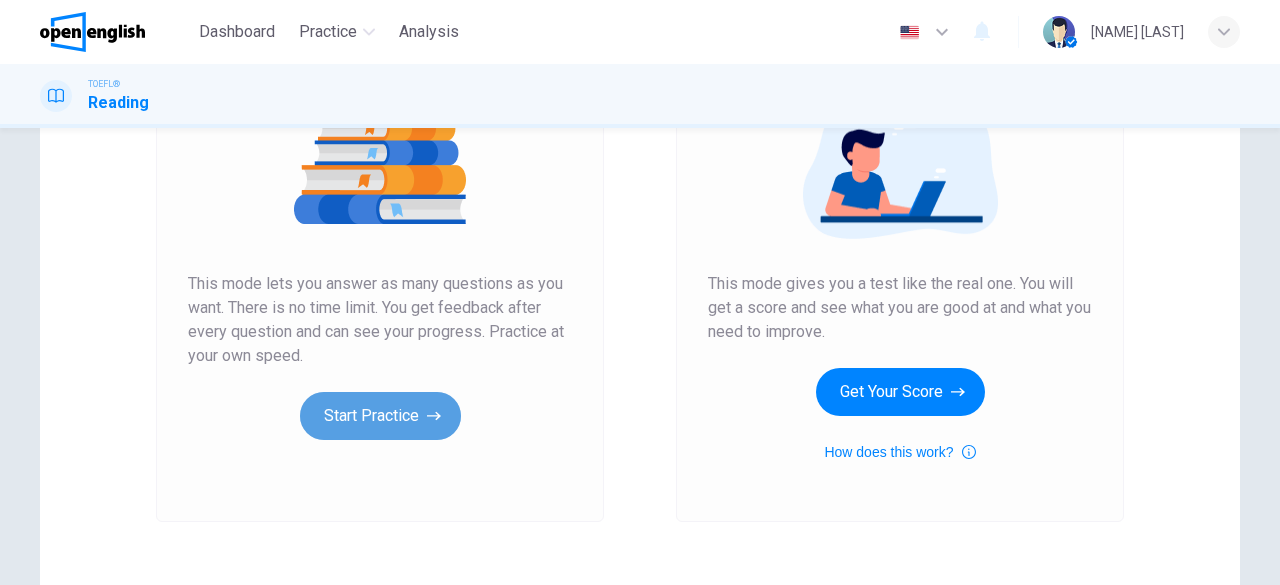 click on "Start Practice" at bounding box center (380, 416) 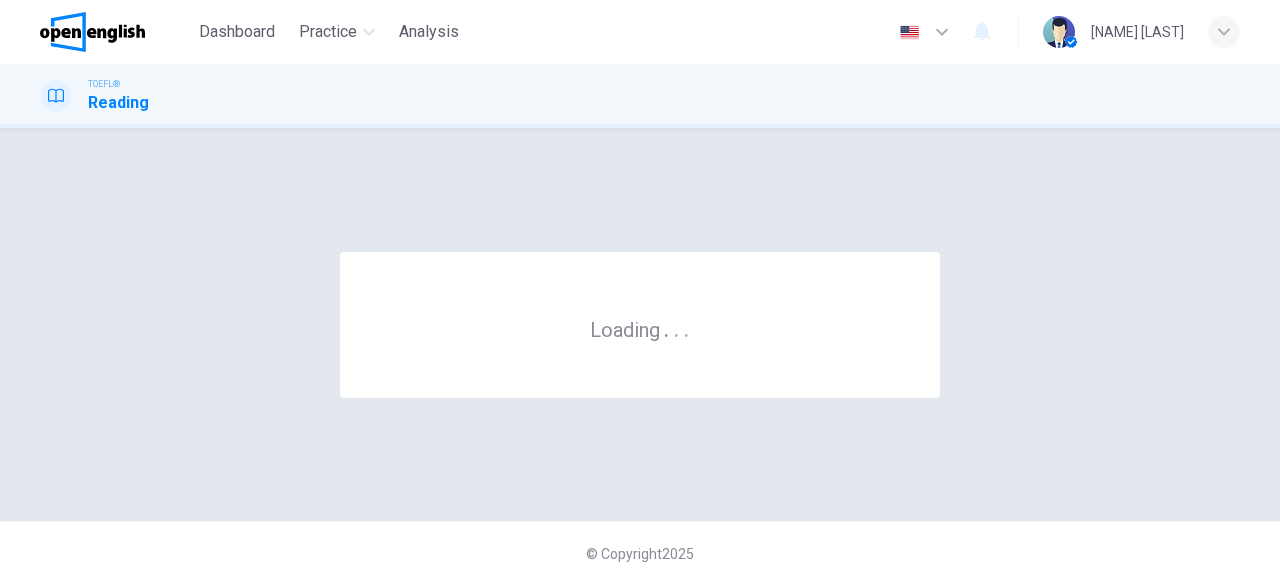 scroll, scrollTop: 0, scrollLeft: 0, axis: both 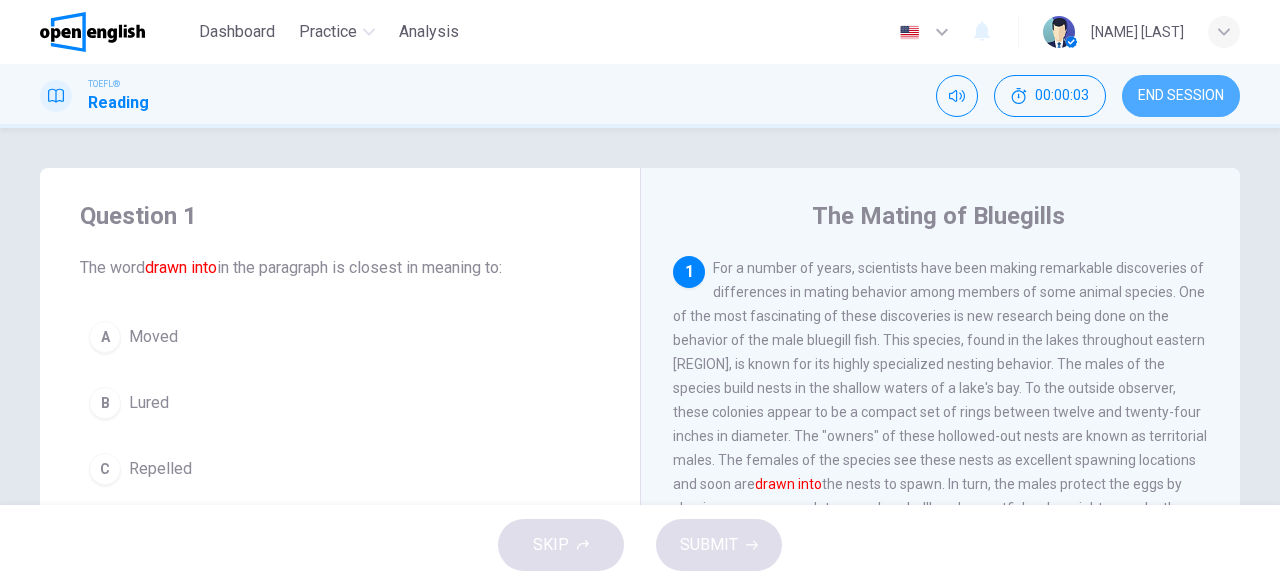 click on "END SESSION" at bounding box center [1181, 96] 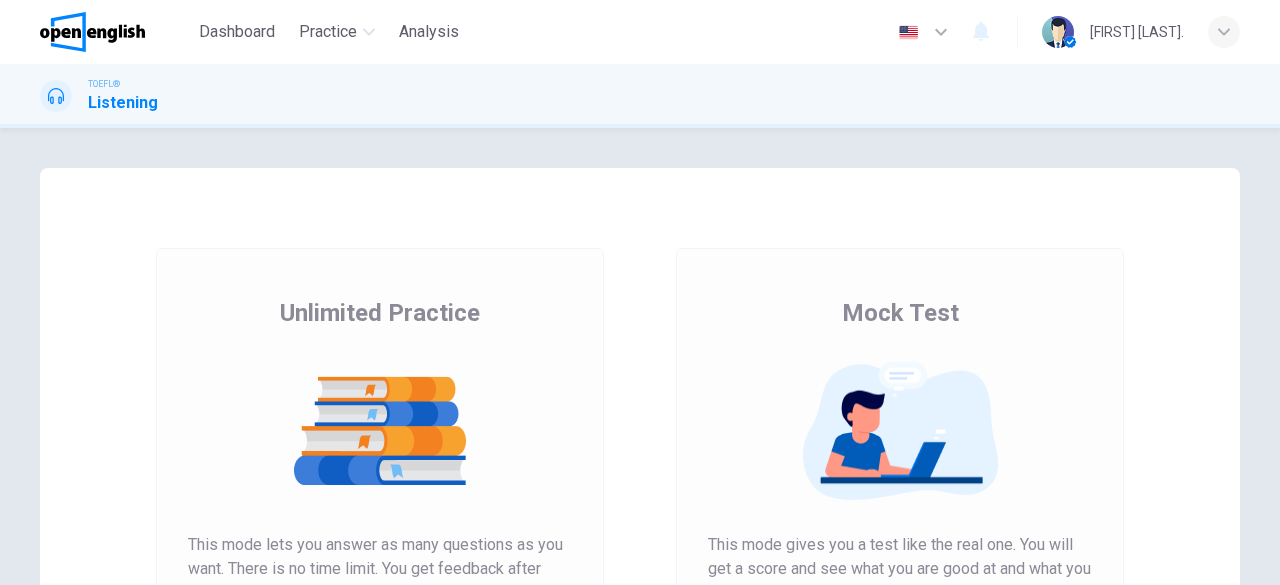 scroll, scrollTop: 0, scrollLeft: 0, axis: both 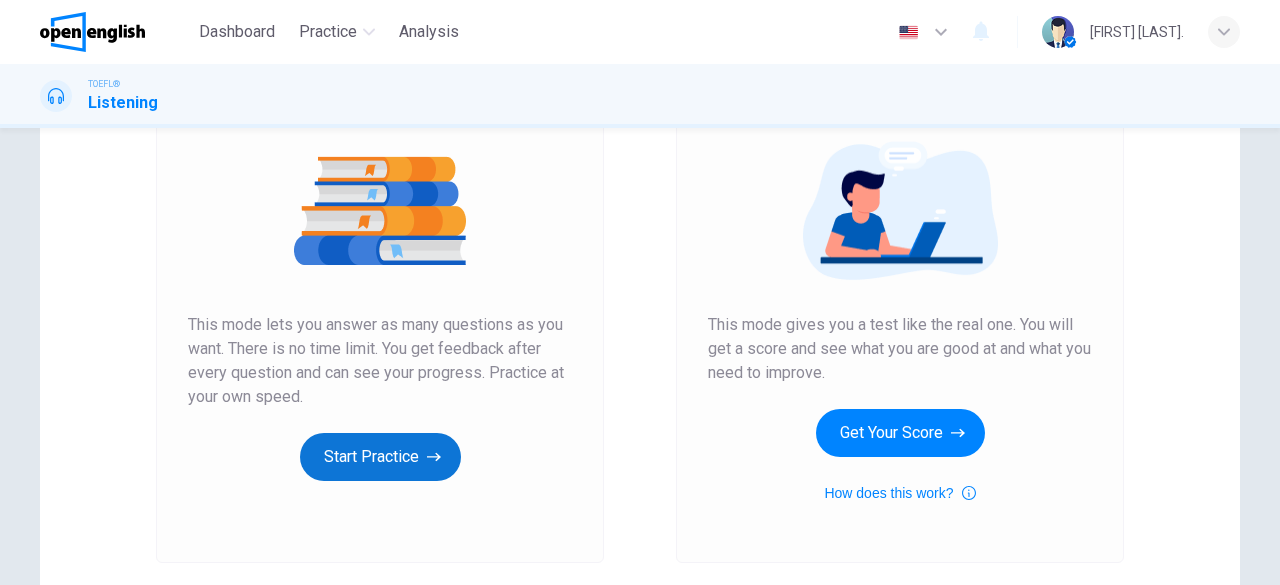 click on "Start Practice" at bounding box center (380, 457) 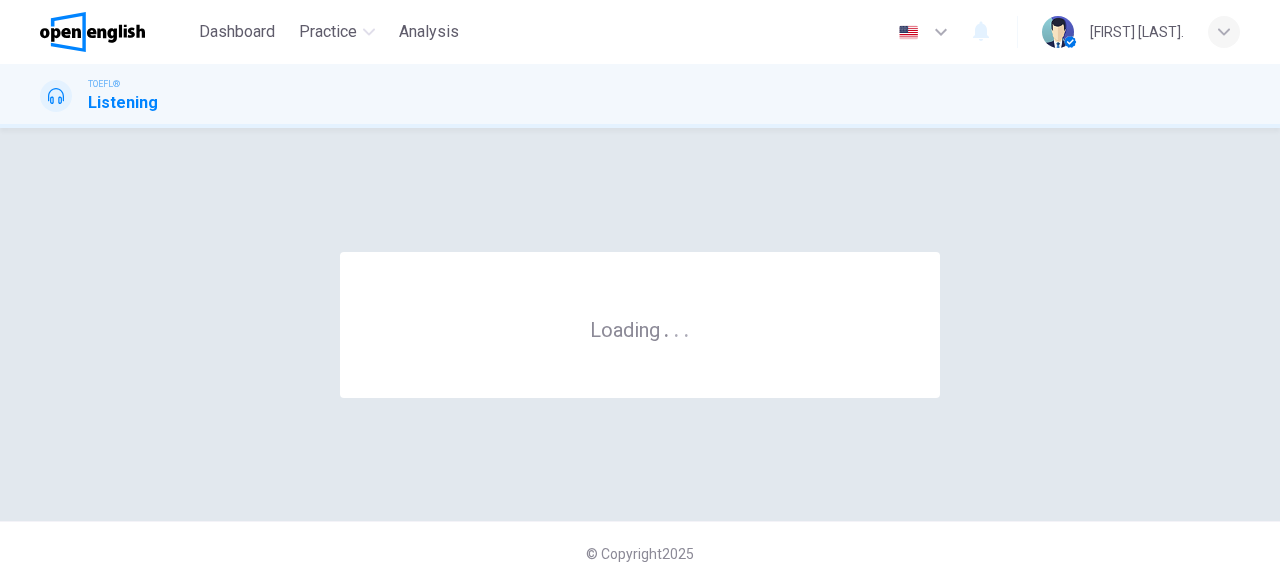 scroll, scrollTop: 0, scrollLeft: 0, axis: both 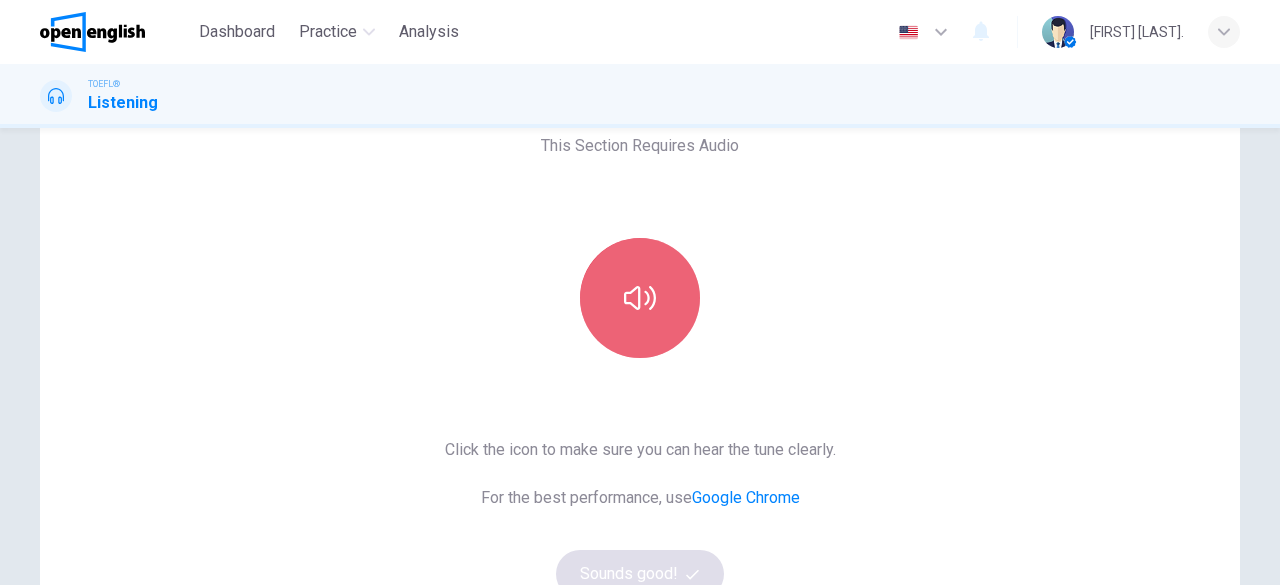 click 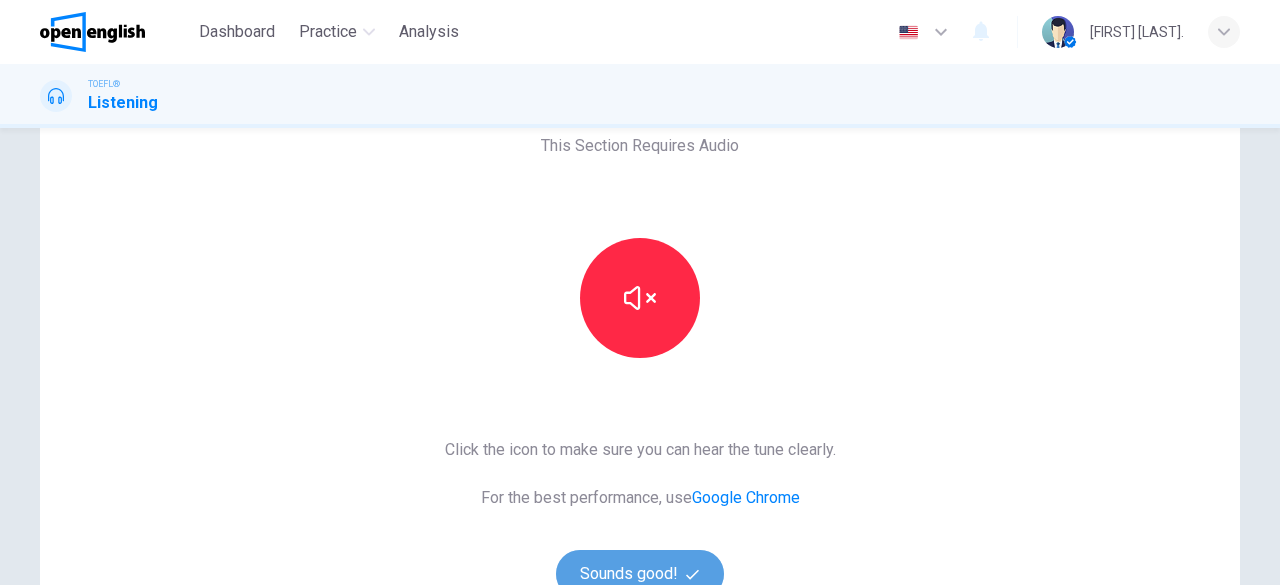 click on "Sounds good!" at bounding box center (640, 574) 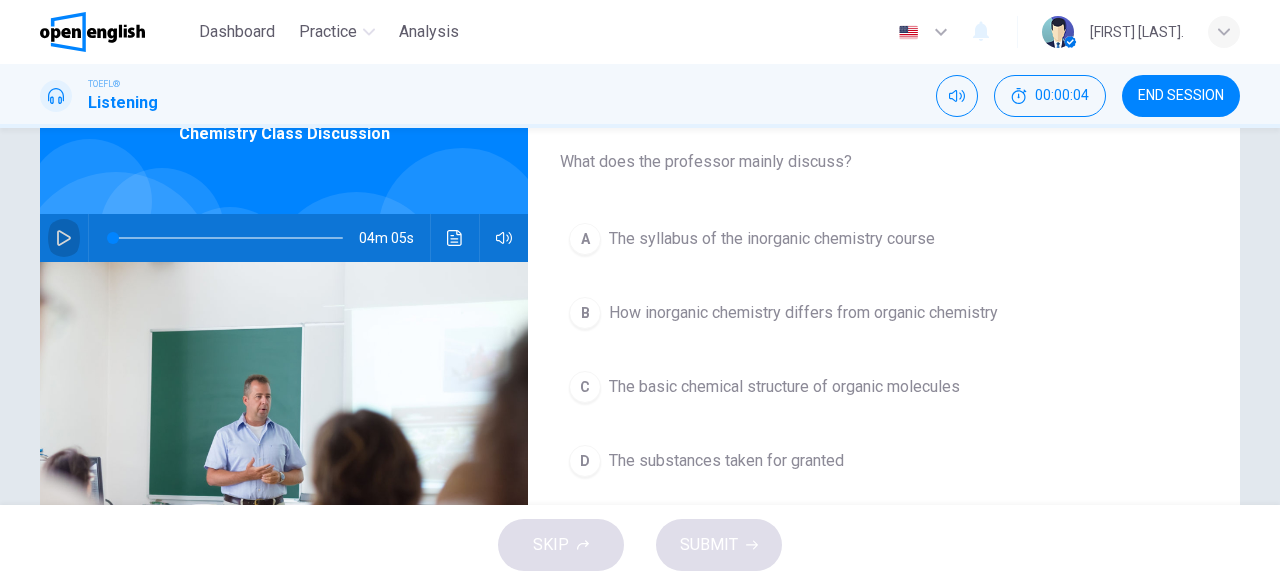 click 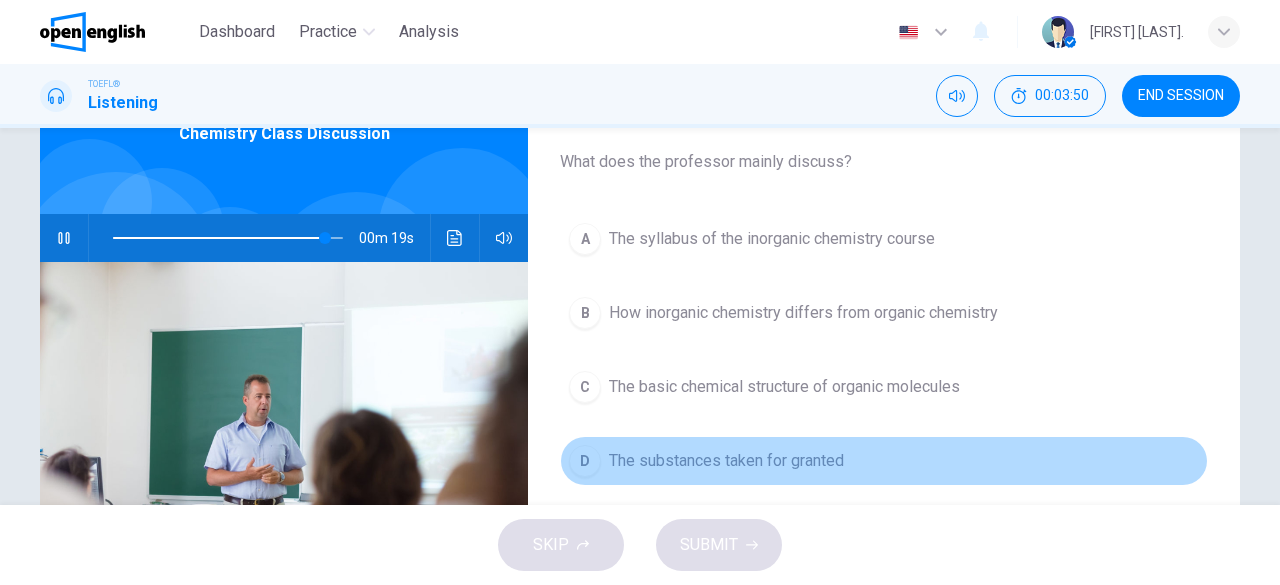 click on "The substances taken for granted" at bounding box center (726, 461) 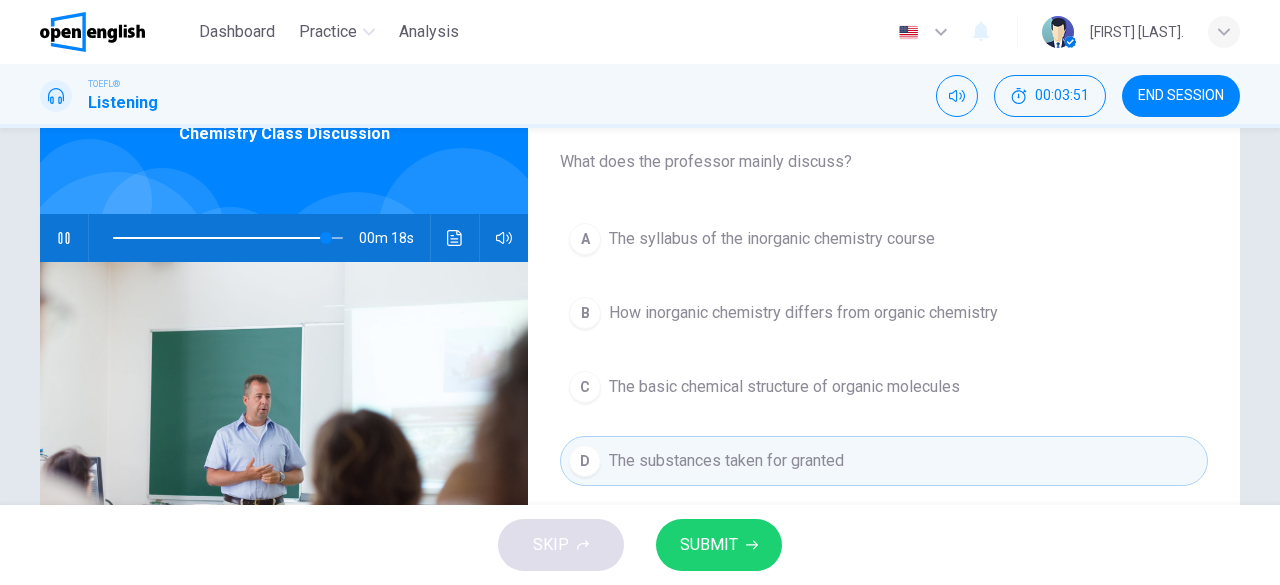 click on "SUBMIT" at bounding box center [709, 545] 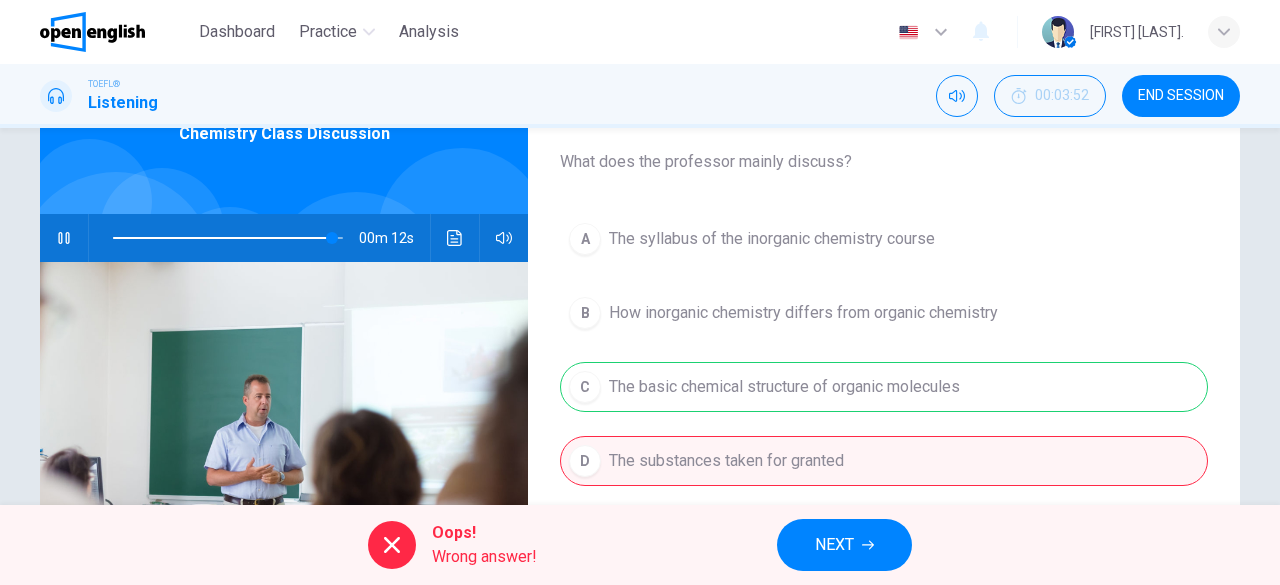type on "**" 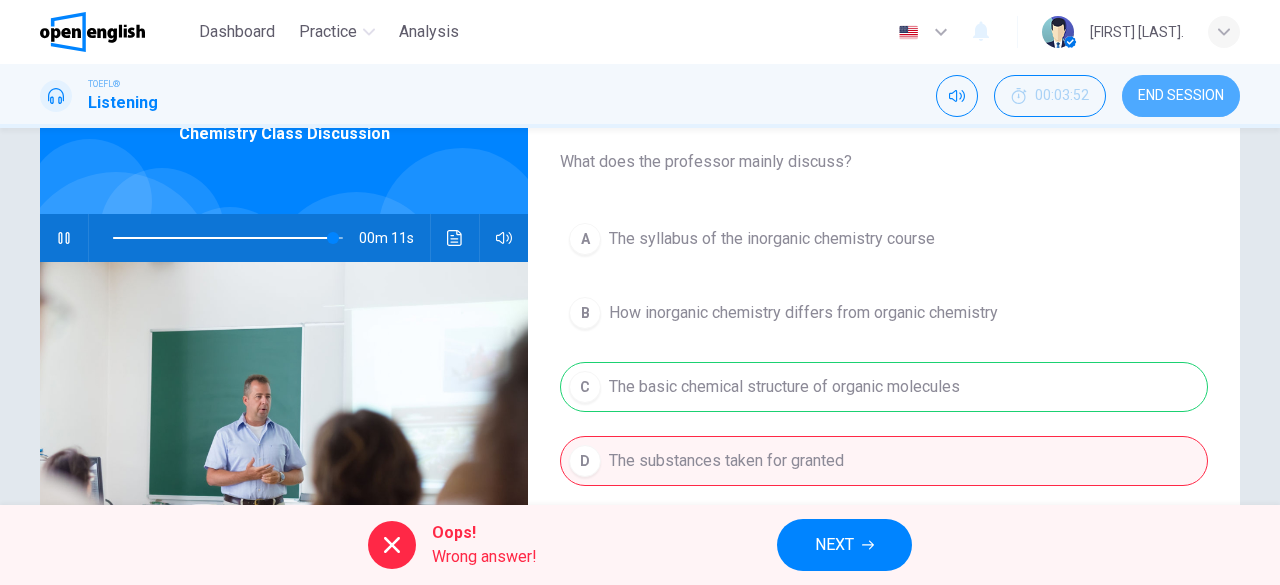 click on "END SESSION" at bounding box center [1181, 96] 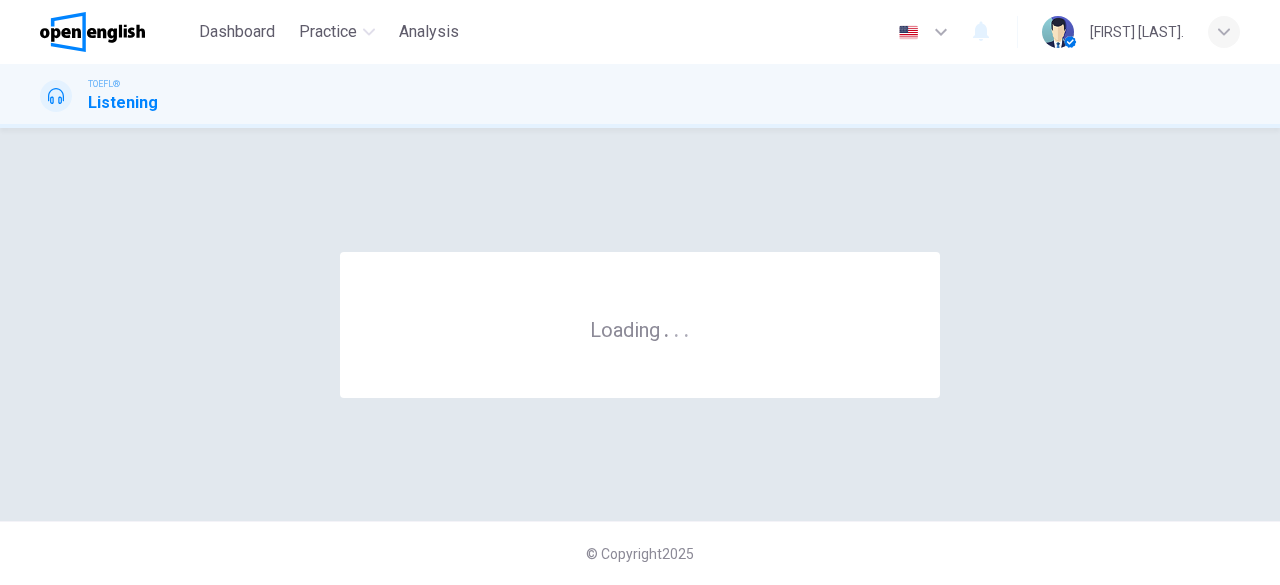 scroll, scrollTop: 0, scrollLeft: 0, axis: both 